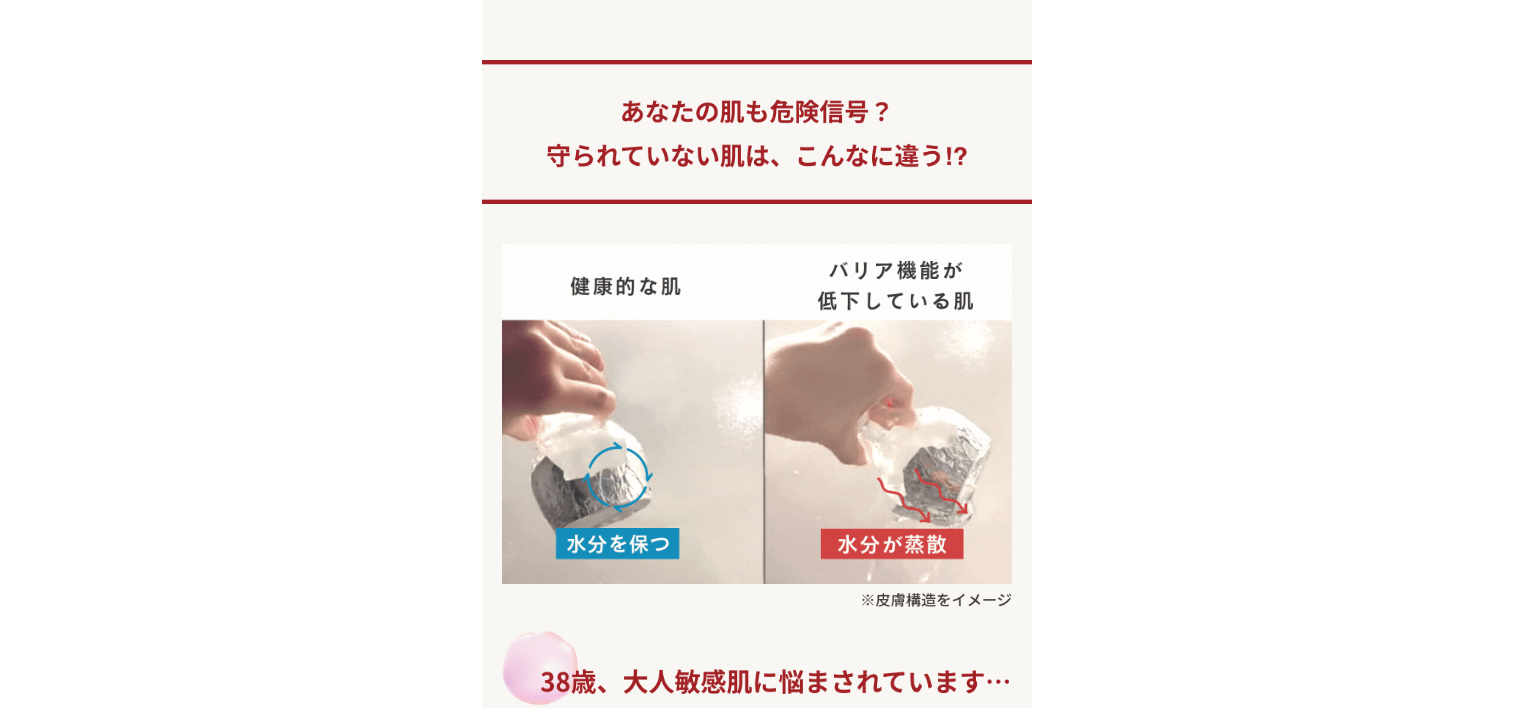 scroll, scrollTop: 900, scrollLeft: 0, axis: vertical 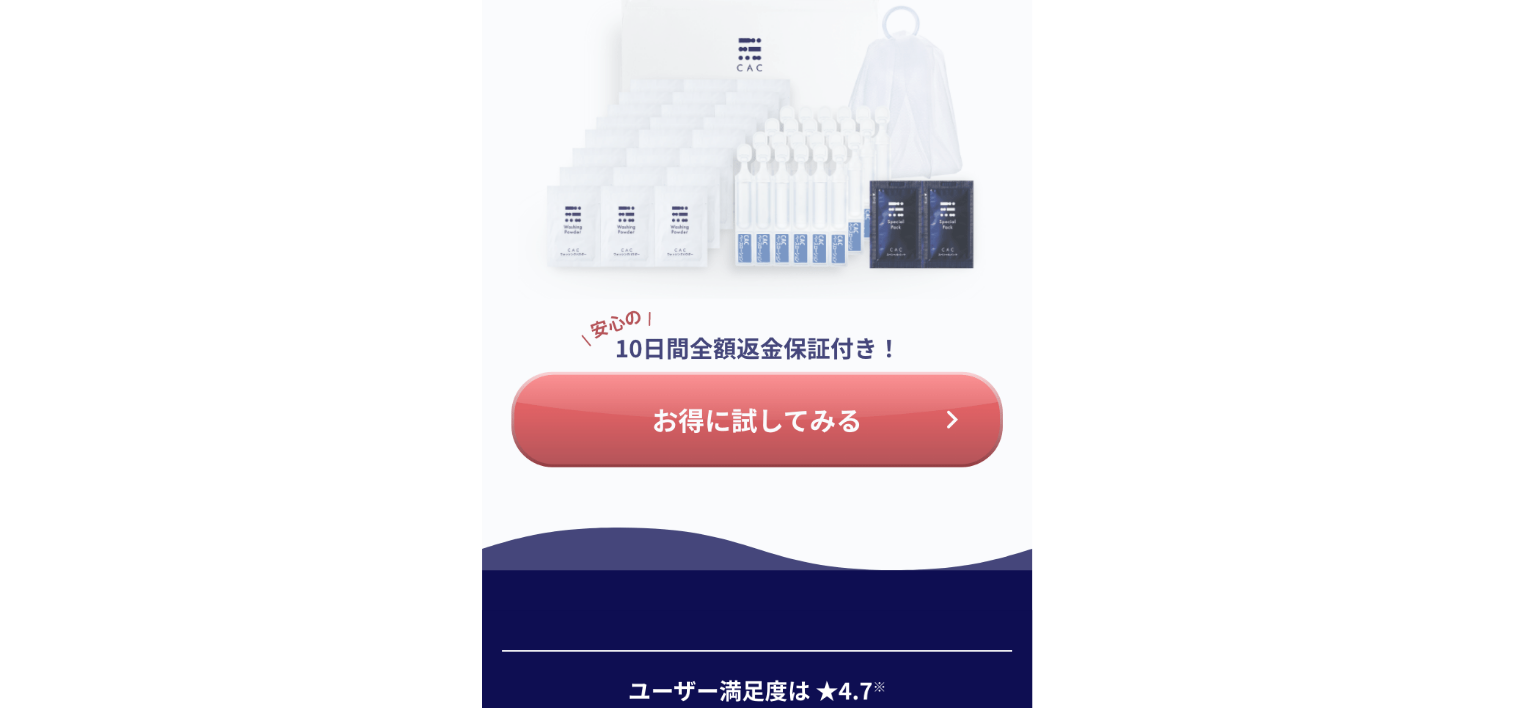 click at bounding box center [757, 238] 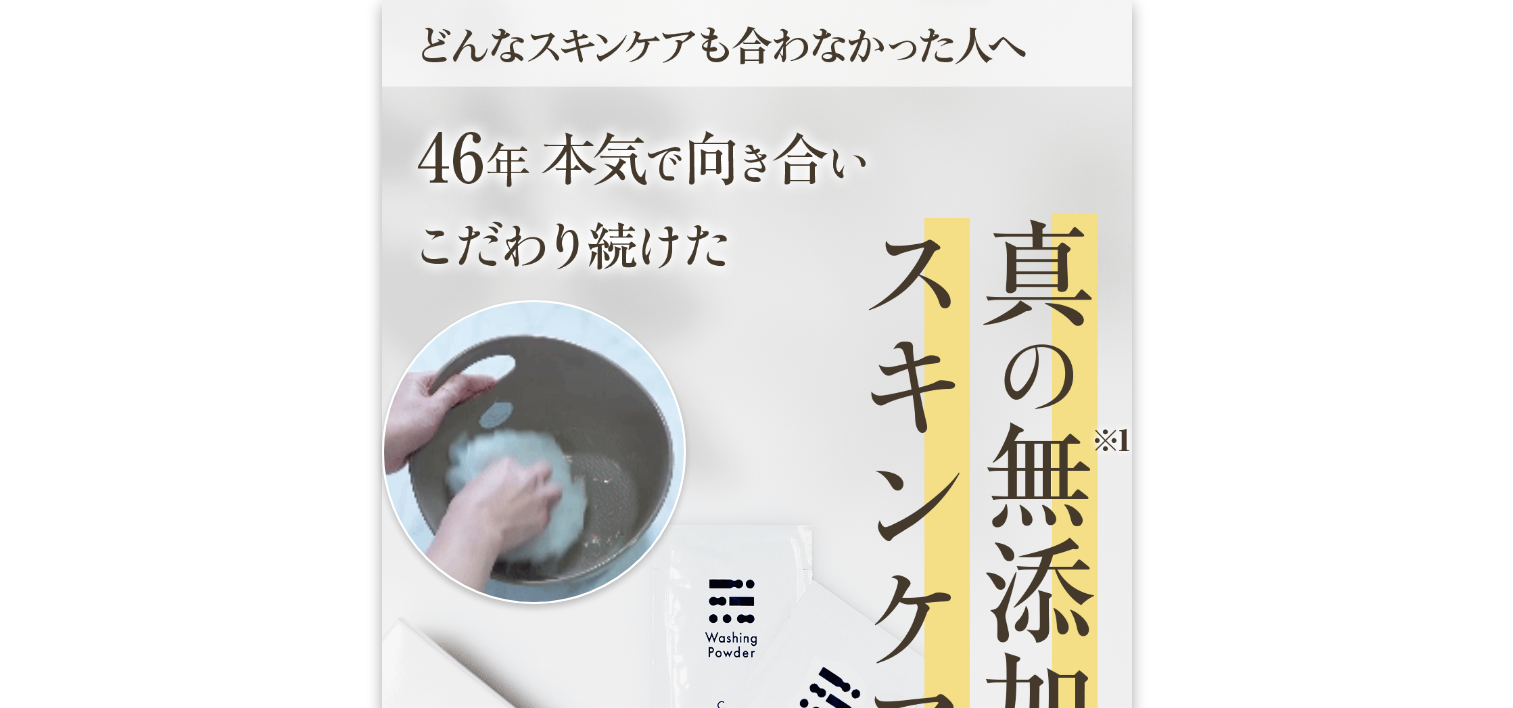 scroll, scrollTop: 0, scrollLeft: 0, axis: both 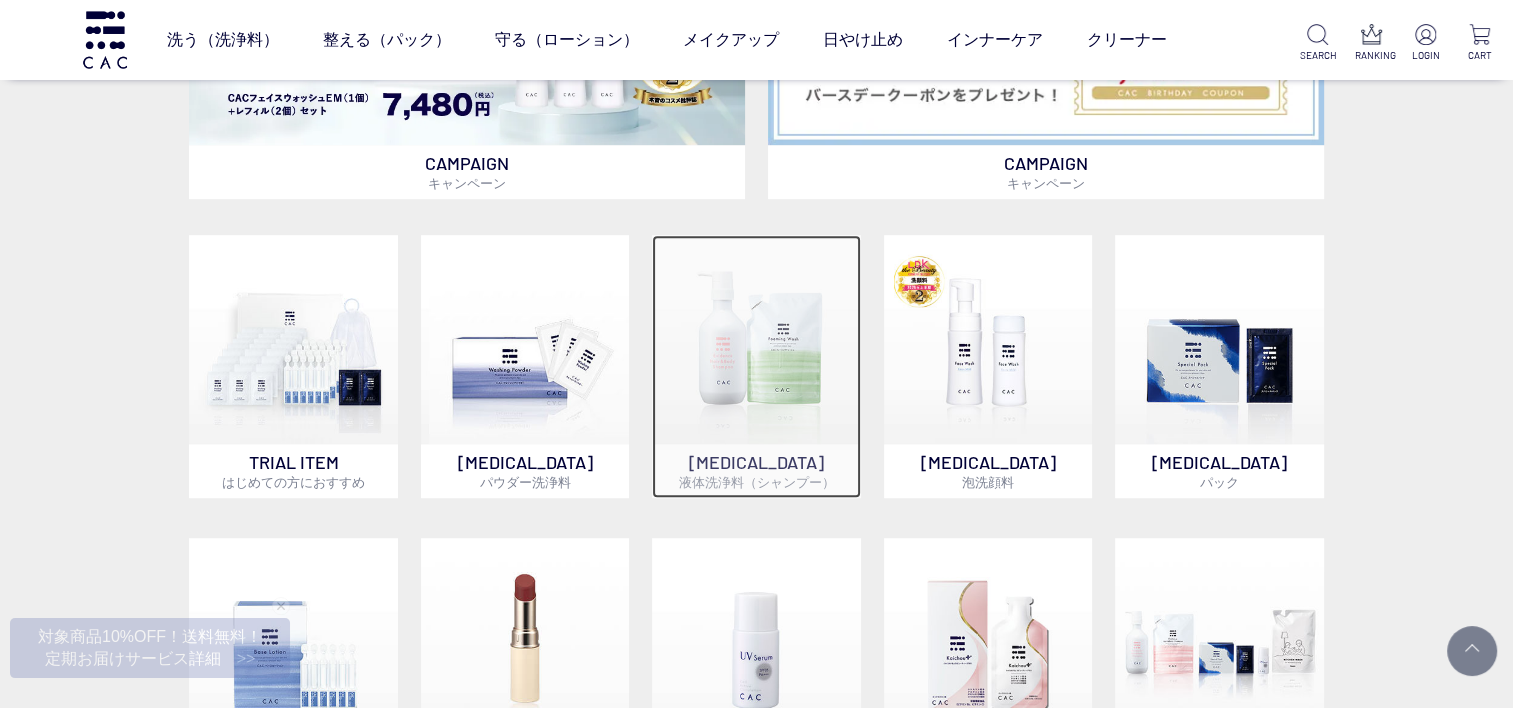 click at bounding box center [756, 339] 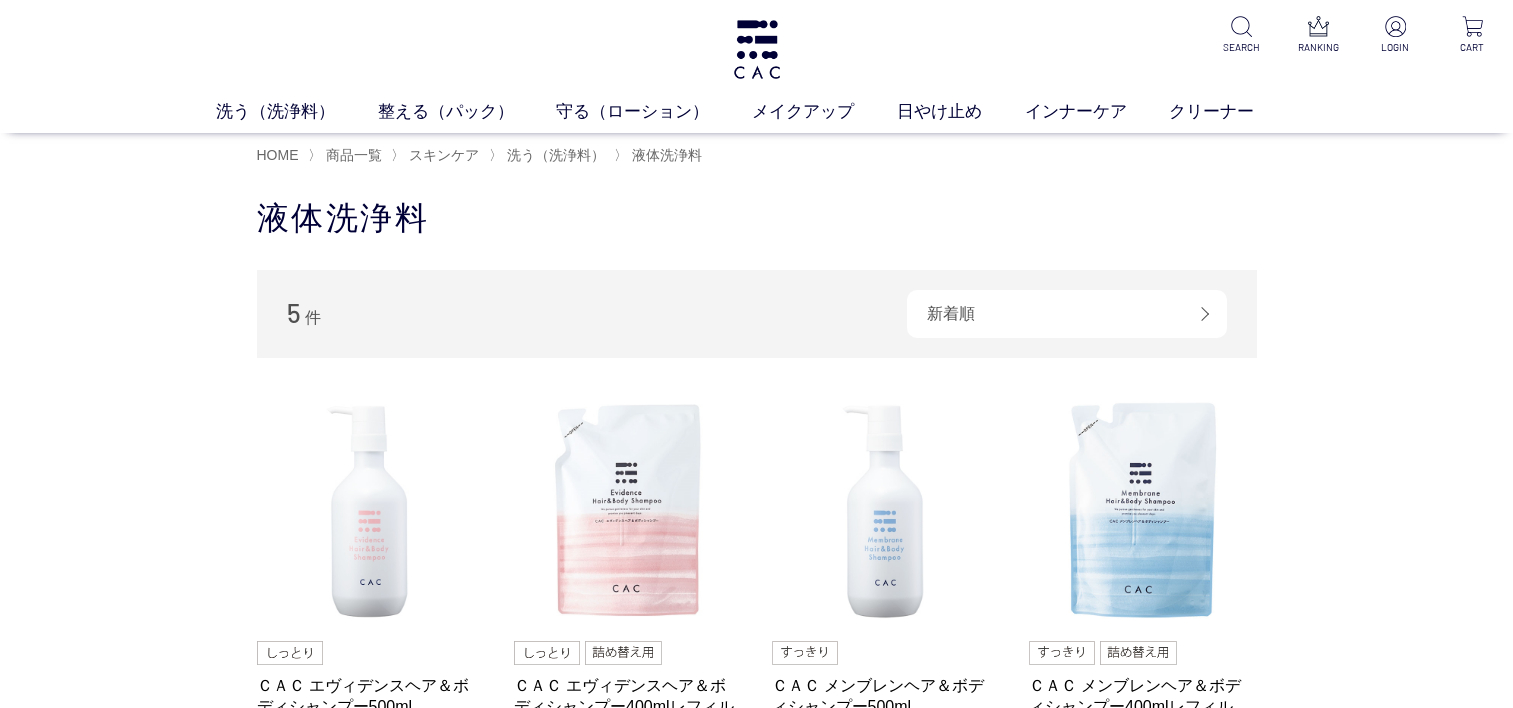 scroll, scrollTop: 0, scrollLeft: 0, axis: both 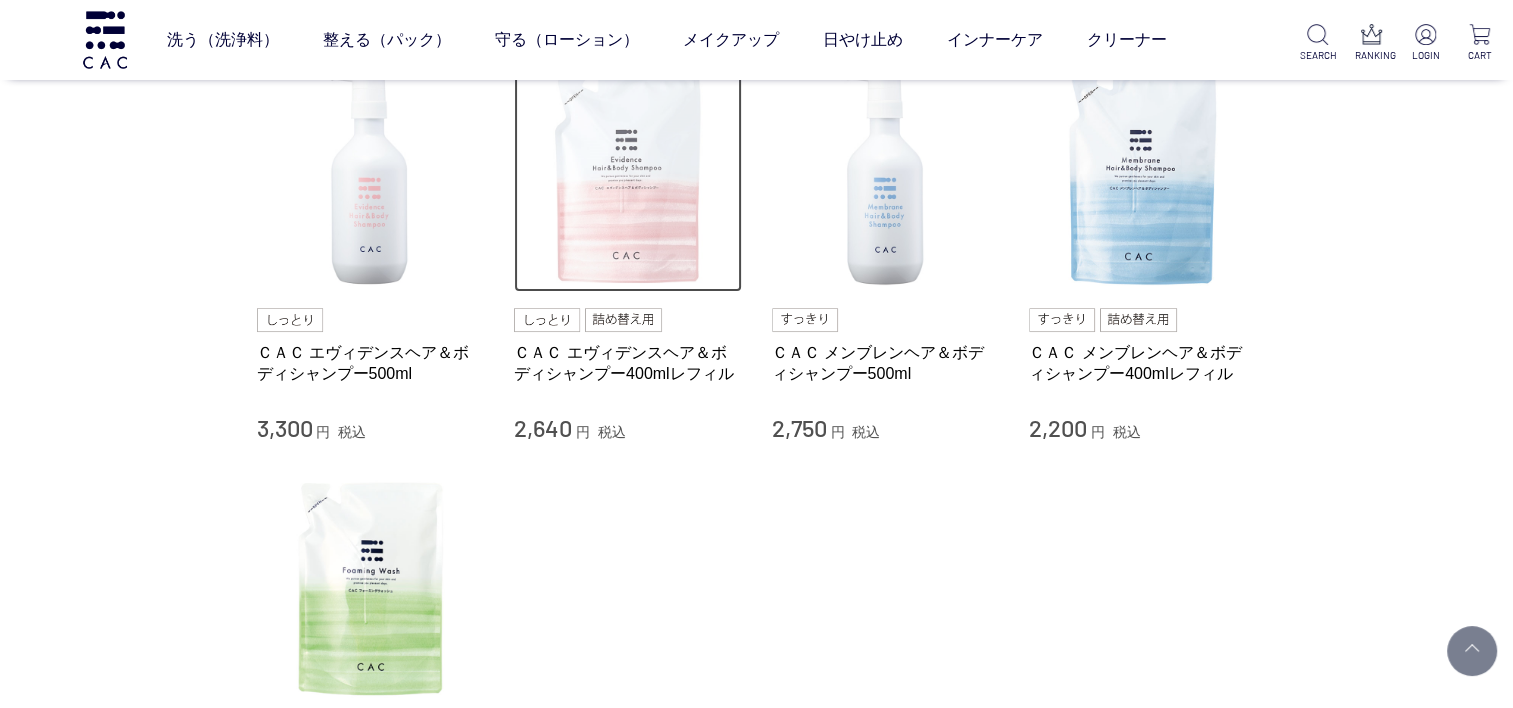 click at bounding box center (628, 179) 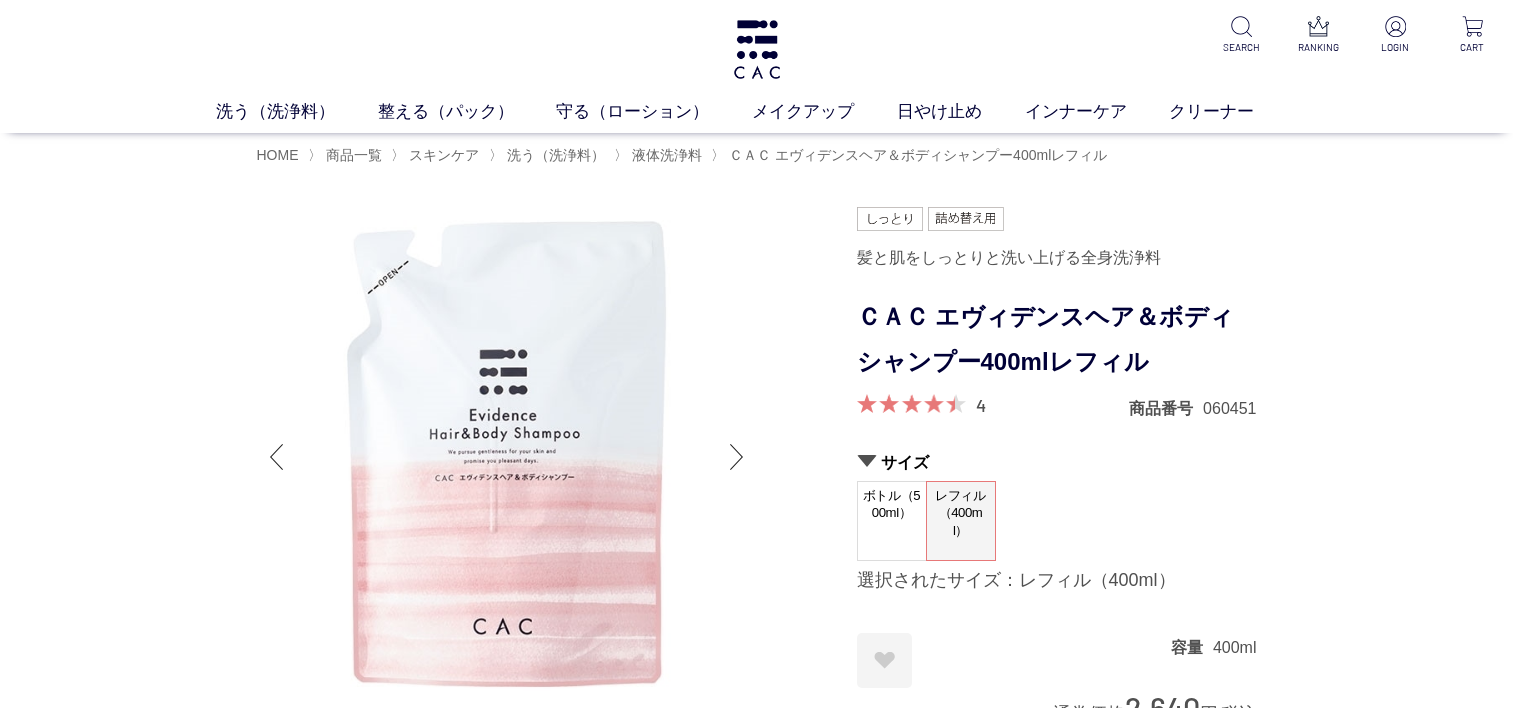 scroll, scrollTop: 0, scrollLeft: 0, axis: both 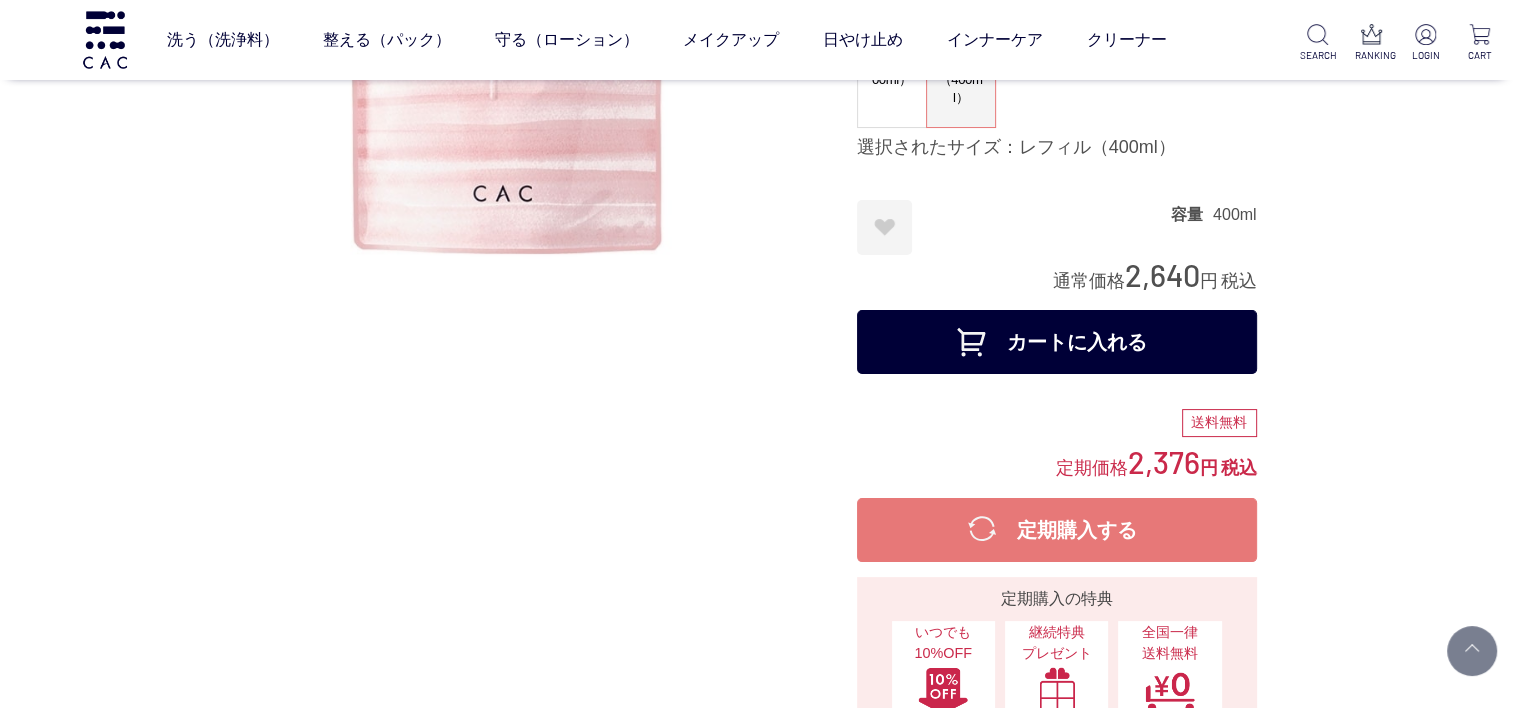 click on "カートに入れる" at bounding box center (1057, 342) 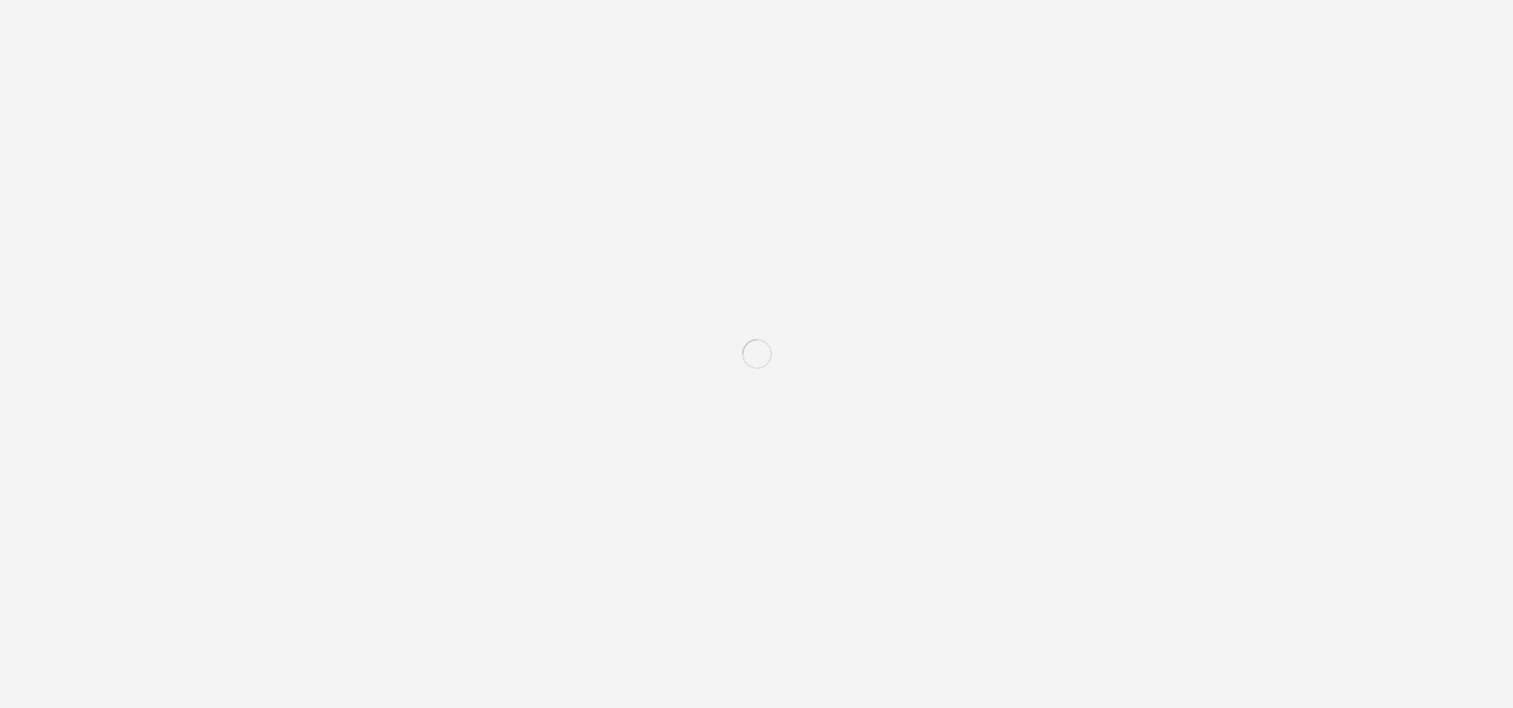 scroll, scrollTop: 0, scrollLeft: 0, axis: both 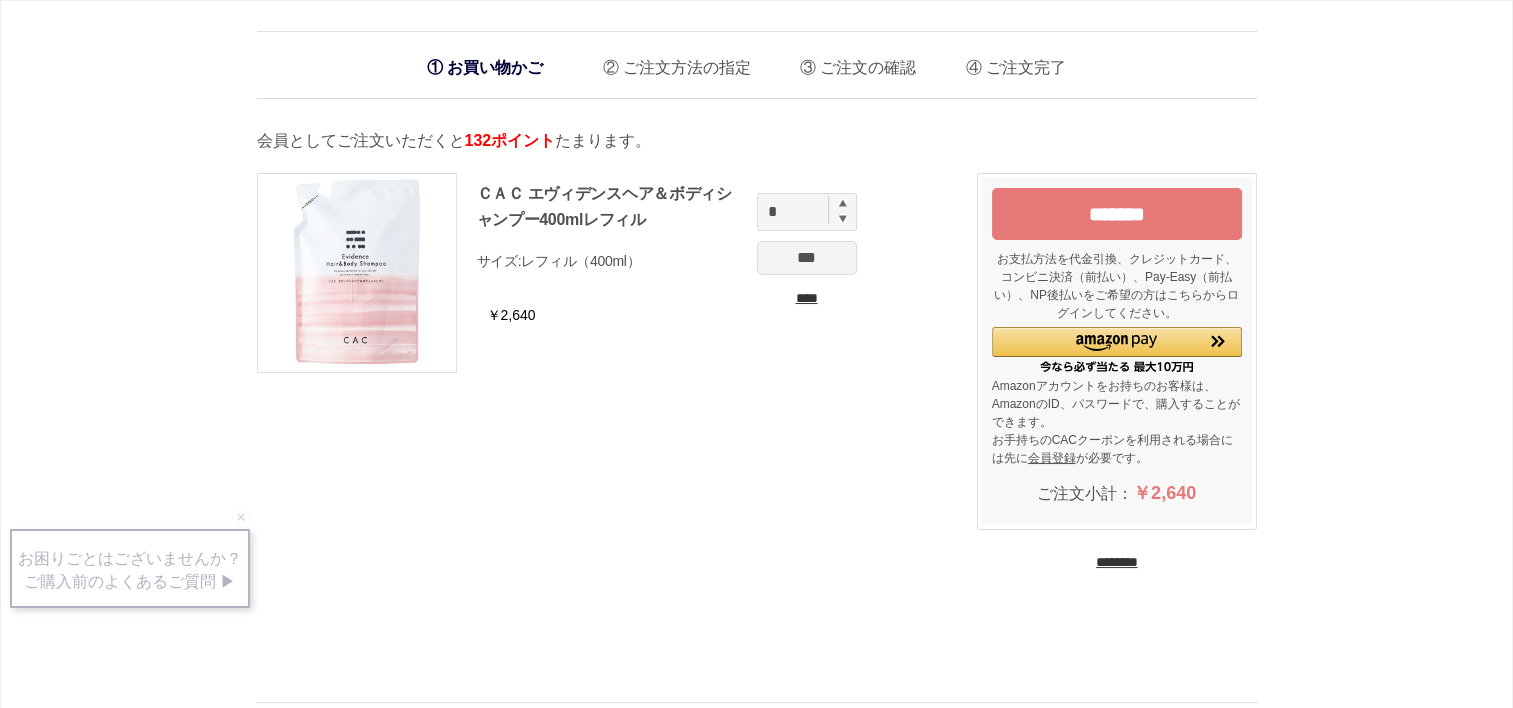 click at bounding box center (843, 203) 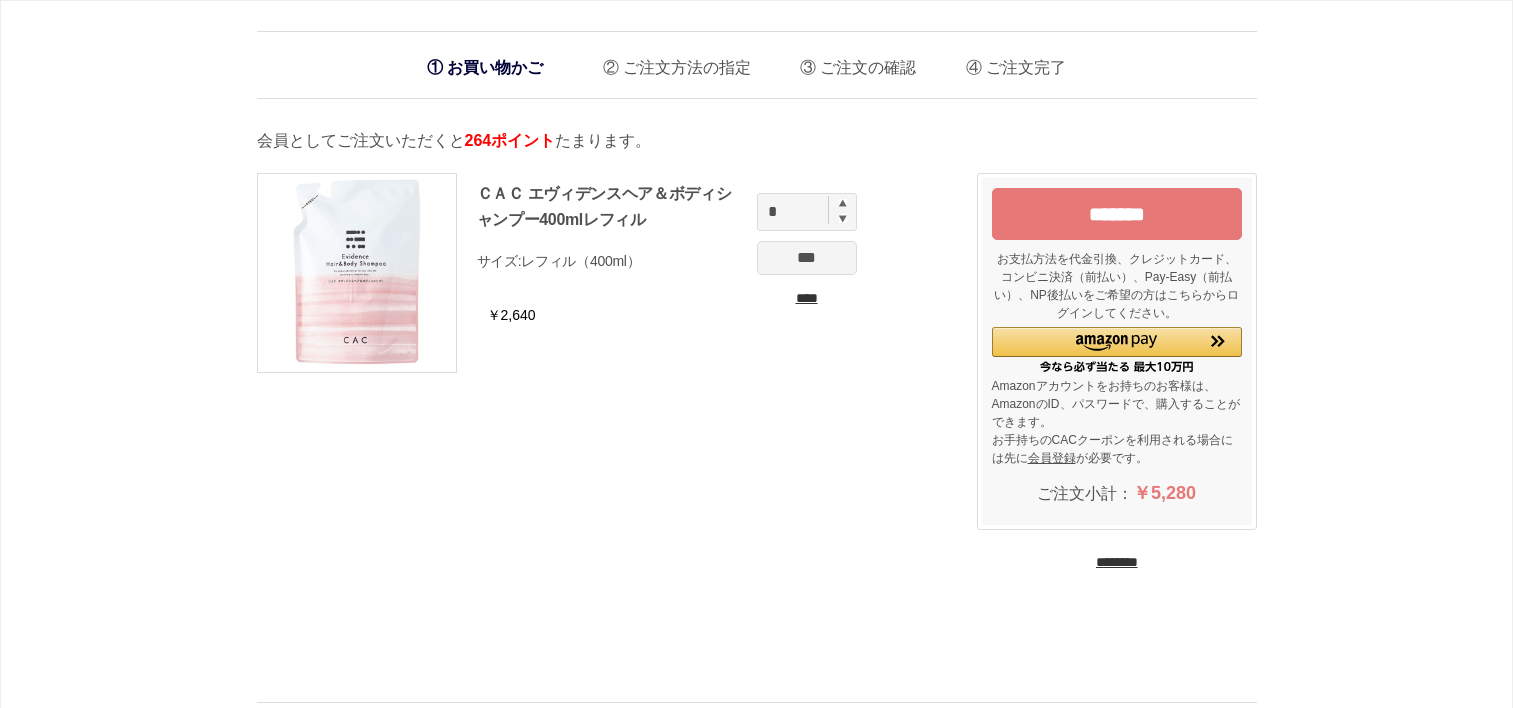 scroll, scrollTop: 0, scrollLeft: 0, axis: both 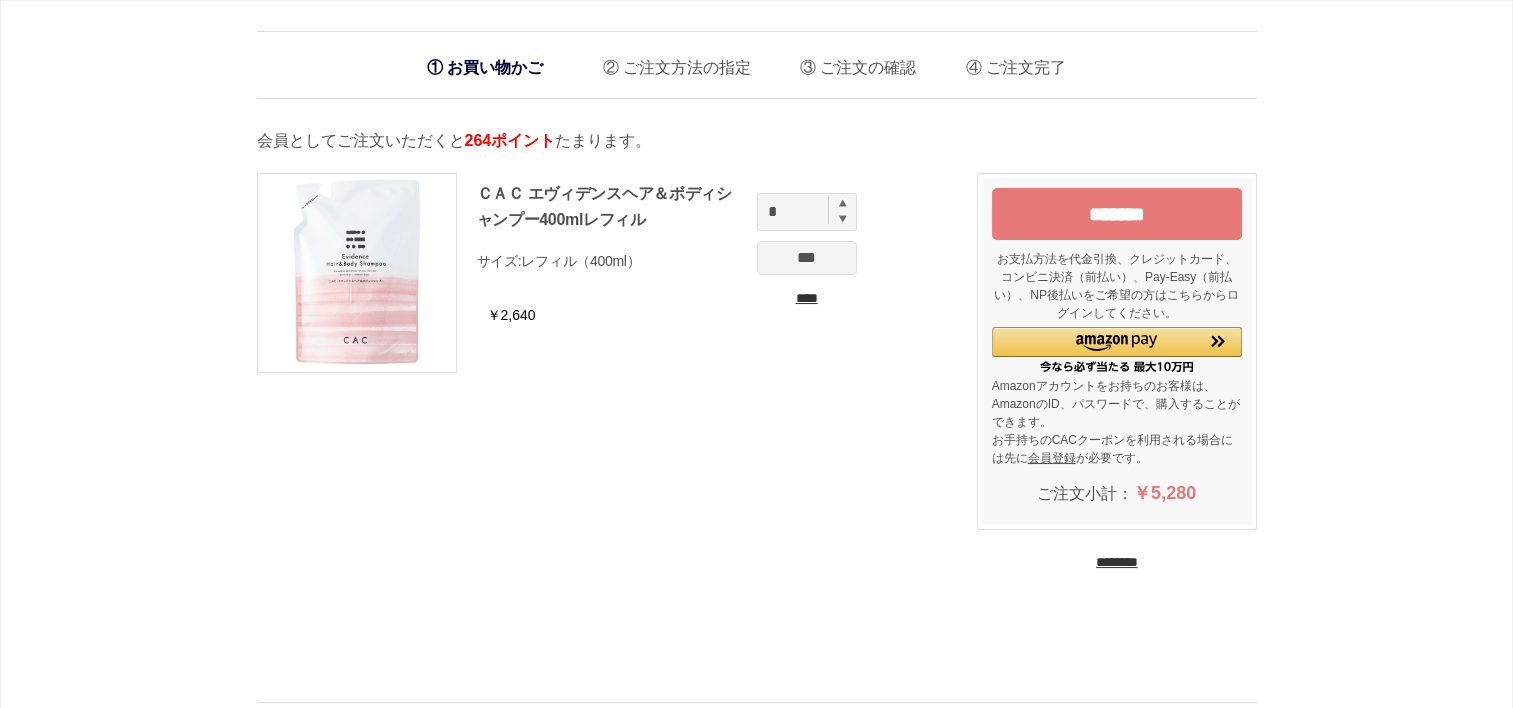 click on "********" at bounding box center (1117, 562) 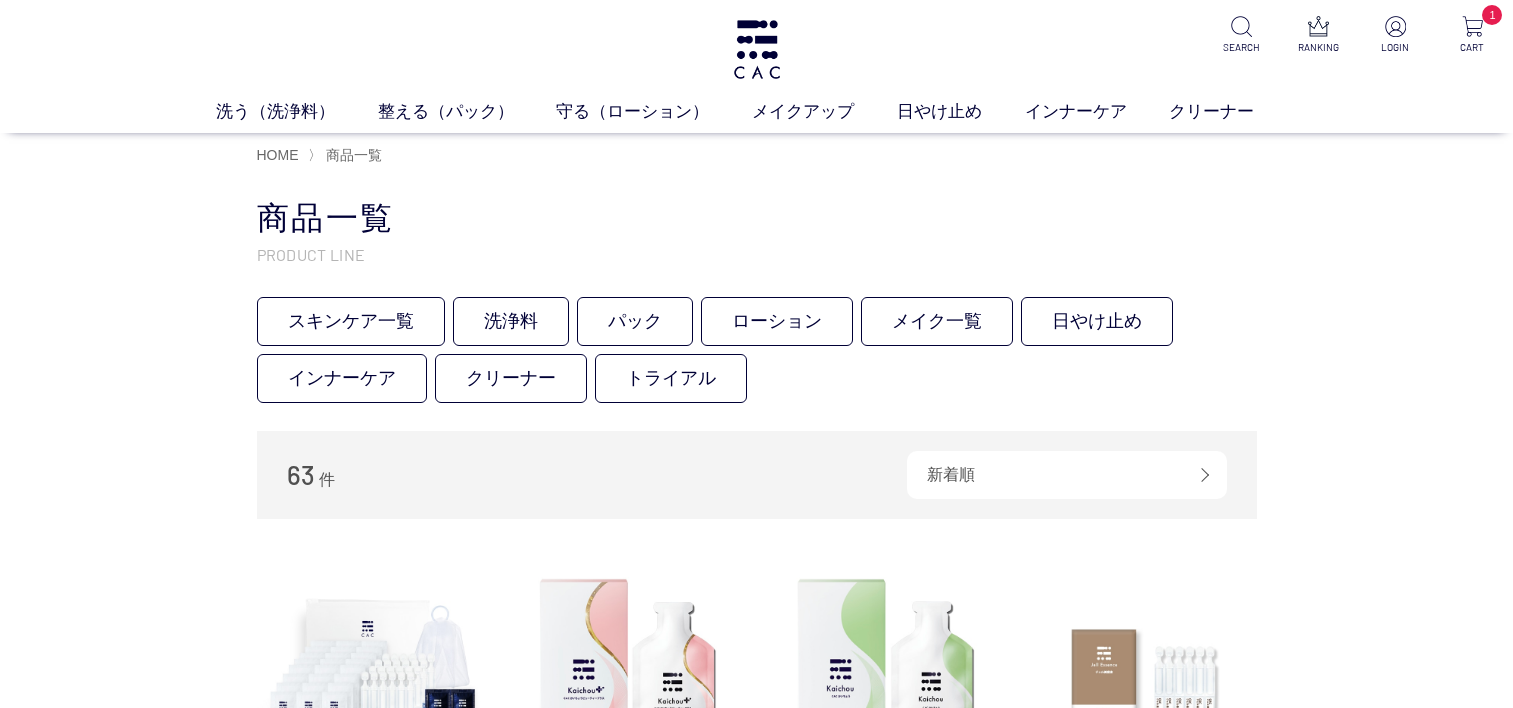 scroll, scrollTop: 0, scrollLeft: 0, axis: both 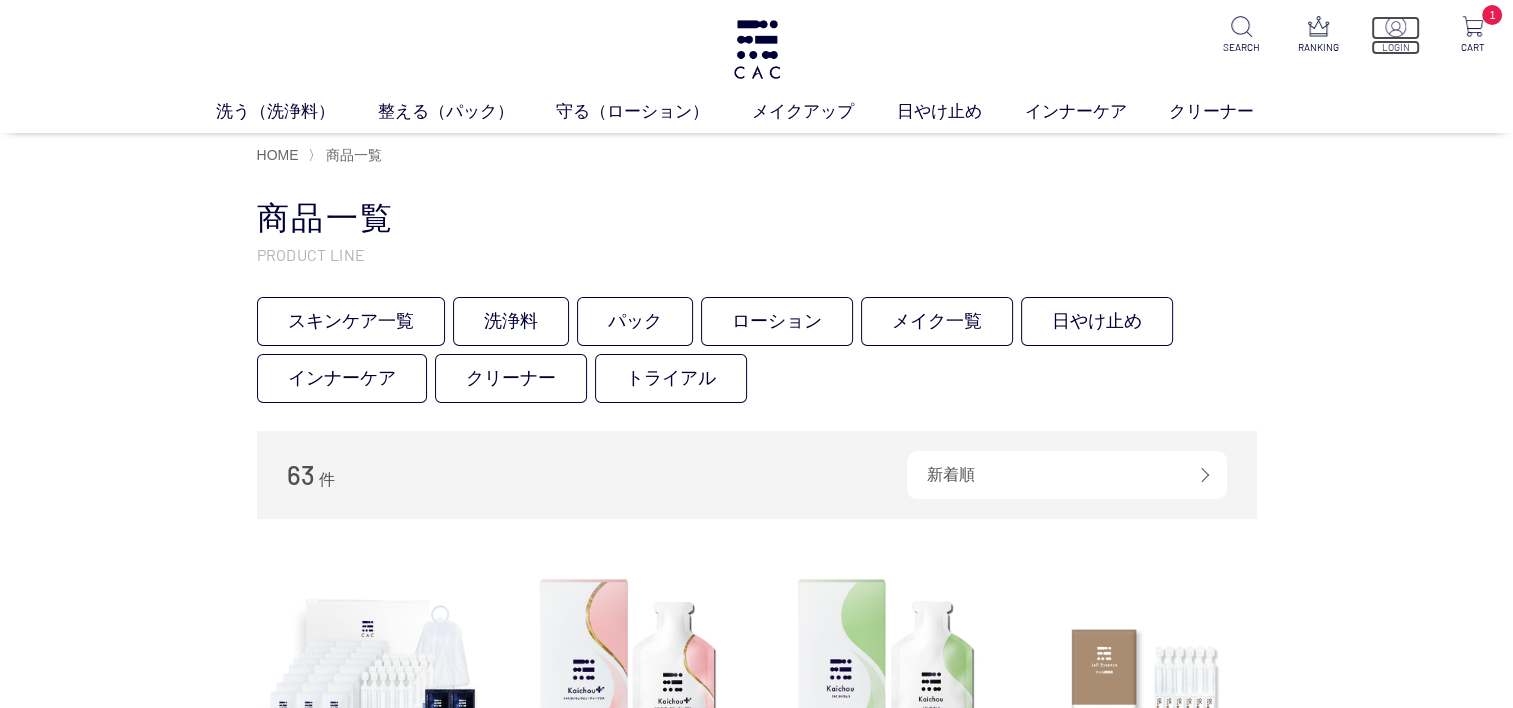 click at bounding box center (1395, 26) 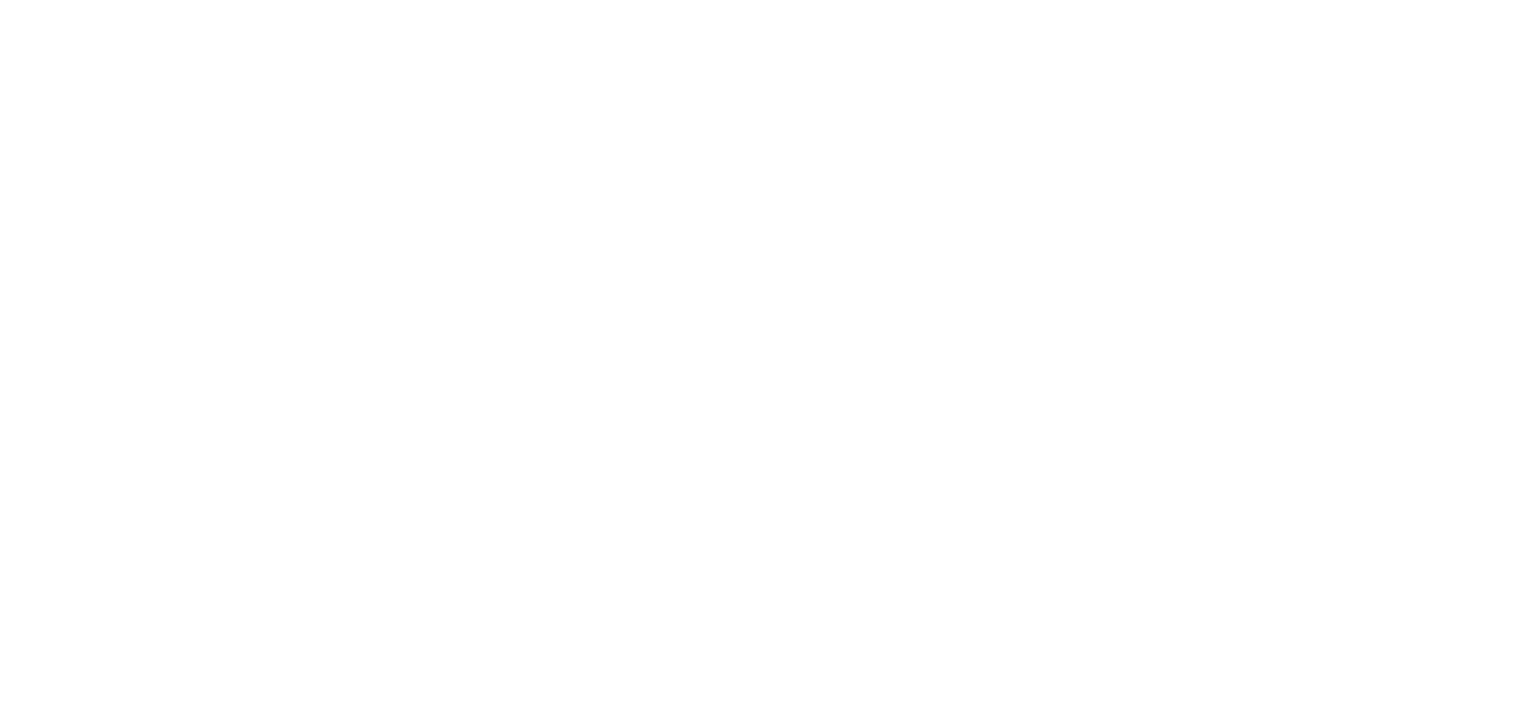 scroll, scrollTop: 0, scrollLeft: 0, axis: both 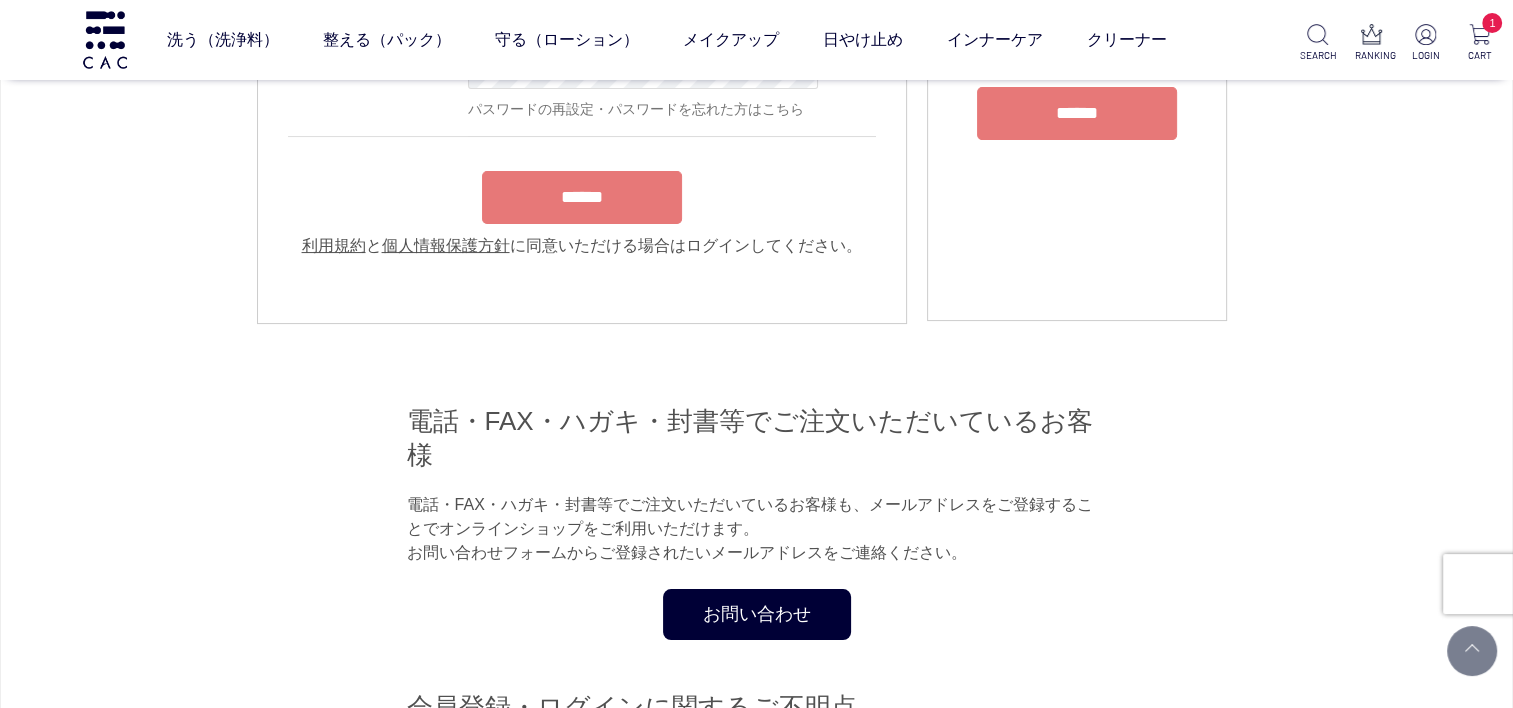 type on "**********" 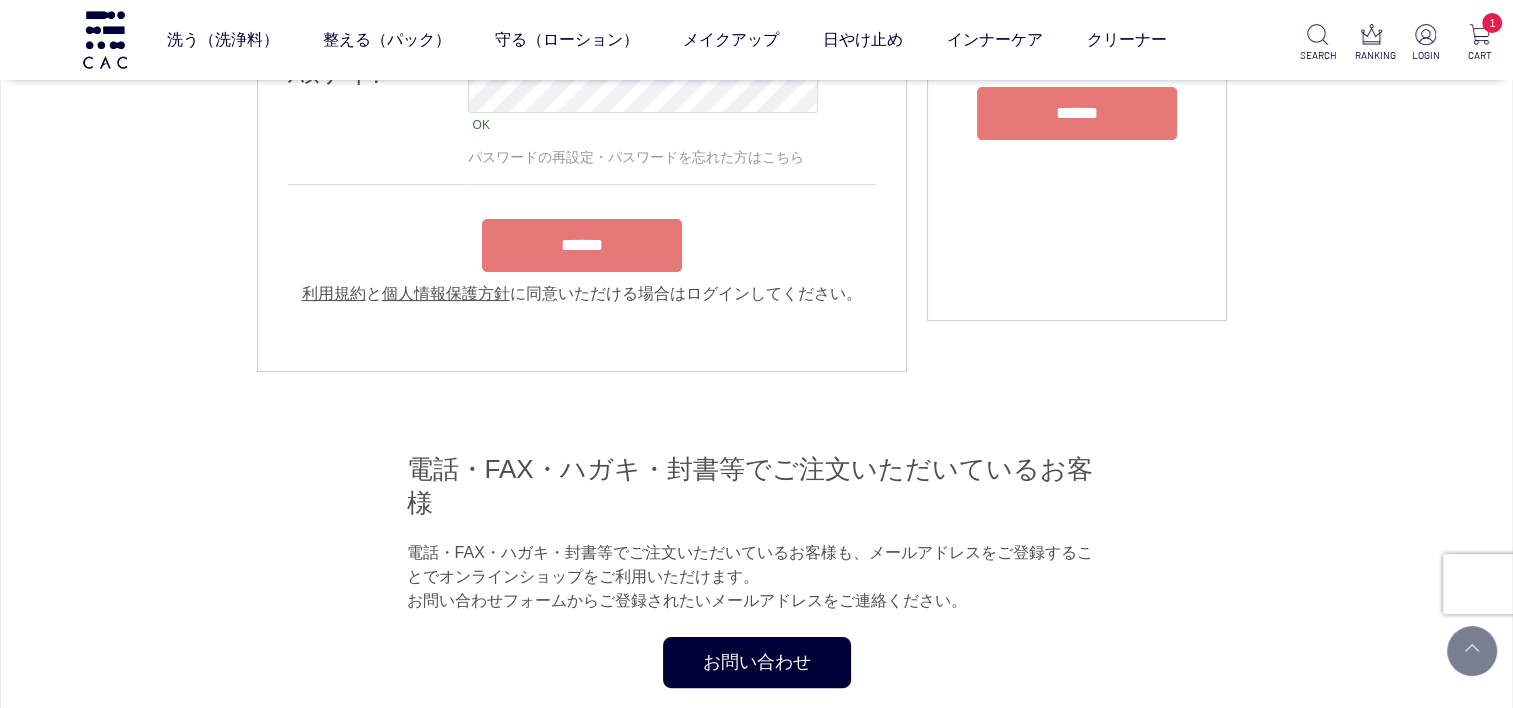 click on "**********" at bounding box center [582, 127] 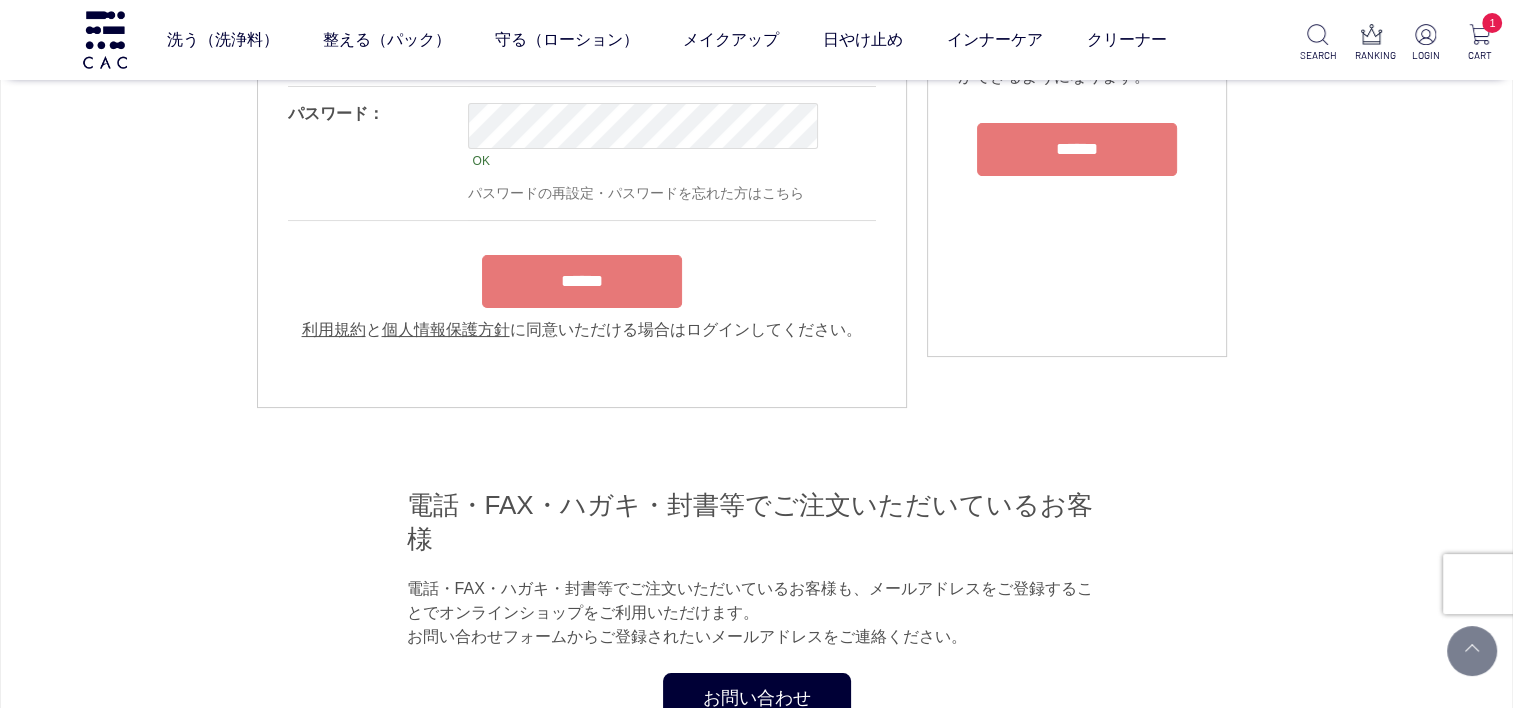 click on "******" at bounding box center (582, 281) 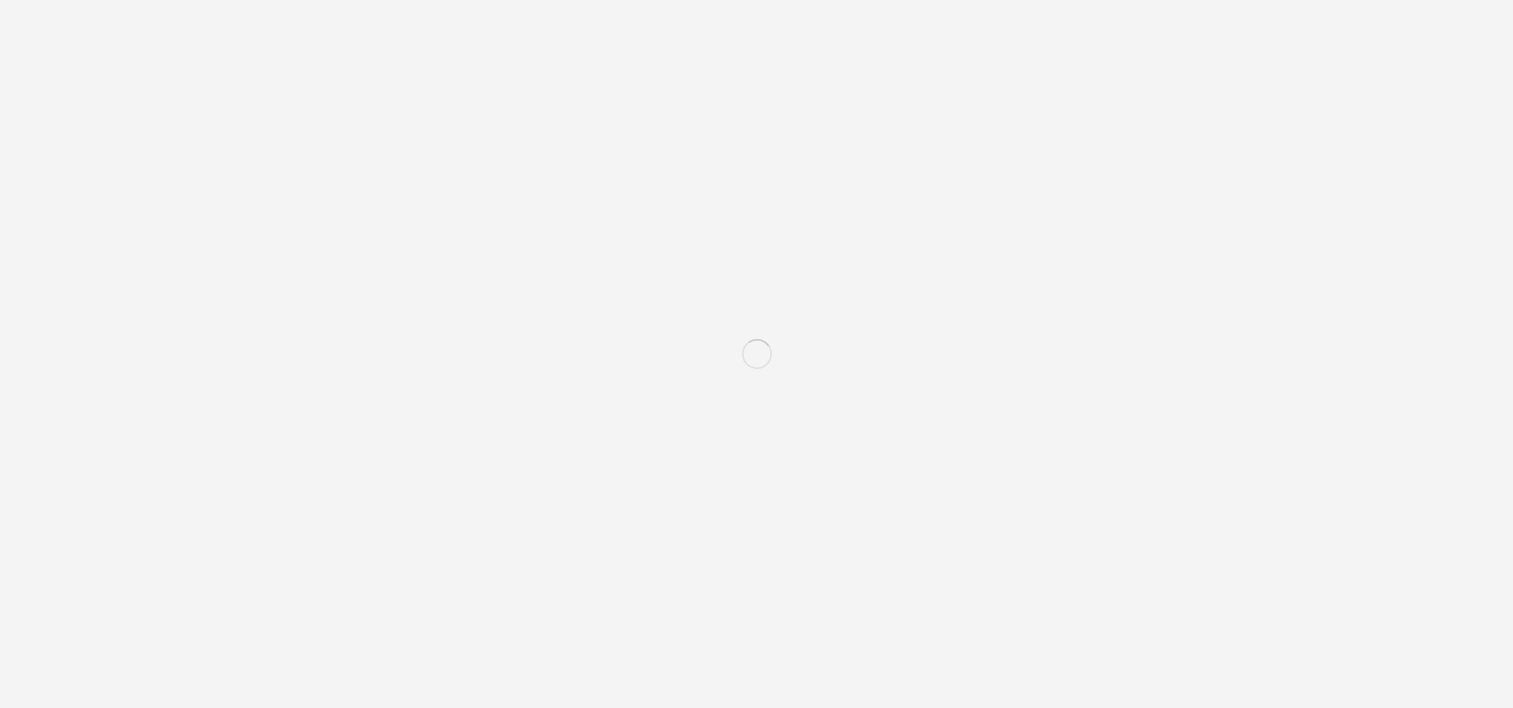 scroll, scrollTop: 0, scrollLeft: 0, axis: both 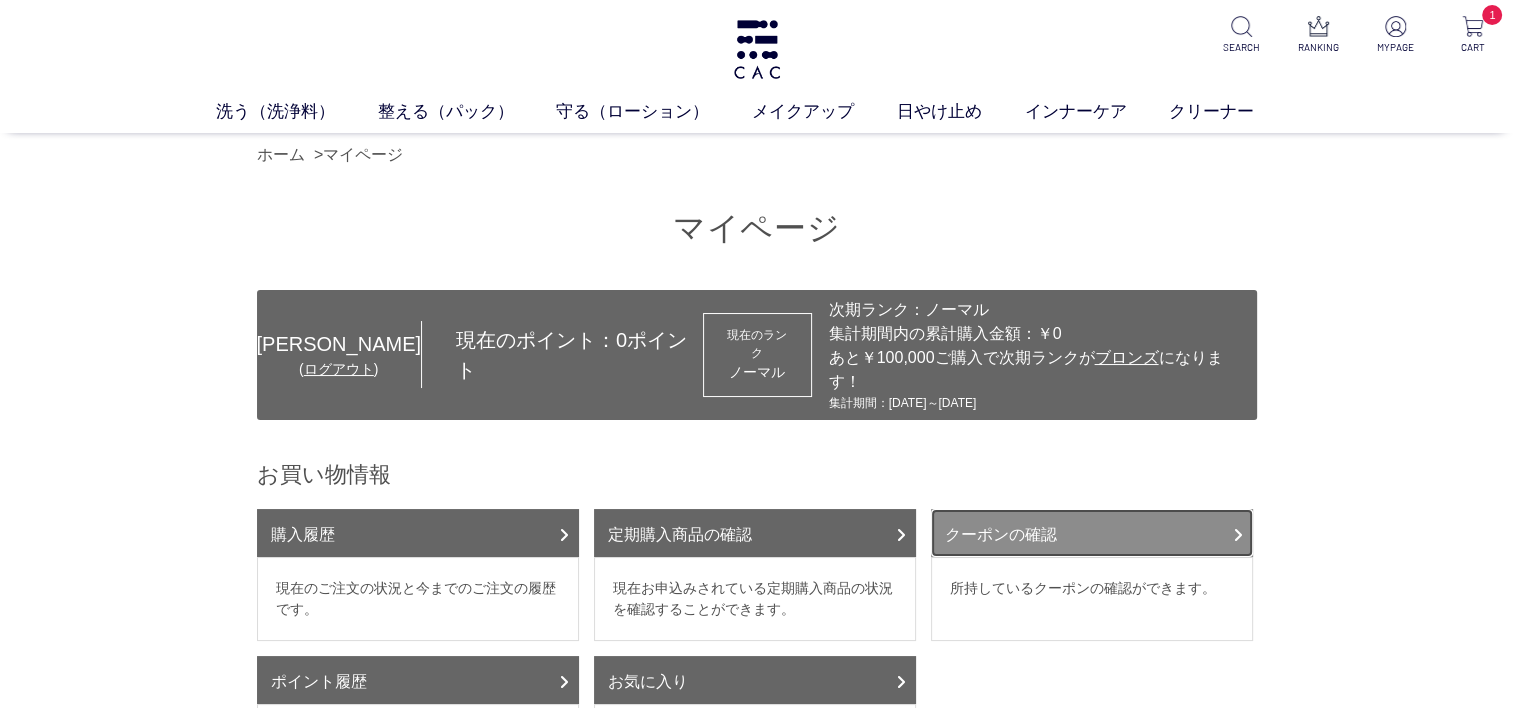 click on "クーポンの確認" at bounding box center (1092, 533) 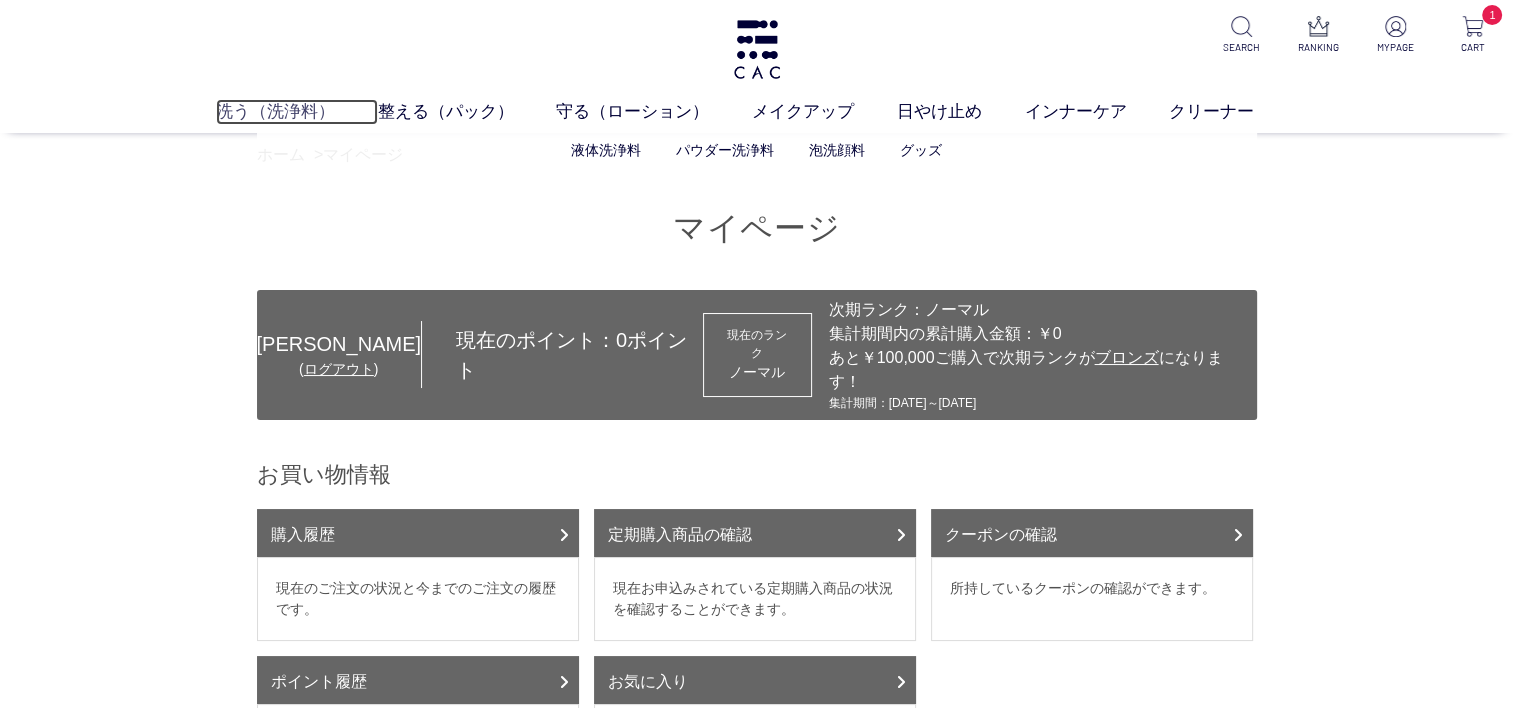 click on "洗う（洗浄料）" at bounding box center [297, 112] 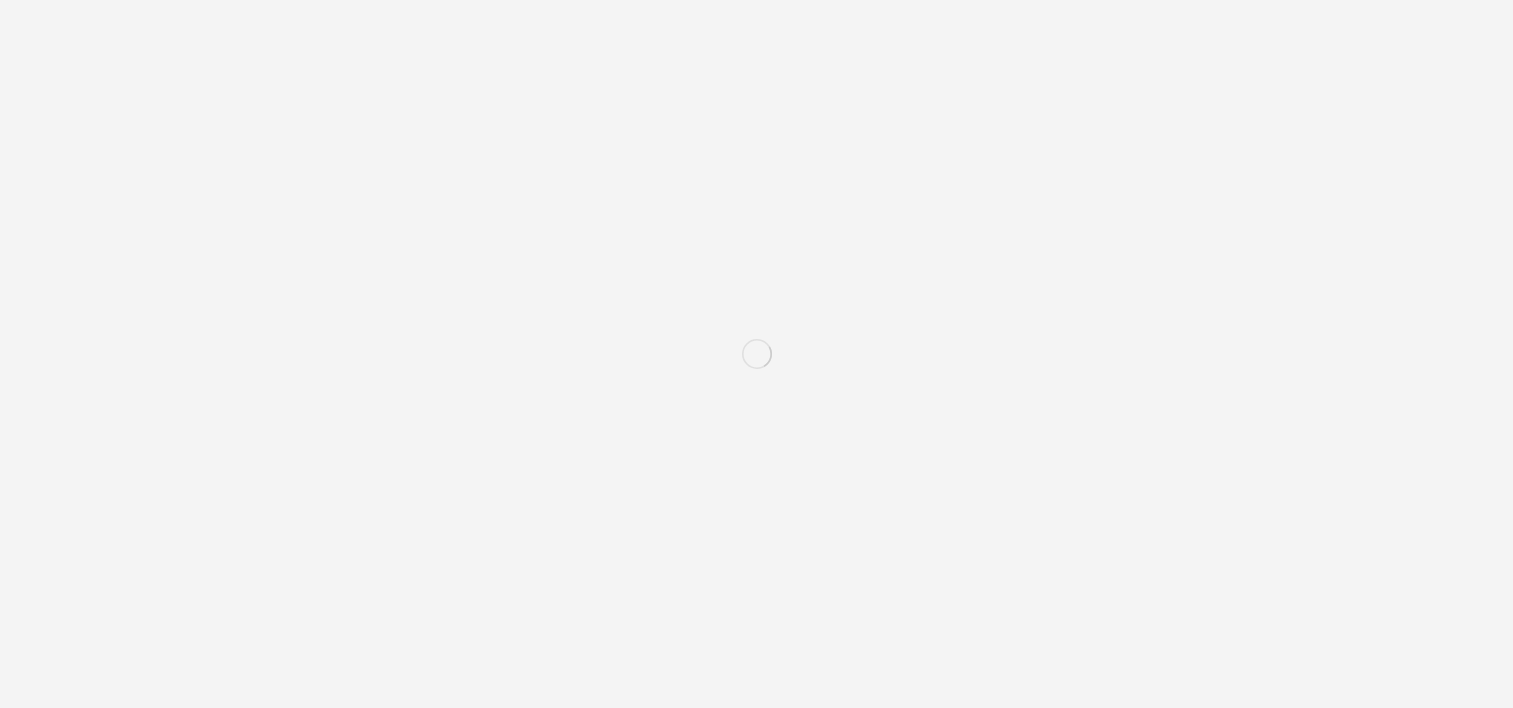 scroll, scrollTop: 0, scrollLeft: 0, axis: both 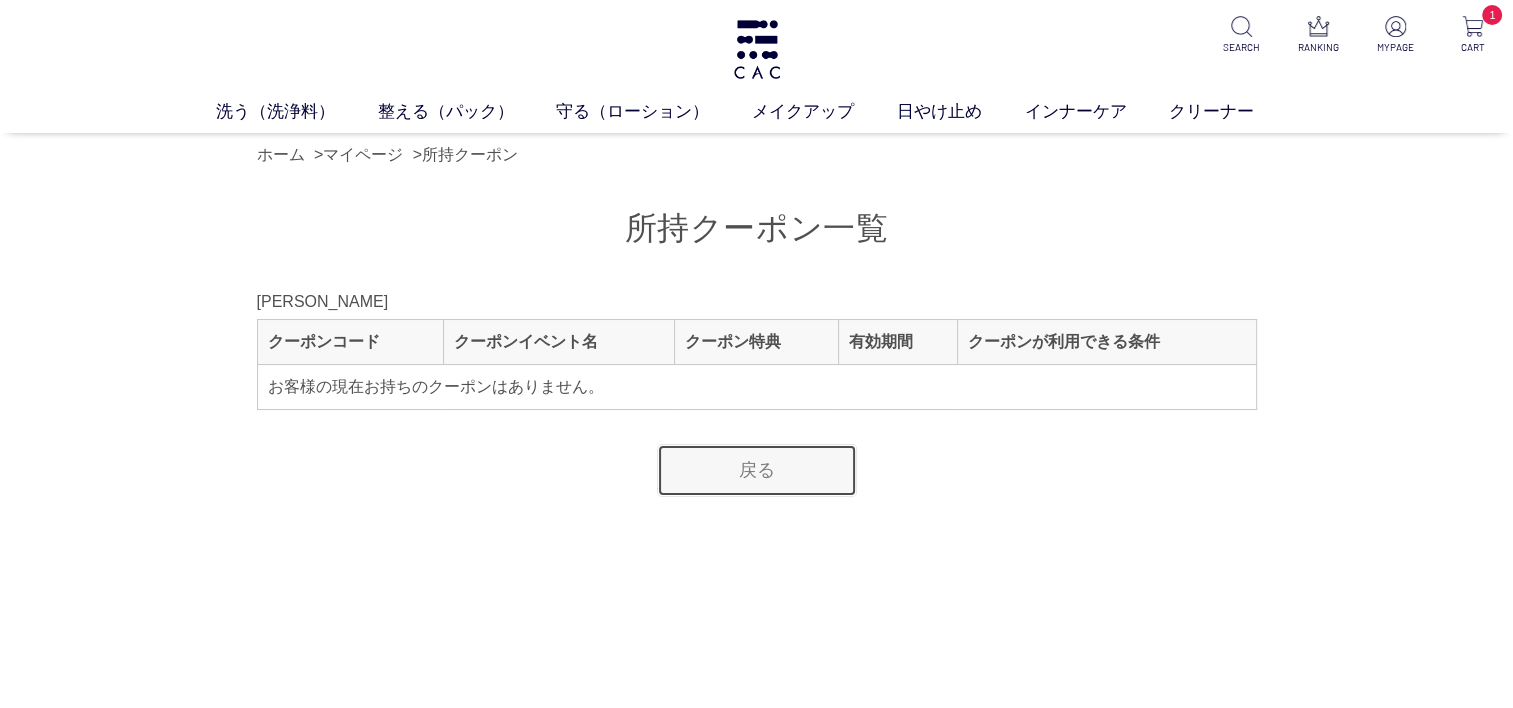 click on "戻る" at bounding box center (757, 470) 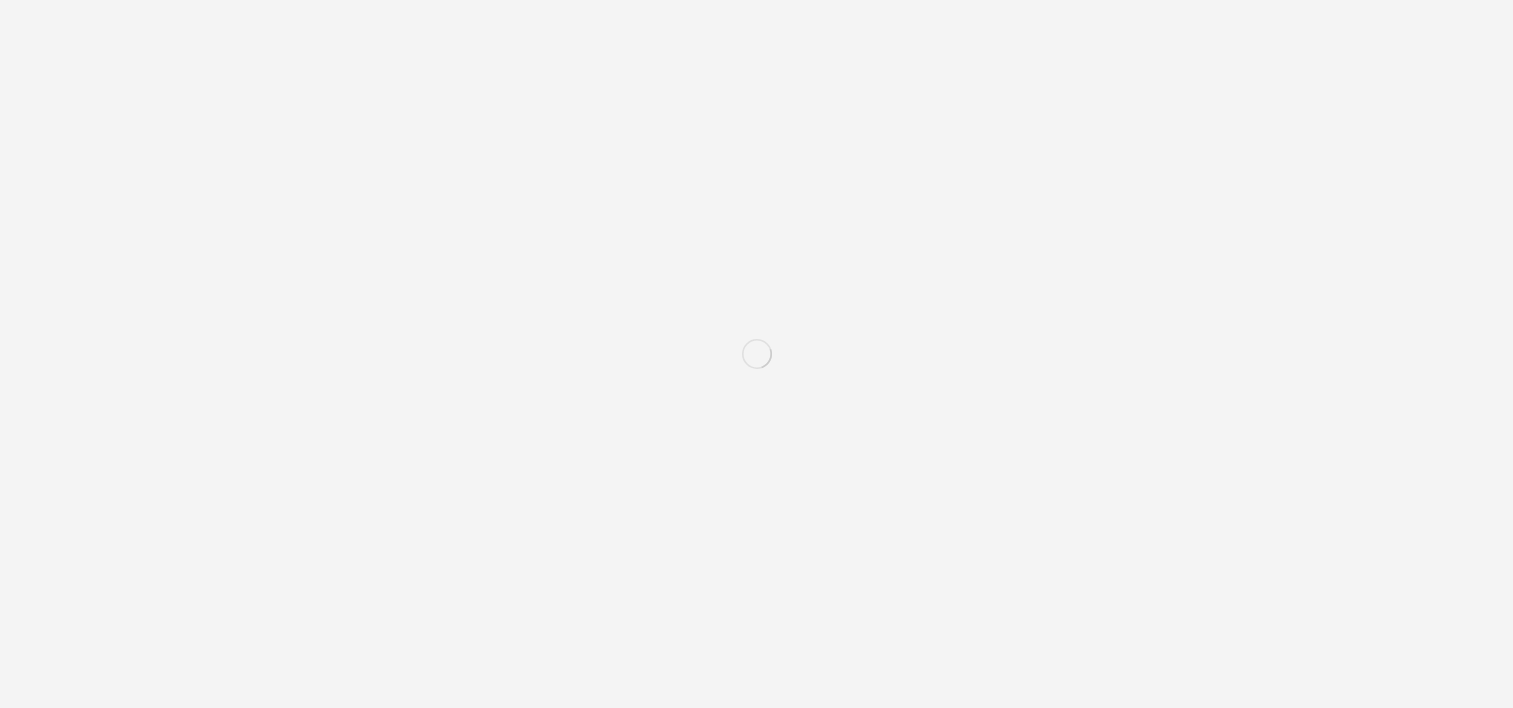 scroll, scrollTop: 0, scrollLeft: 0, axis: both 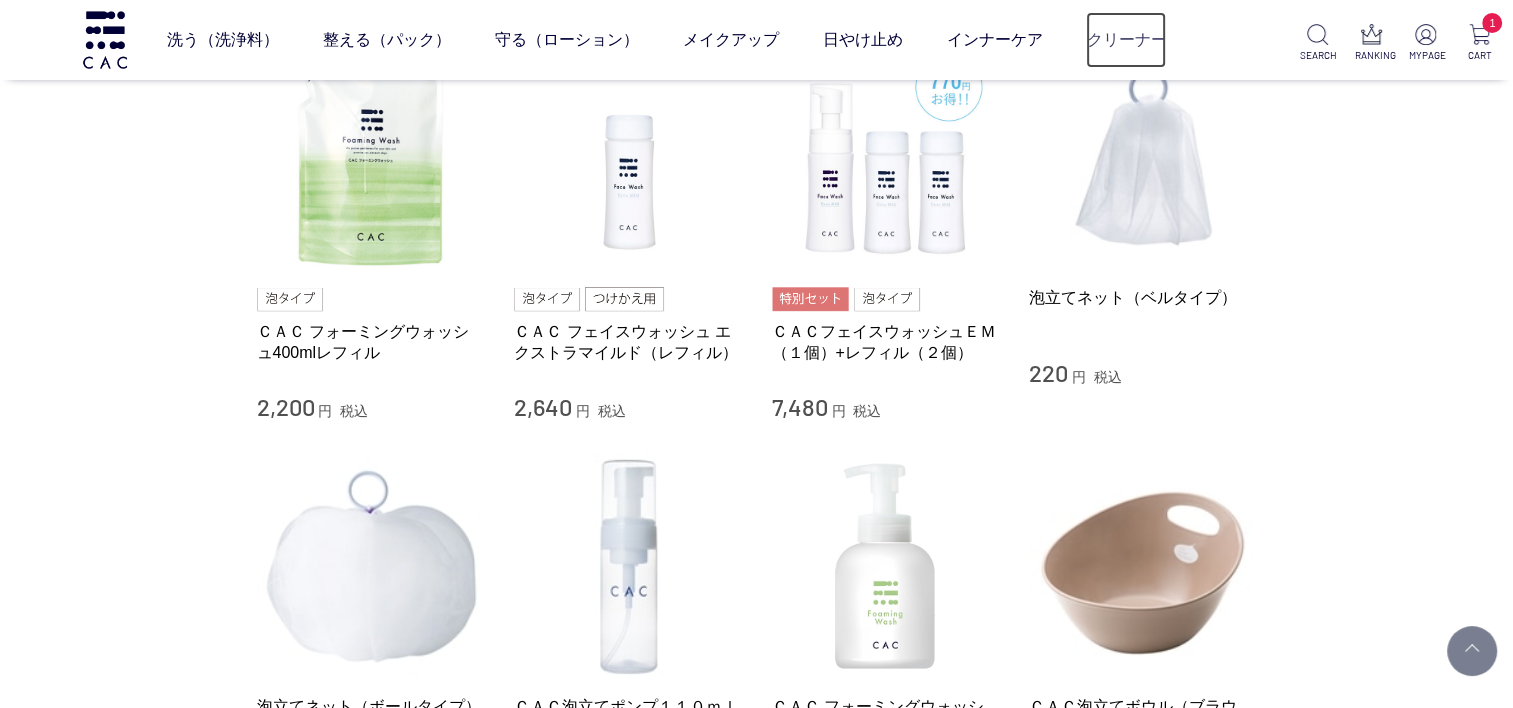 click on "クリーナー" at bounding box center [1126, 40] 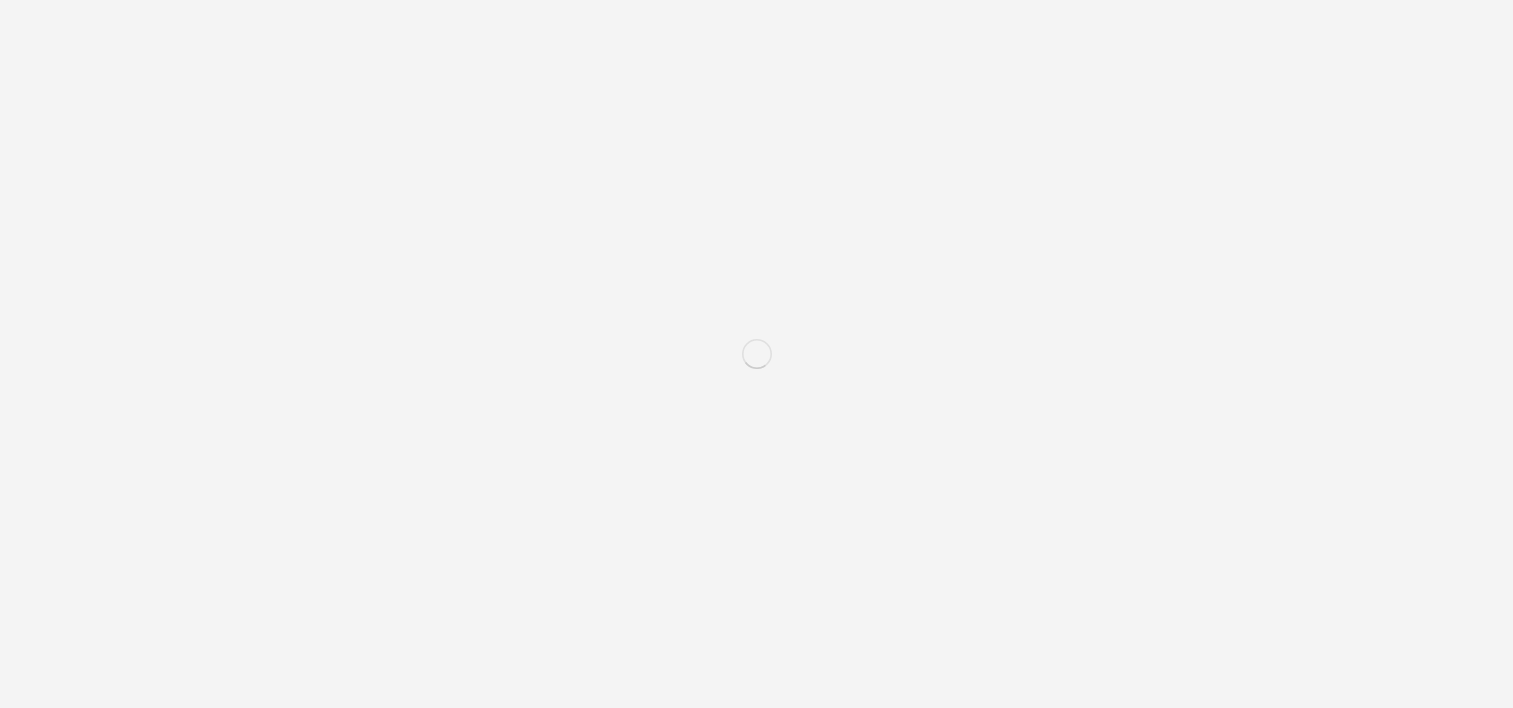 scroll, scrollTop: 0, scrollLeft: 0, axis: both 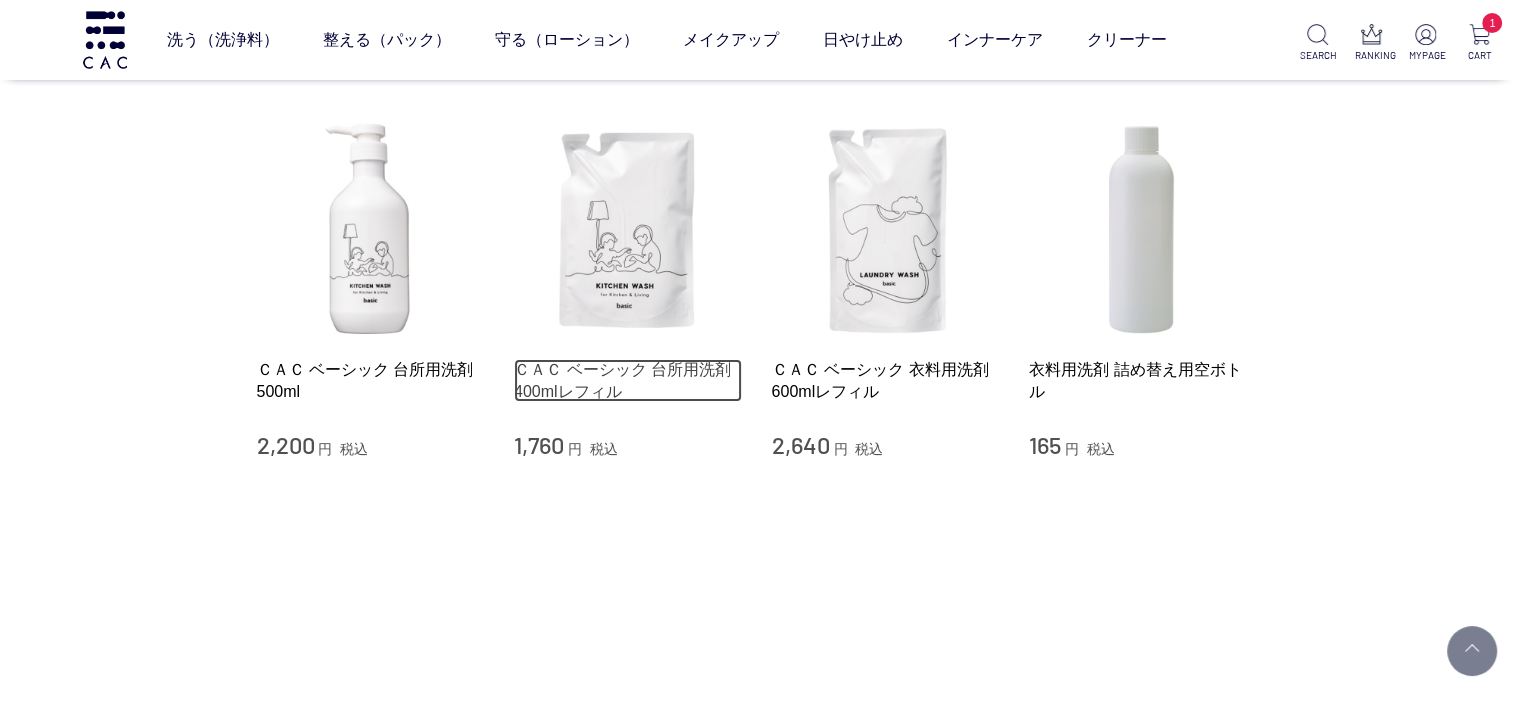 click on "ＣＡＣ ベーシック 台所用洗剤 400mlレフィル" at bounding box center [628, 380] 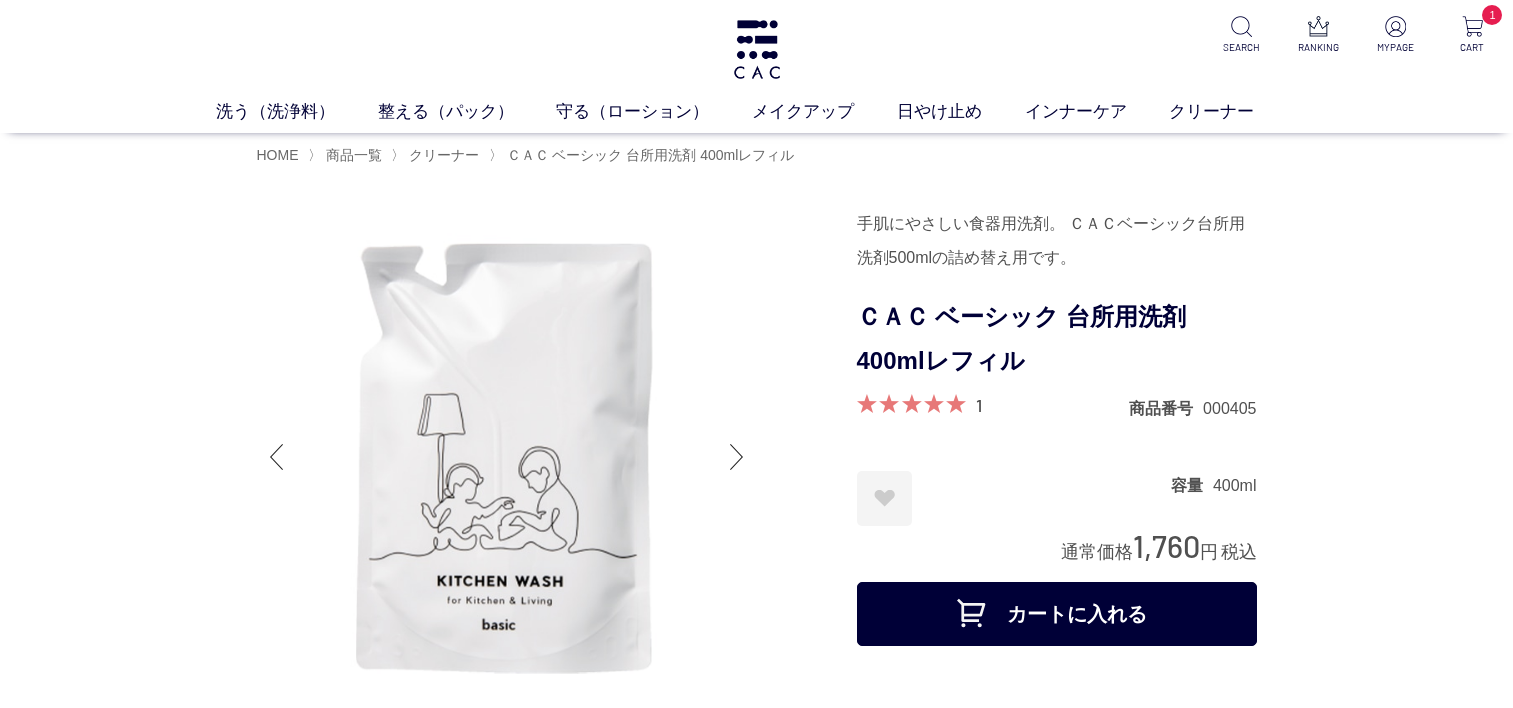 scroll, scrollTop: 0, scrollLeft: 0, axis: both 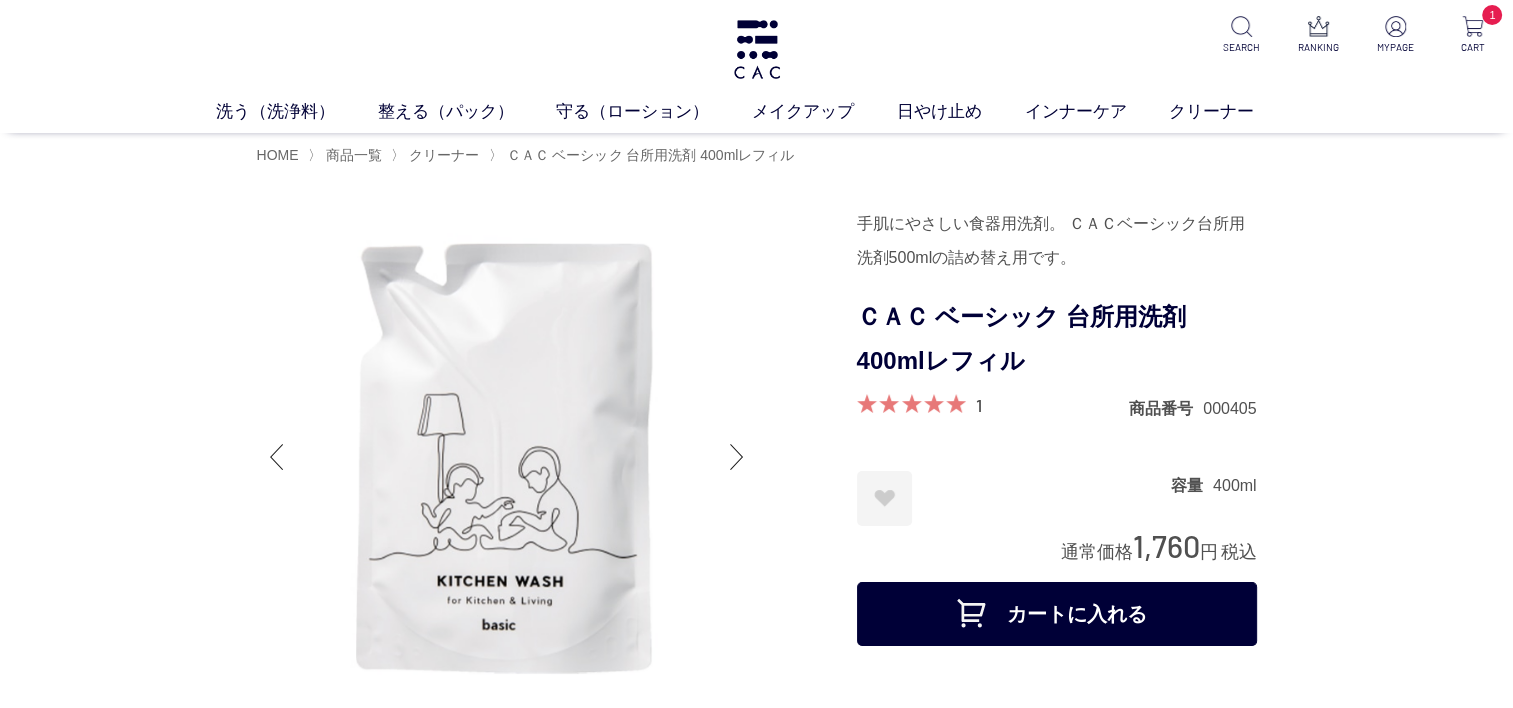 click on "カートに入れる" at bounding box center [1057, 614] 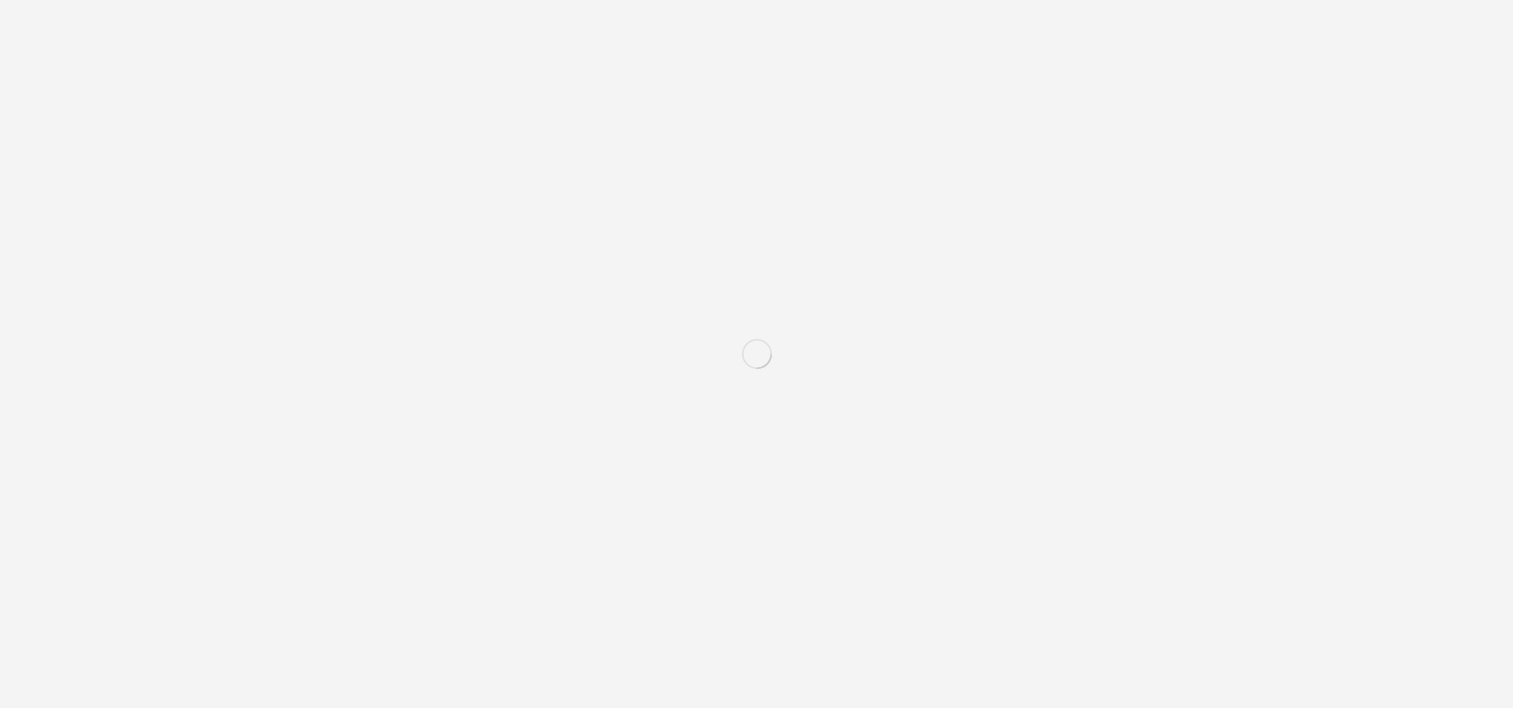 scroll, scrollTop: 0, scrollLeft: 0, axis: both 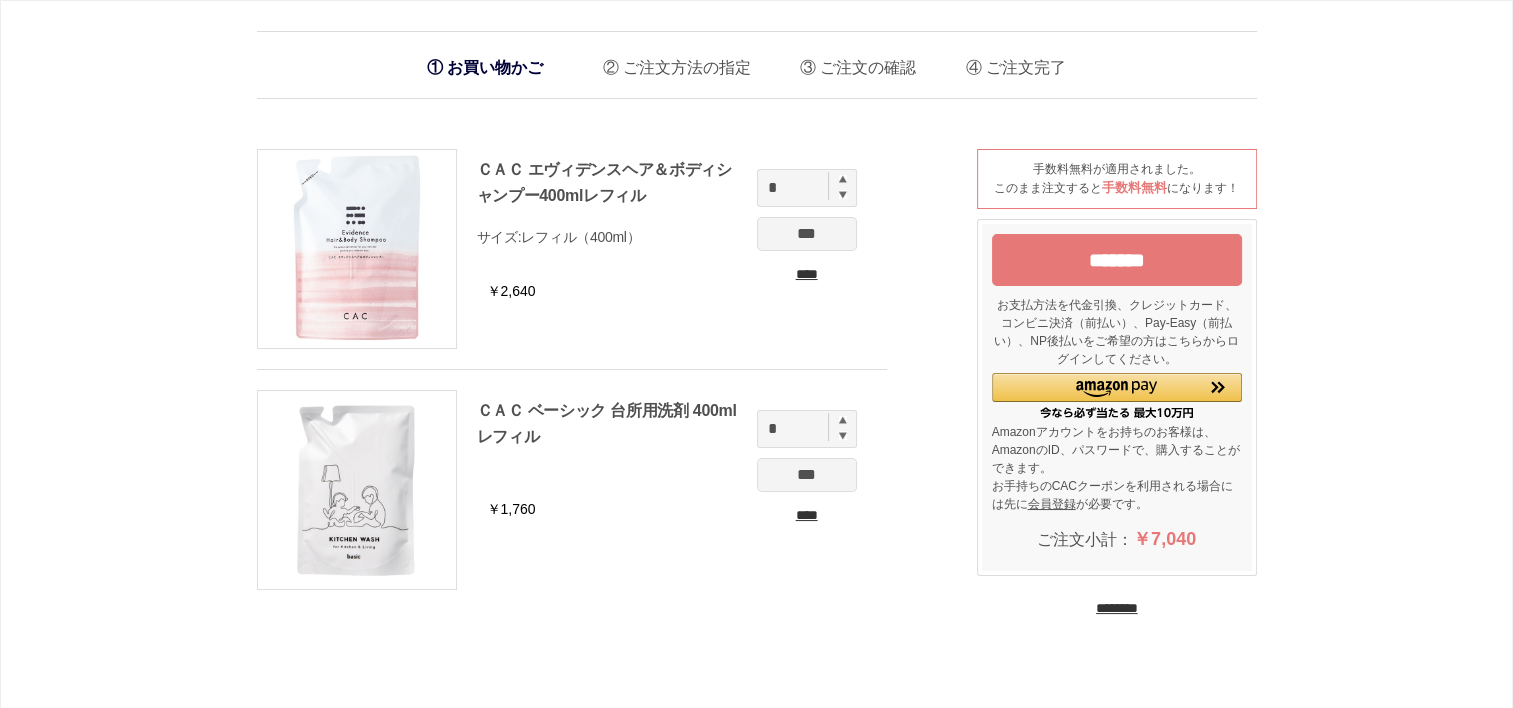 click at bounding box center (843, 420) 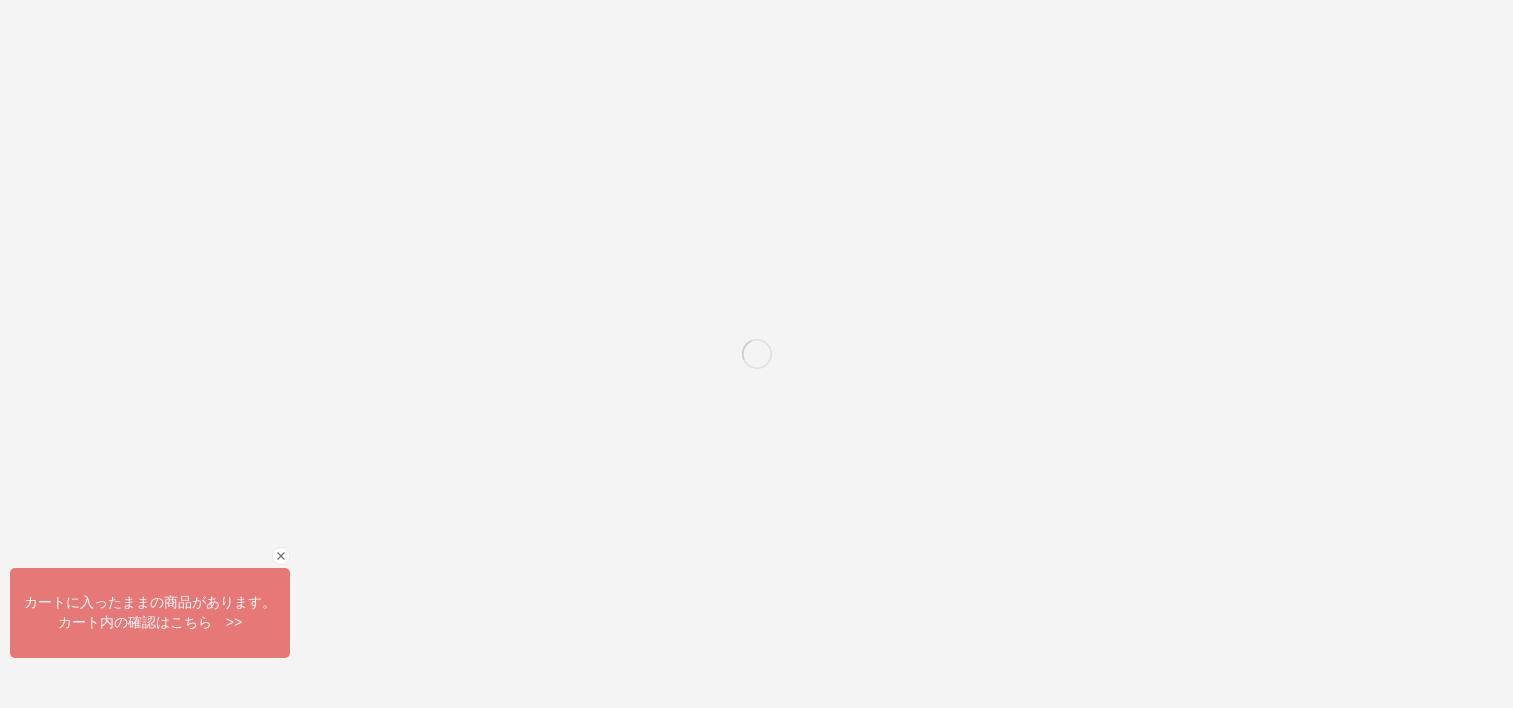 scroll, scrollTop: 0, scrollLeft: 0, axis: both 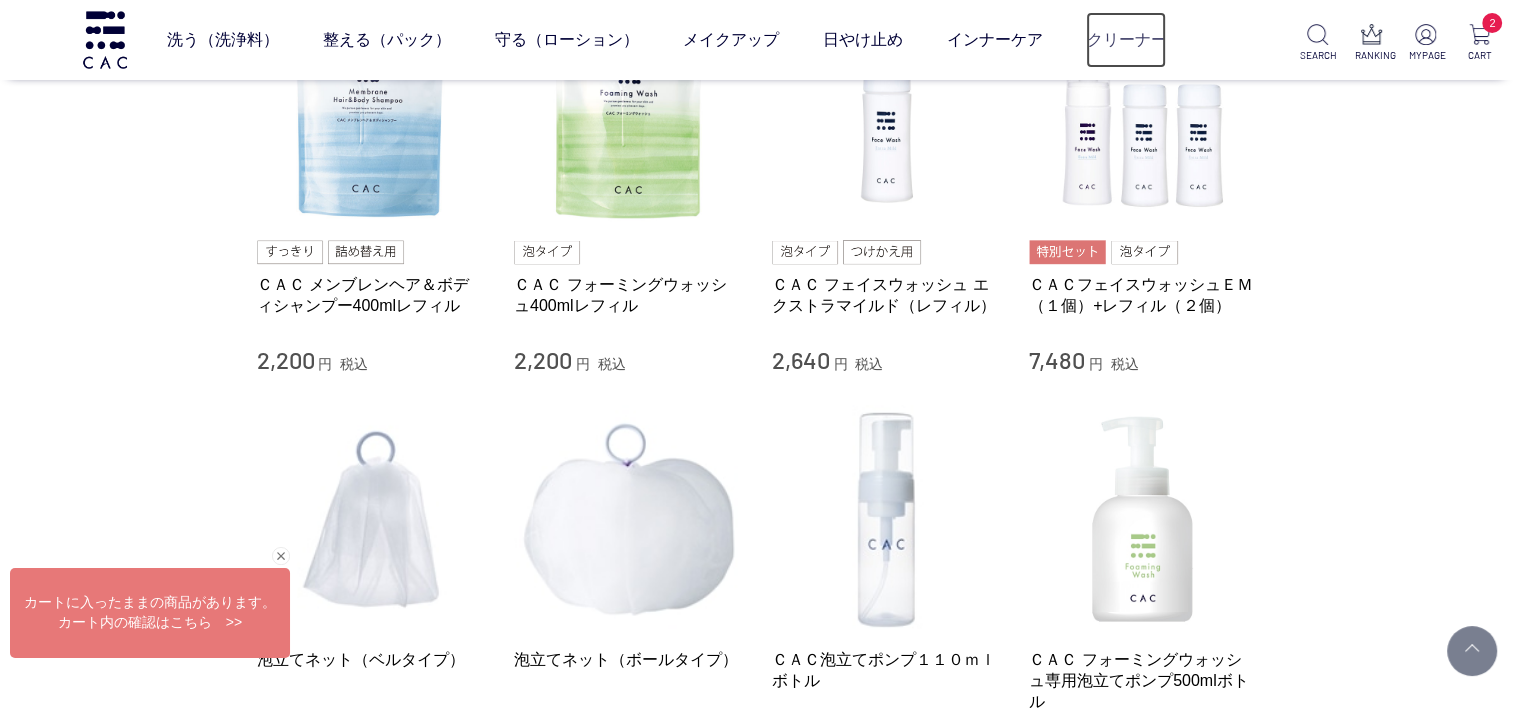 click on "クリーナー" at bounding box center (1126, 40) 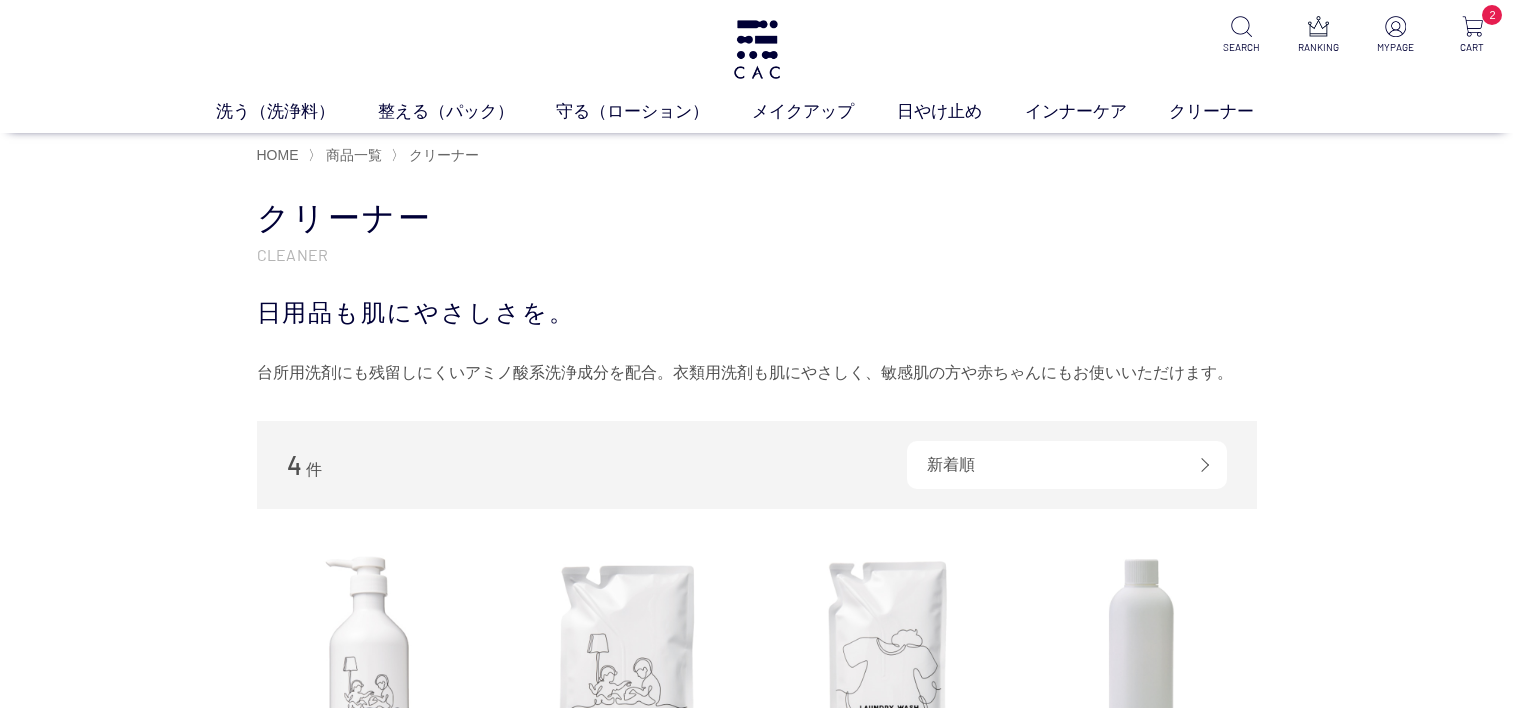 scroll, scrollTop: 0, scrollLeft: 0, axis: both 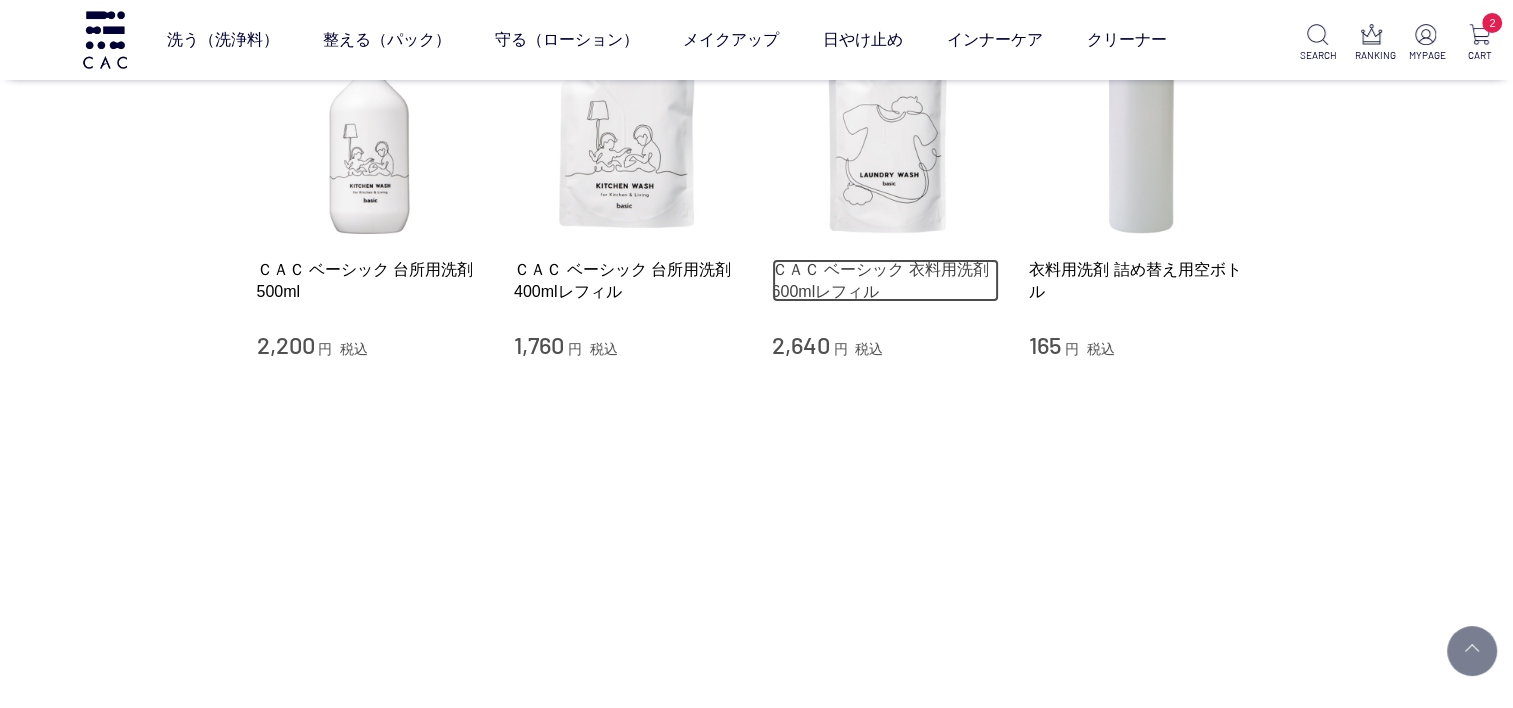 click on "ＣＡＣ ベーシック 衣料用洗剤600mlレフィル" at bounding box center (886, 280) 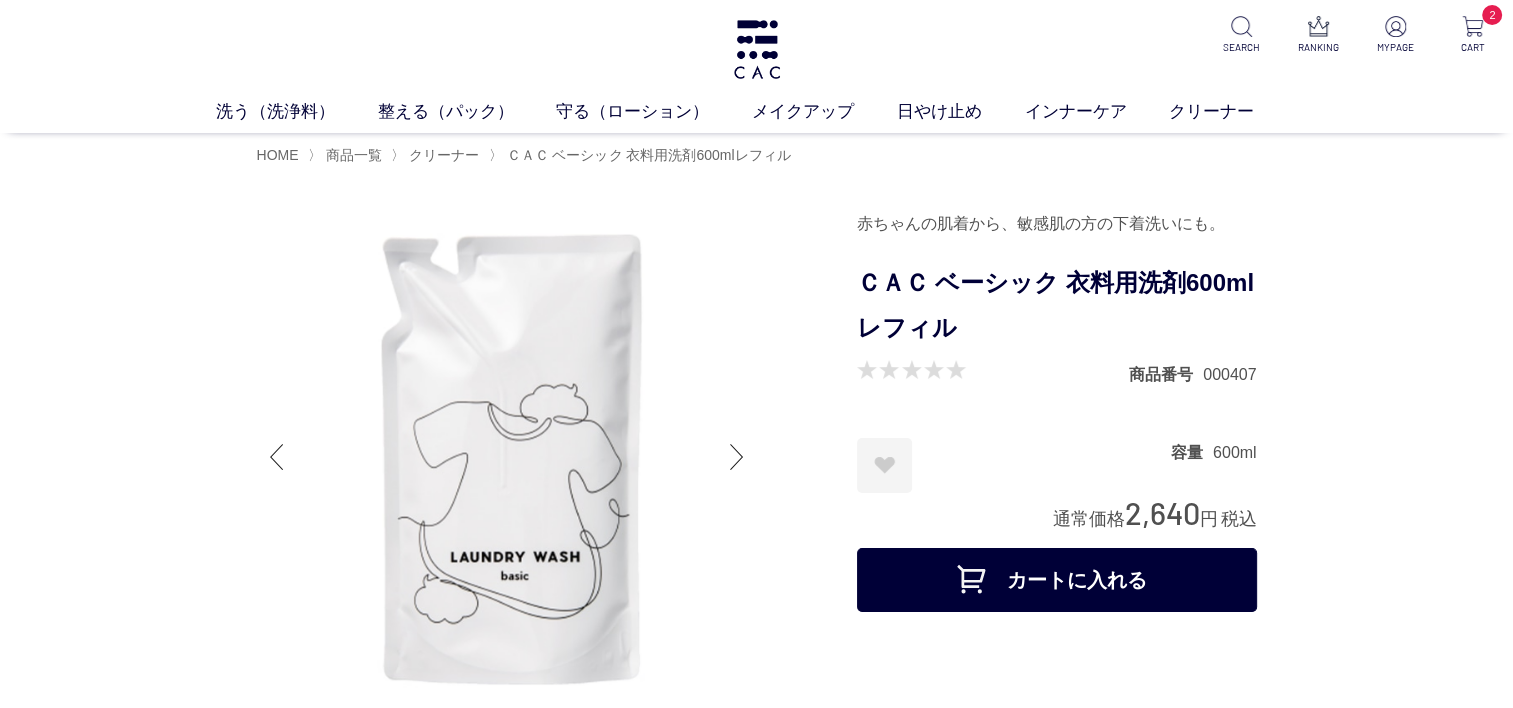 scroll, scrollTop: 0, scrollLeft: 0, axis: both 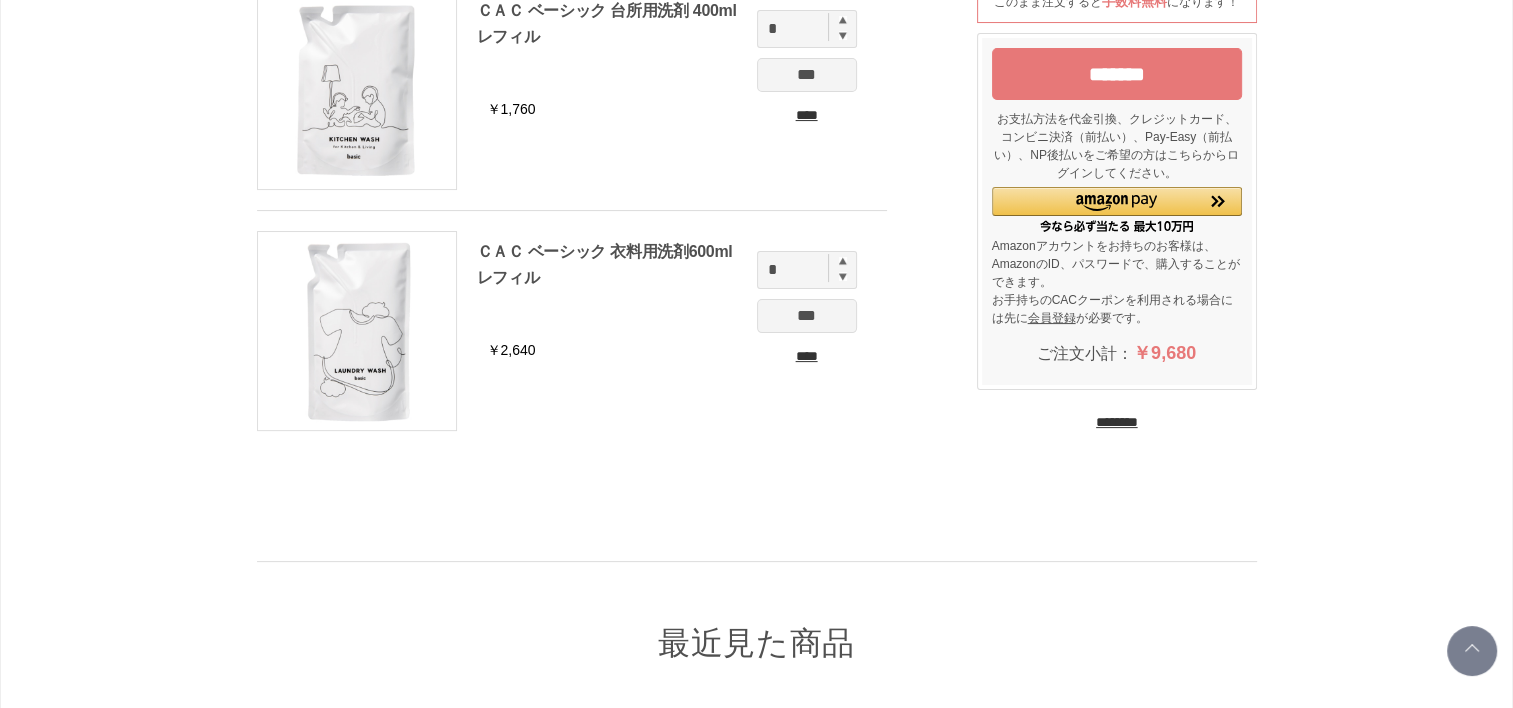 click at bounding box center [843, 261] 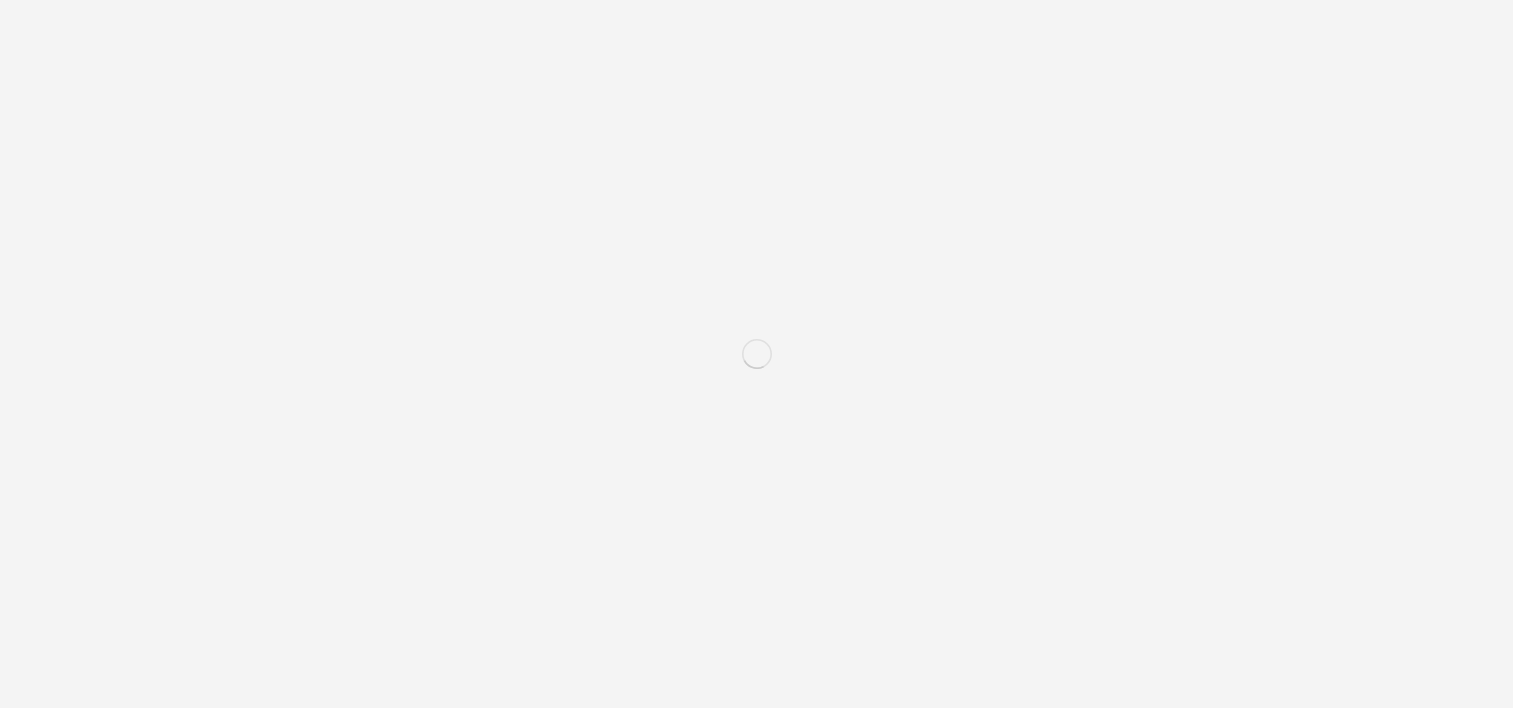 scroll, scrollTop: 0, scrollLeft: 0, axis: both 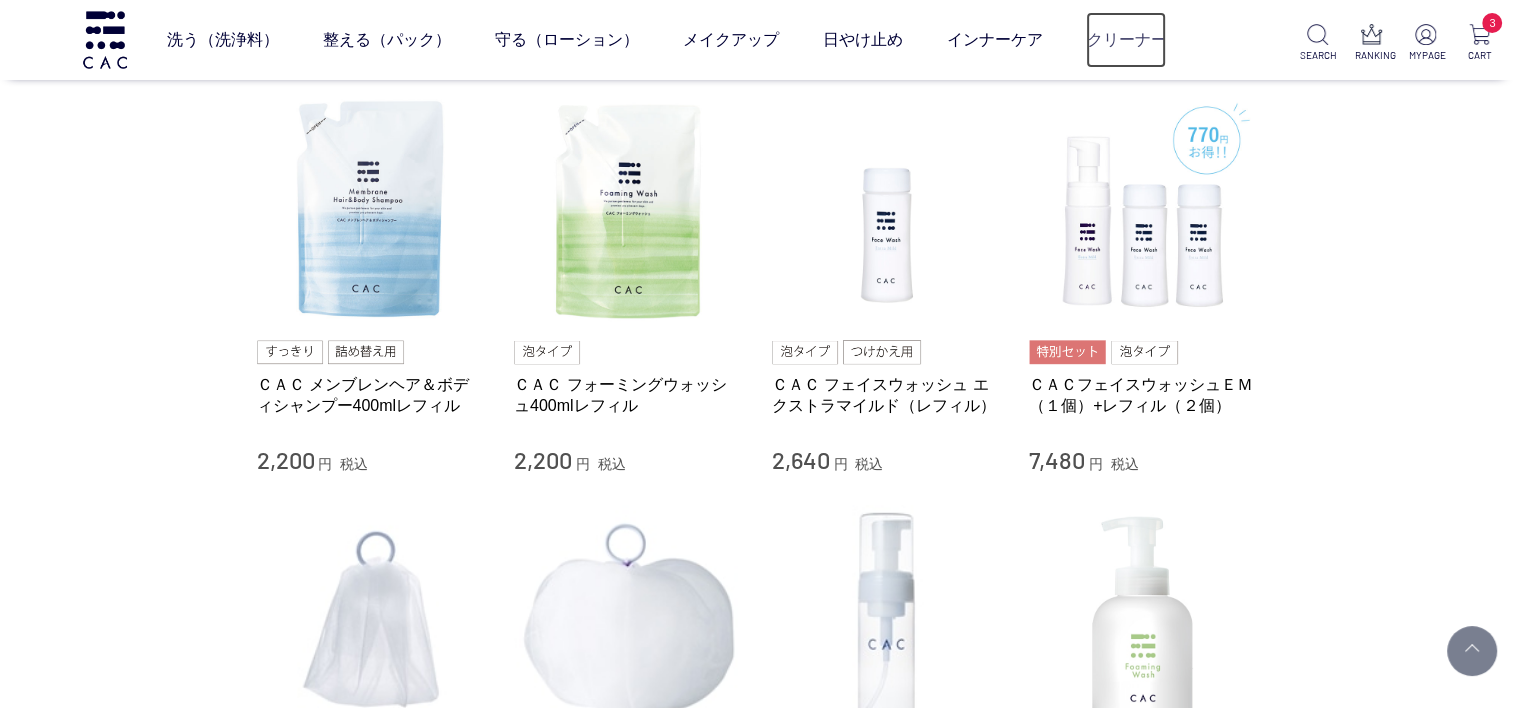 click on "クリーナー" at bounding box center [1126, 40] 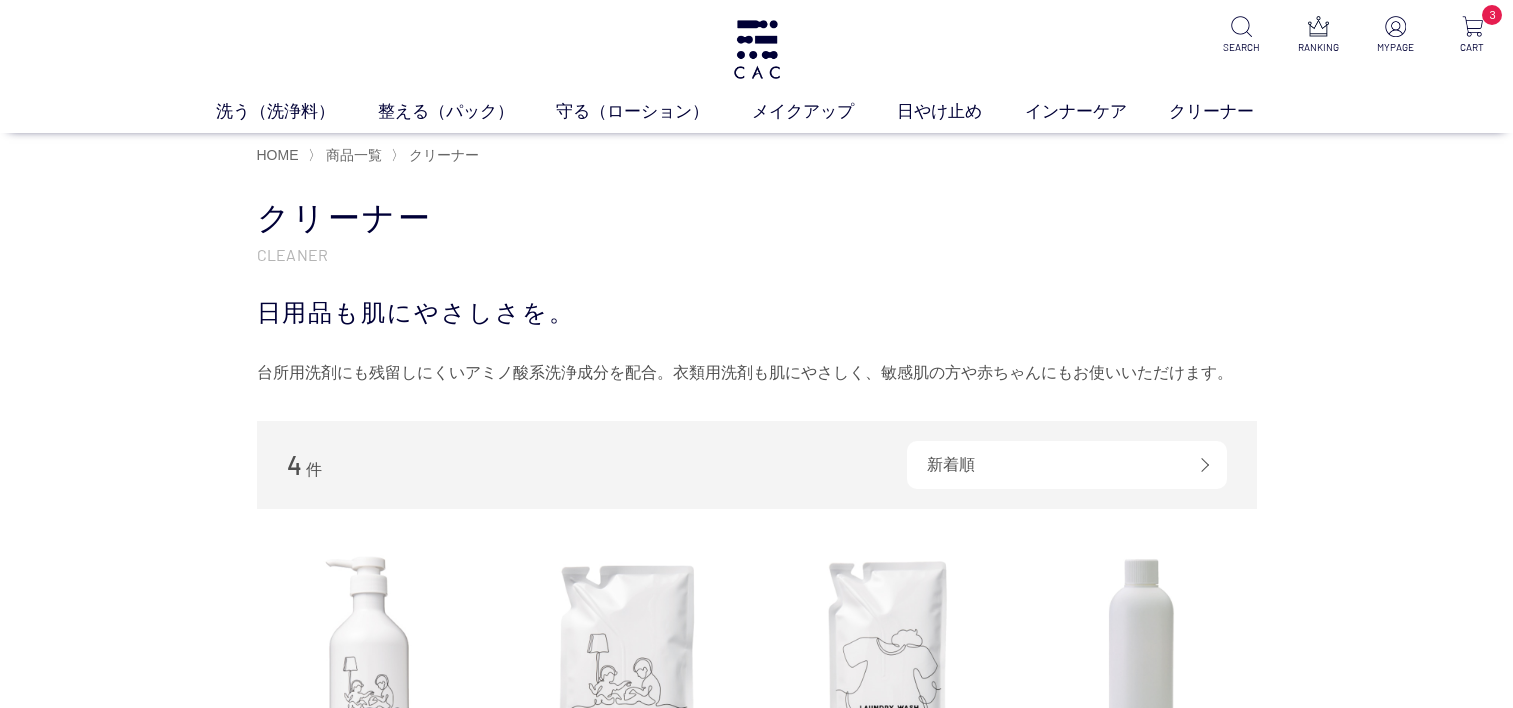 scroll, scrollTop: 0, scrollLeft: 0, axis: both 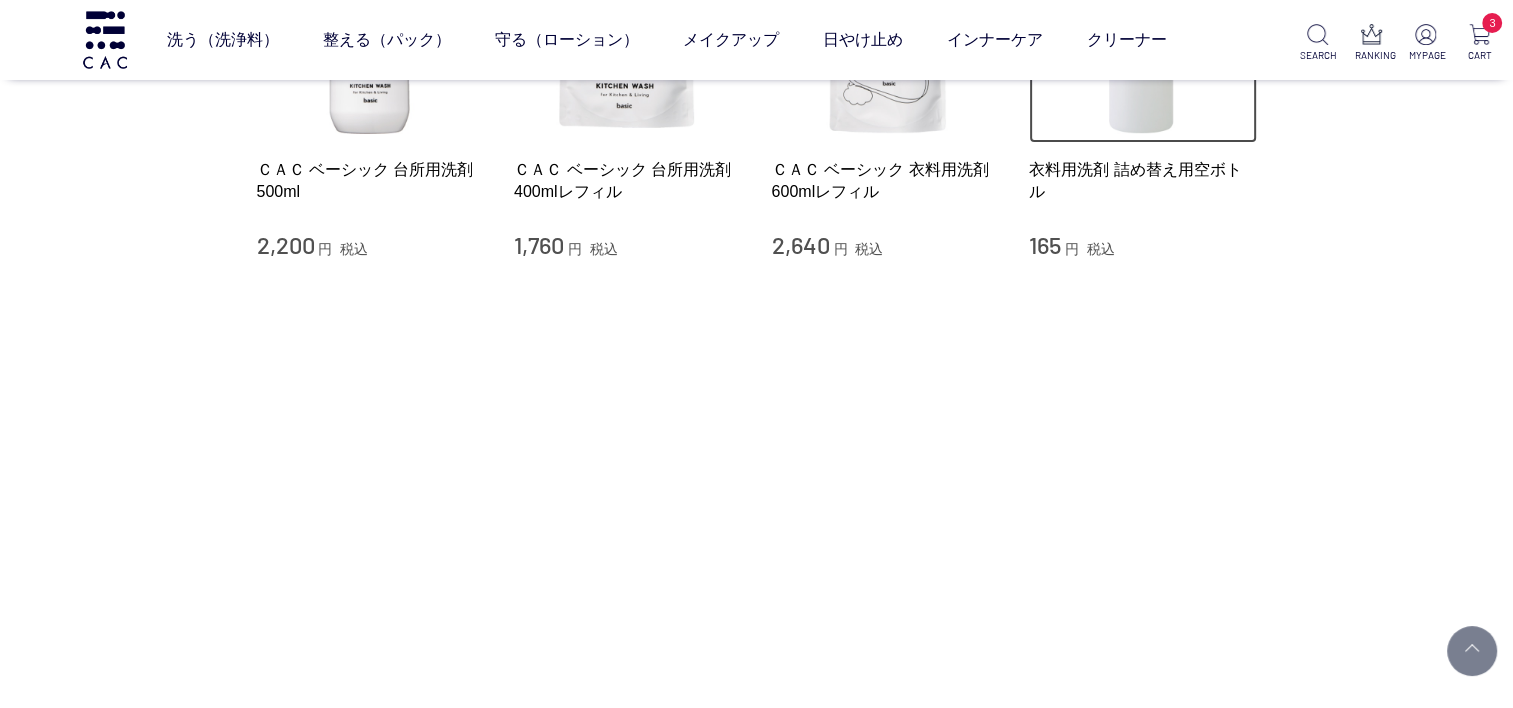 click at bounding box center [1143, 30] 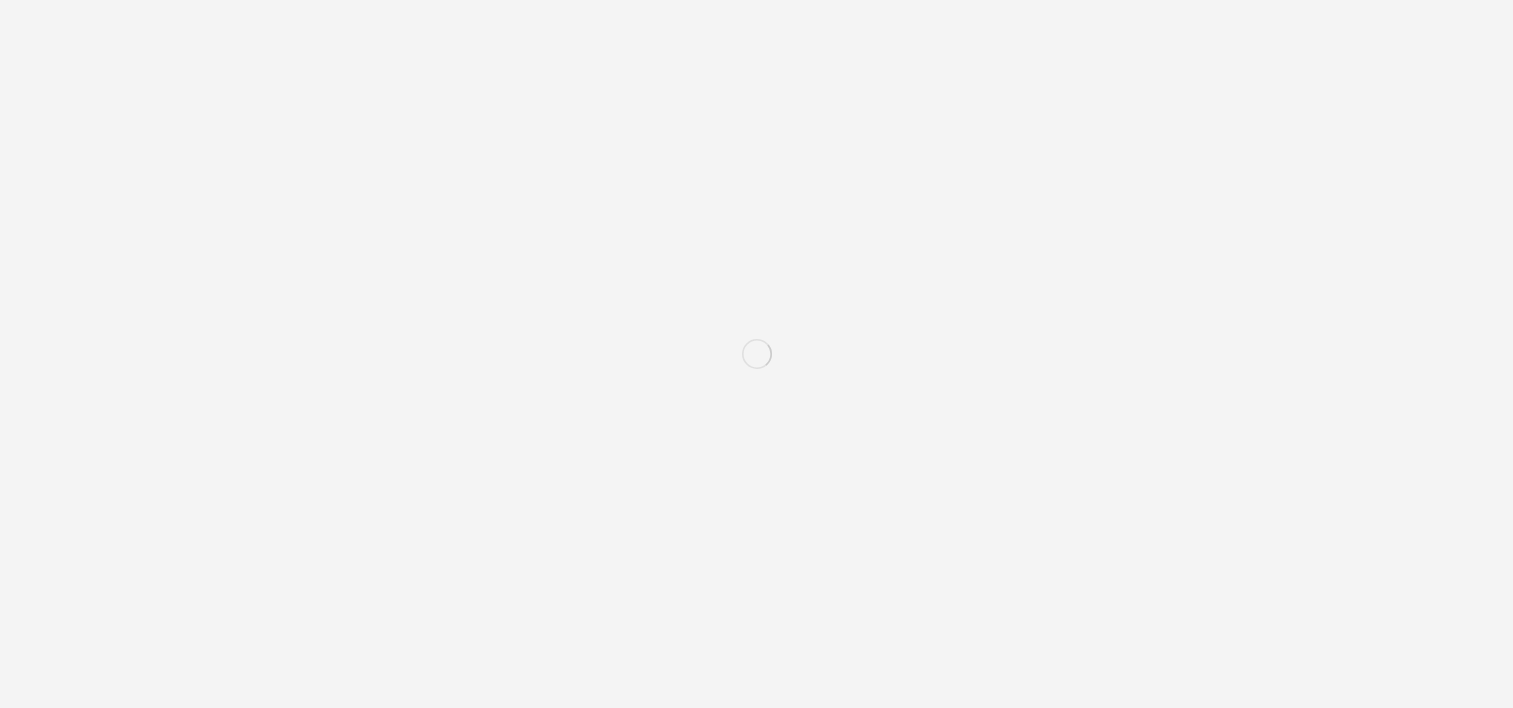 scroll, scrollTop: 0, scrollLeft: 0, axis: both 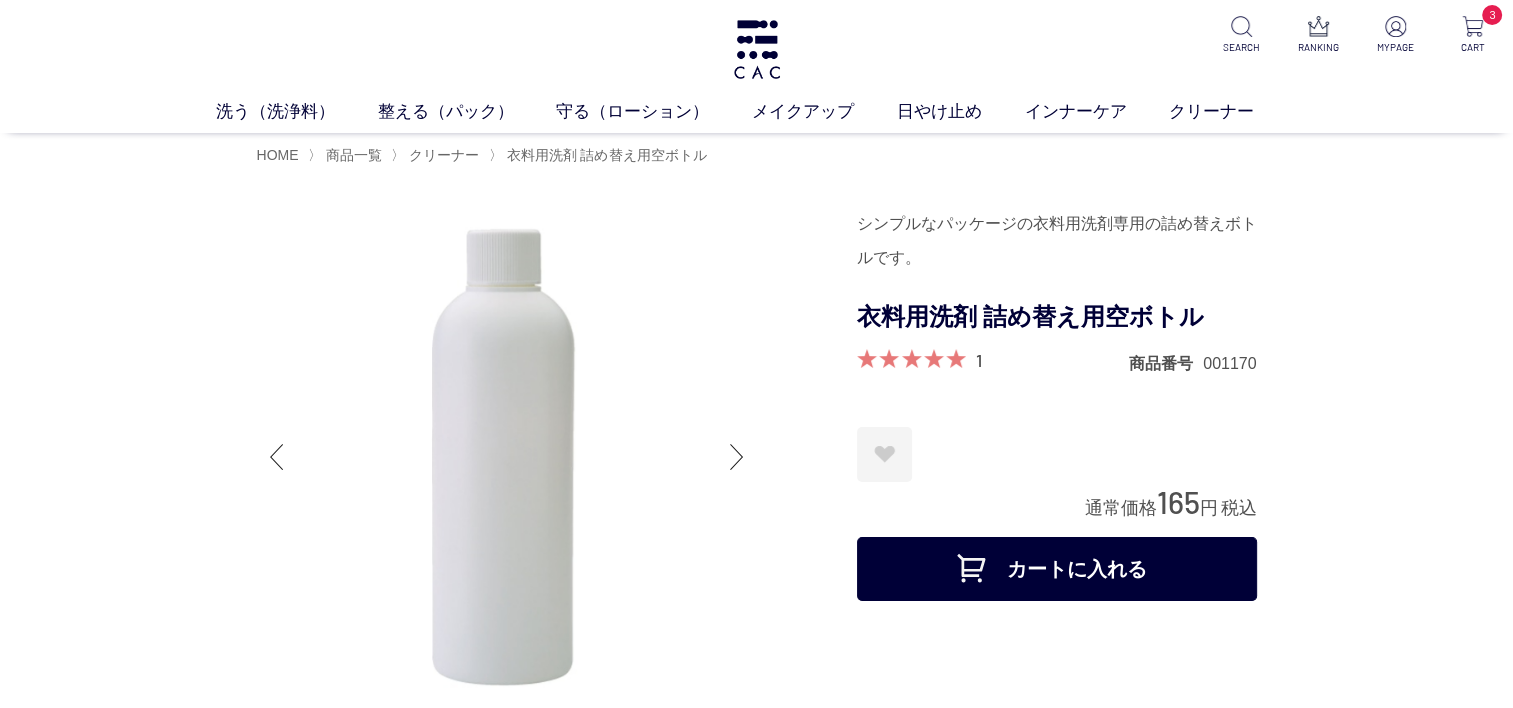 click on "カートに入れる" at bounding box center (1057, 569) 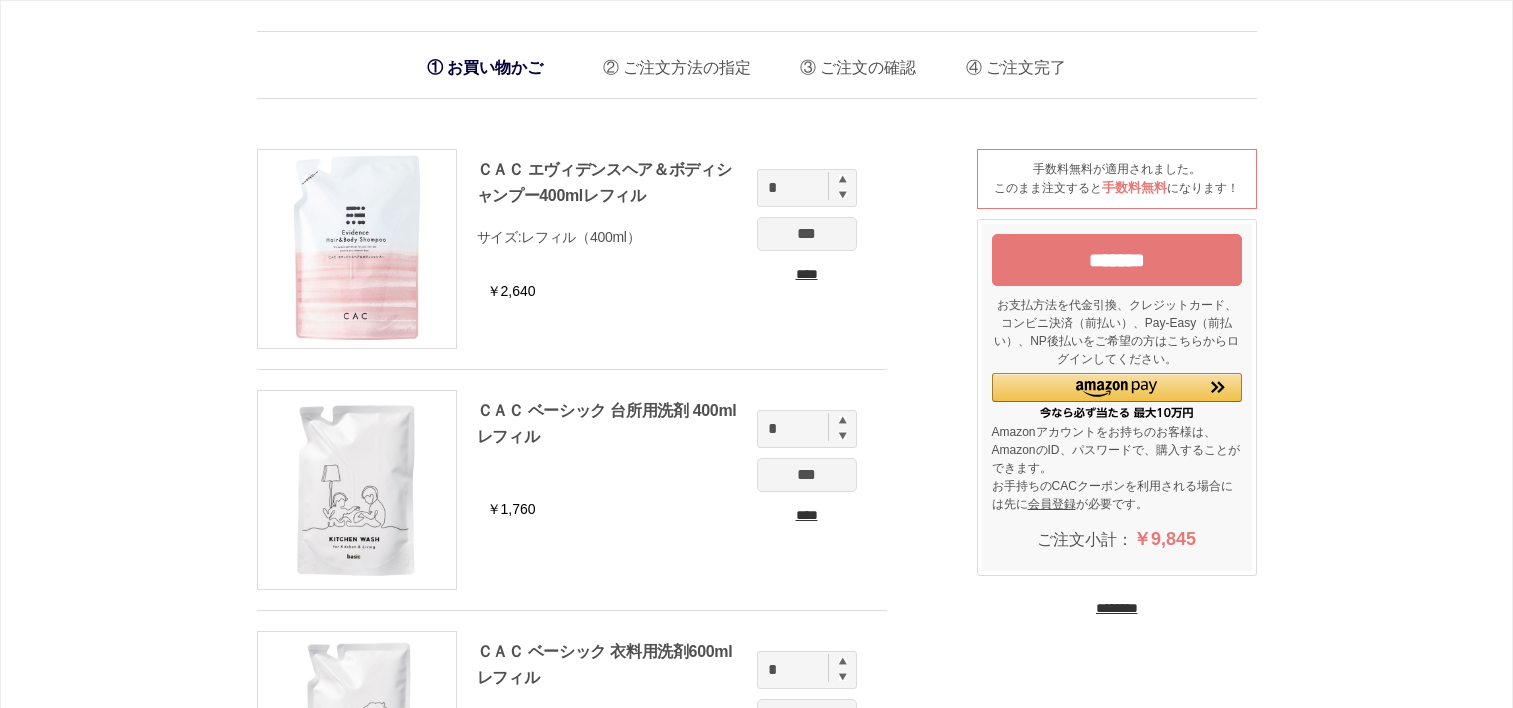 scroll, scrollTop: 0, scrollLeft: 0, axis: both 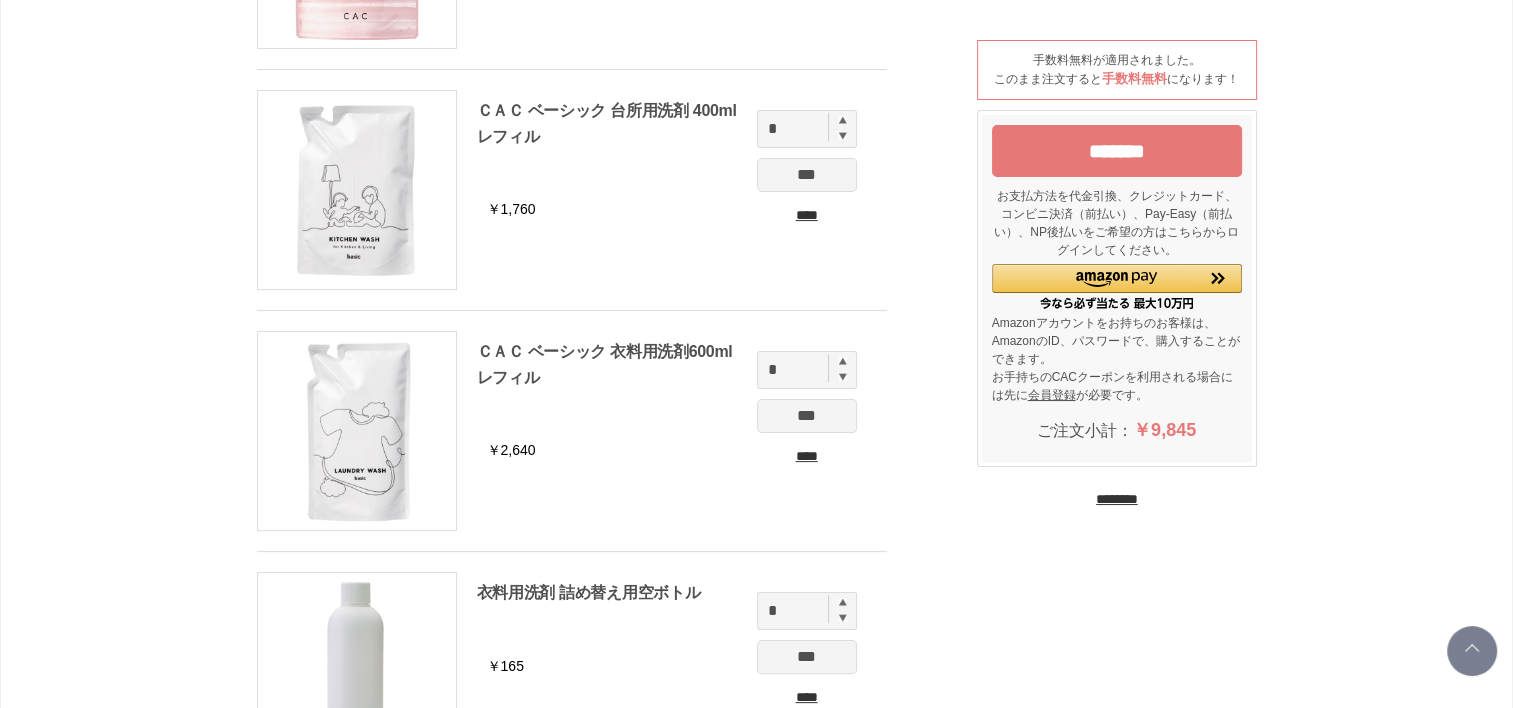 click on "********" at bounding box center [1117, 499] 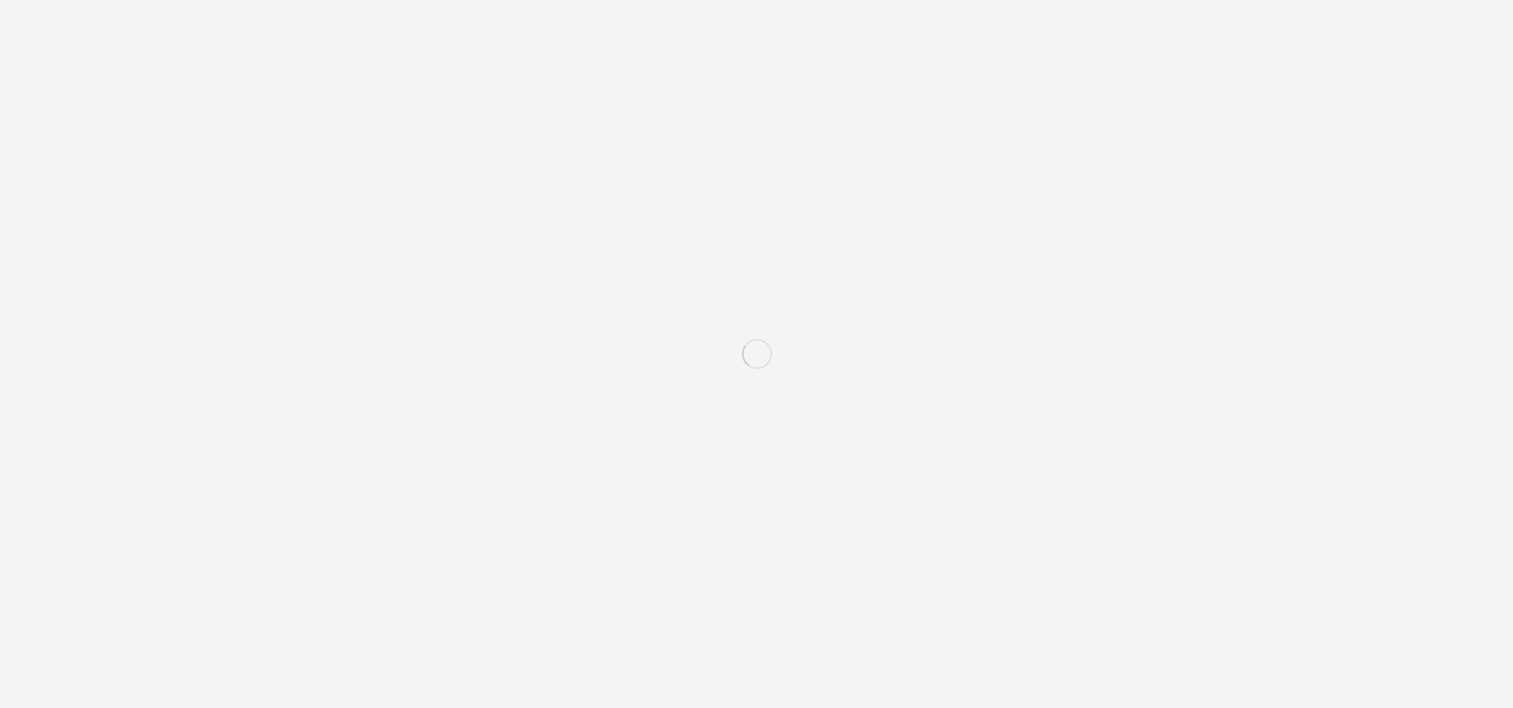 scroll, scrollTop: 0, scrollLeft: 0, axis: both 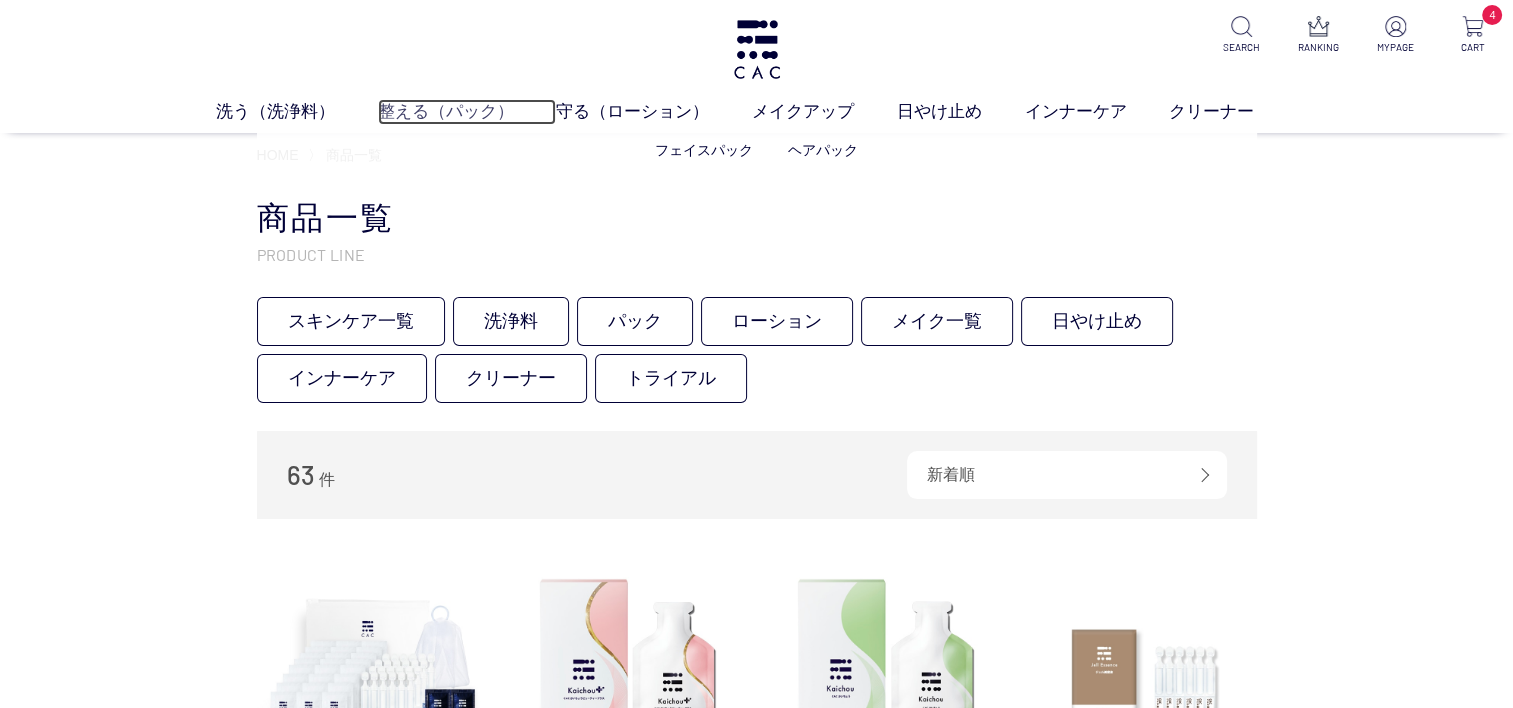 click on "整える（パック）" at bounding box center (467, 112) 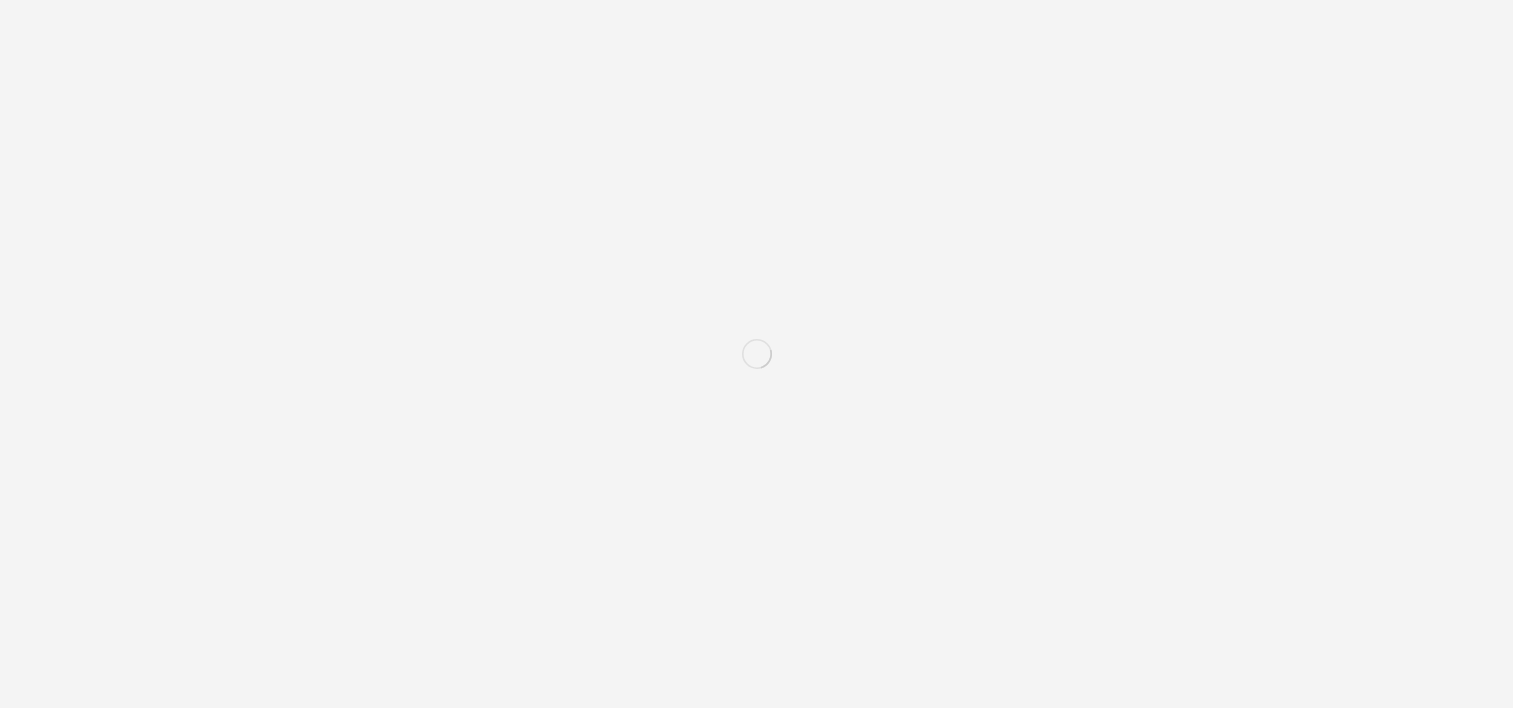 scroll, scrollTop: 0, scrollLeft: 0, axis: both 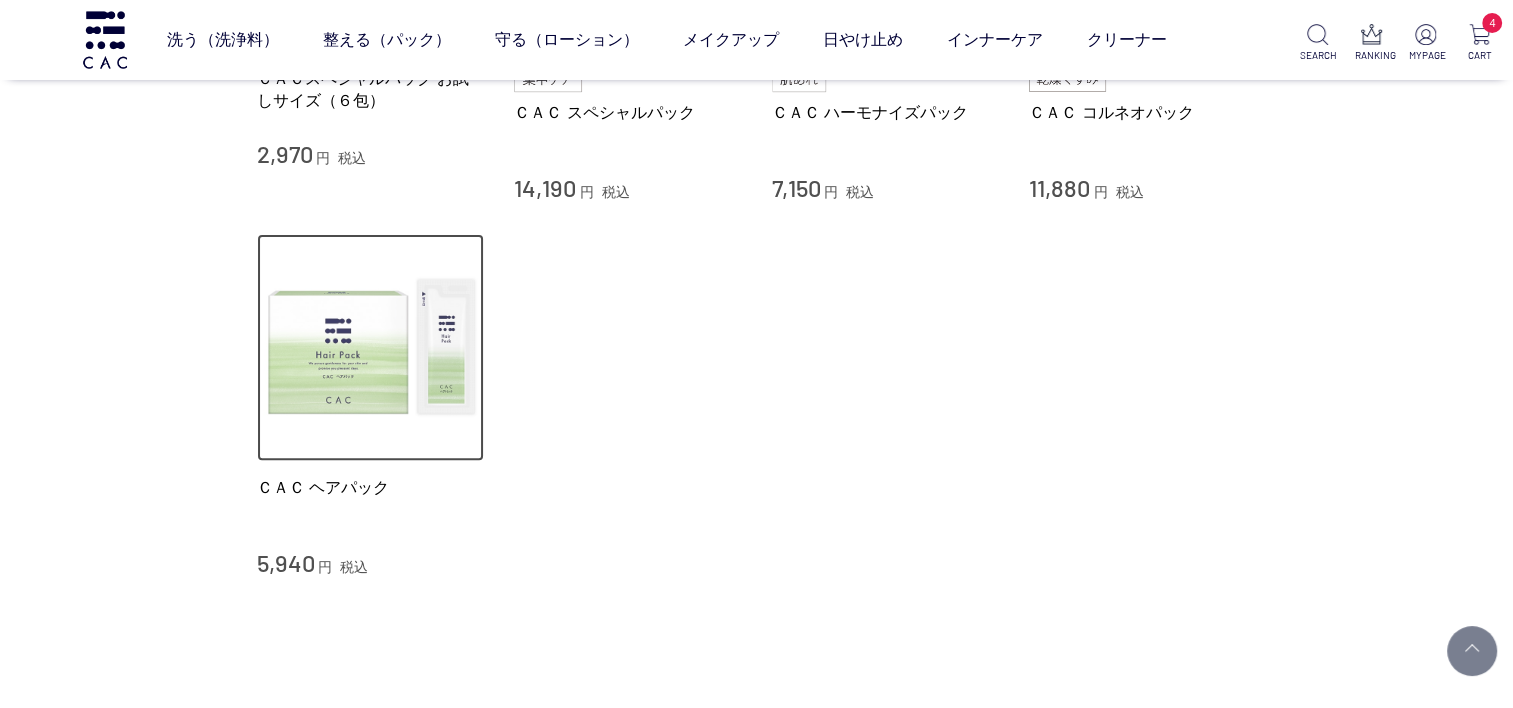 click at bounding box center (371, 348) 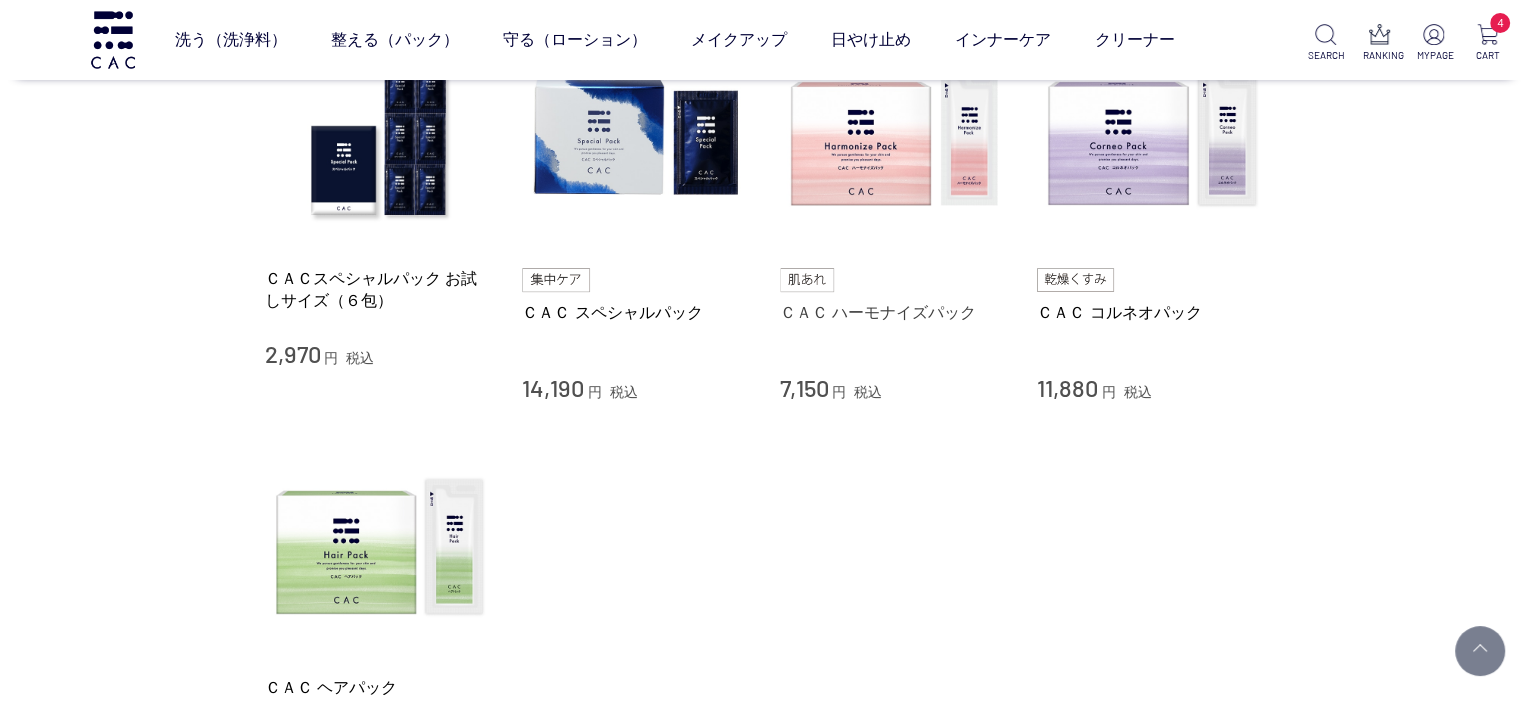 scroll, scrollTop: 0, scrollLeft: 0, axis: both 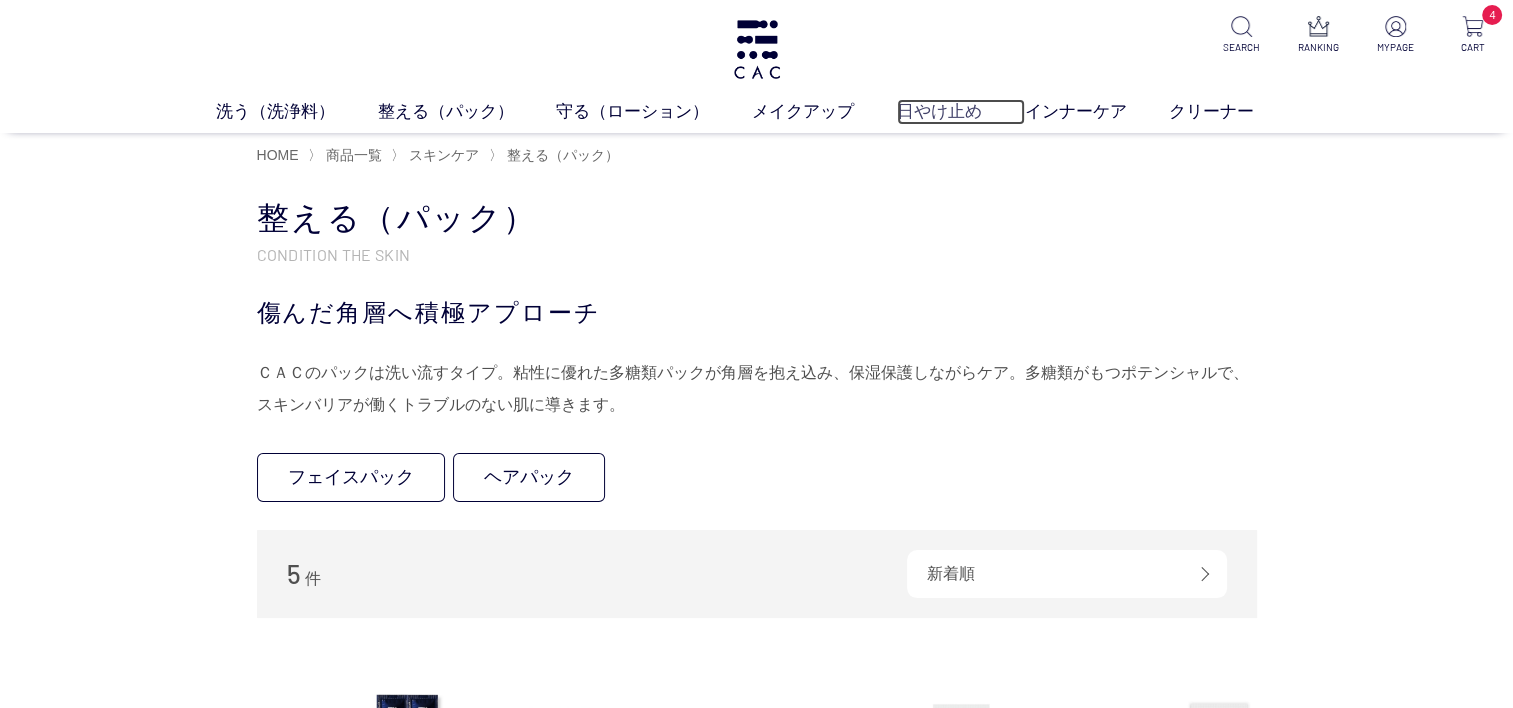 click on "日やけ止め" at bounding box center [961, 112] 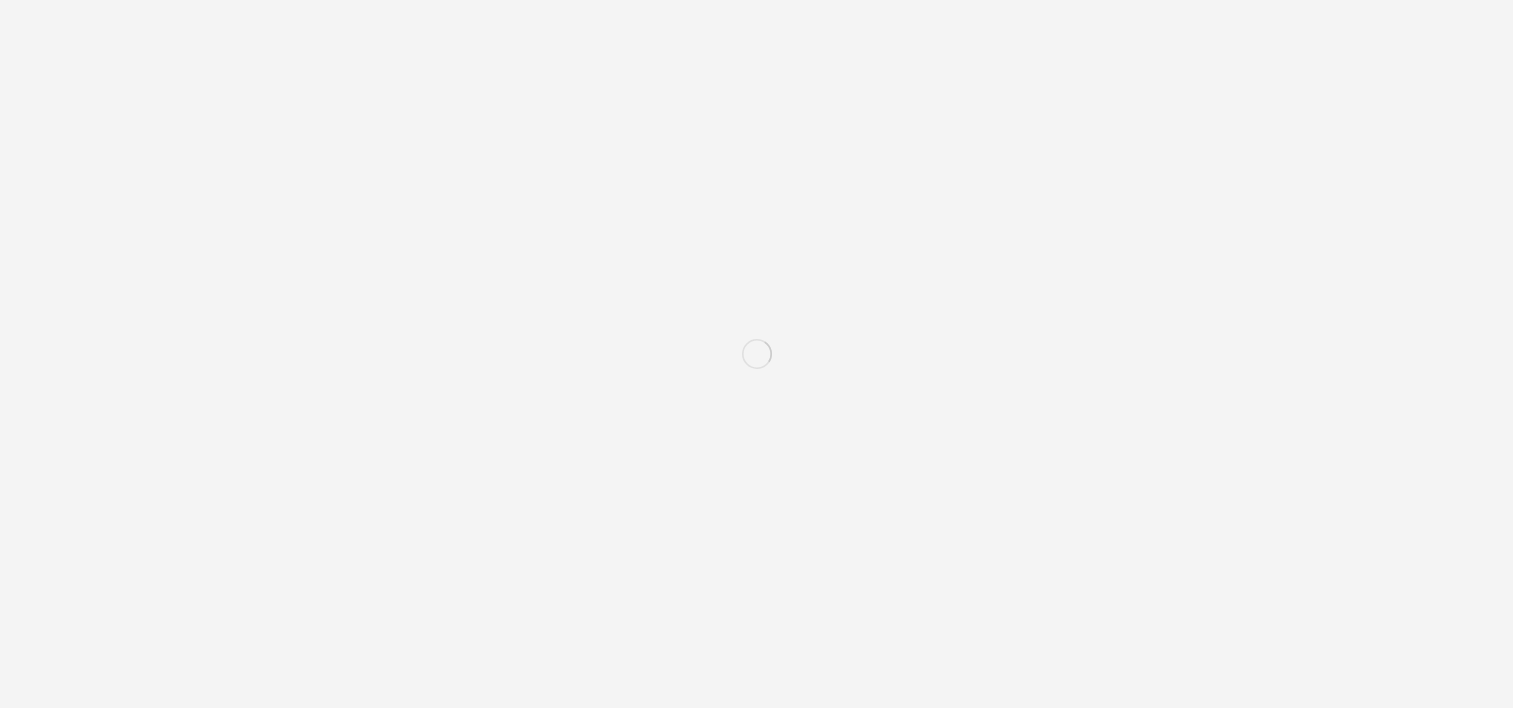 scroll, scrollTop: 0, scrollLeft: 0, axis: both 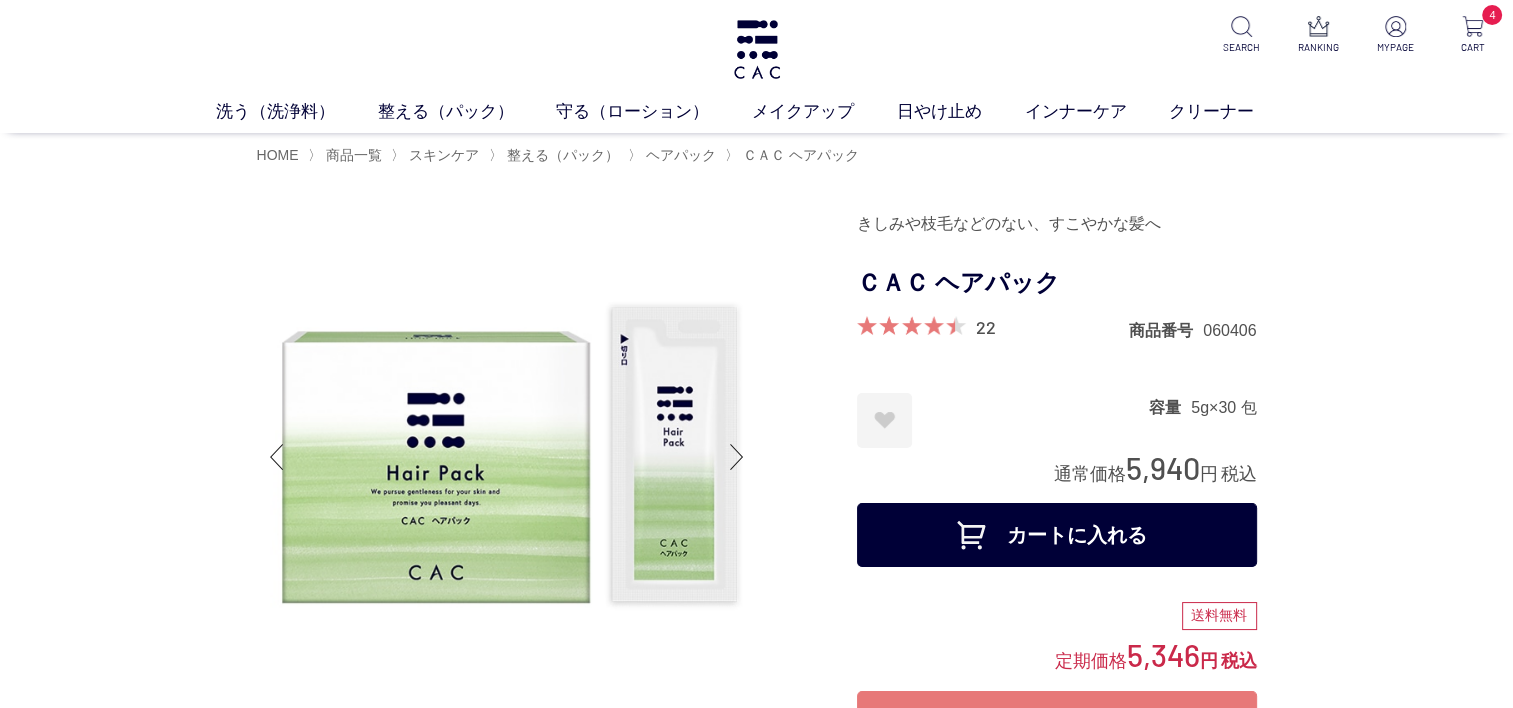 click on "カートに入れる" at bounding box center [1057, 535] 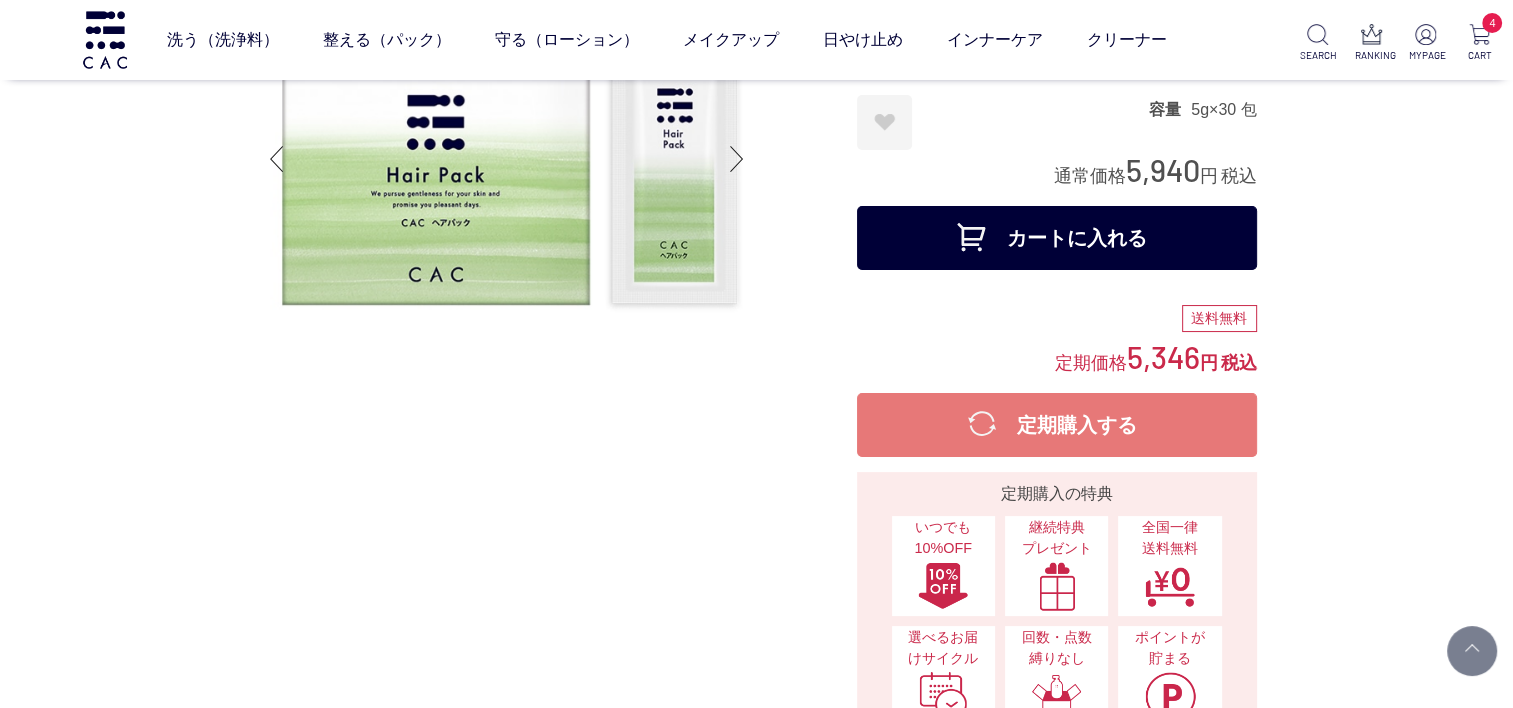 scroll, scrollTop: 0, scrollLeft: 0, axis: both 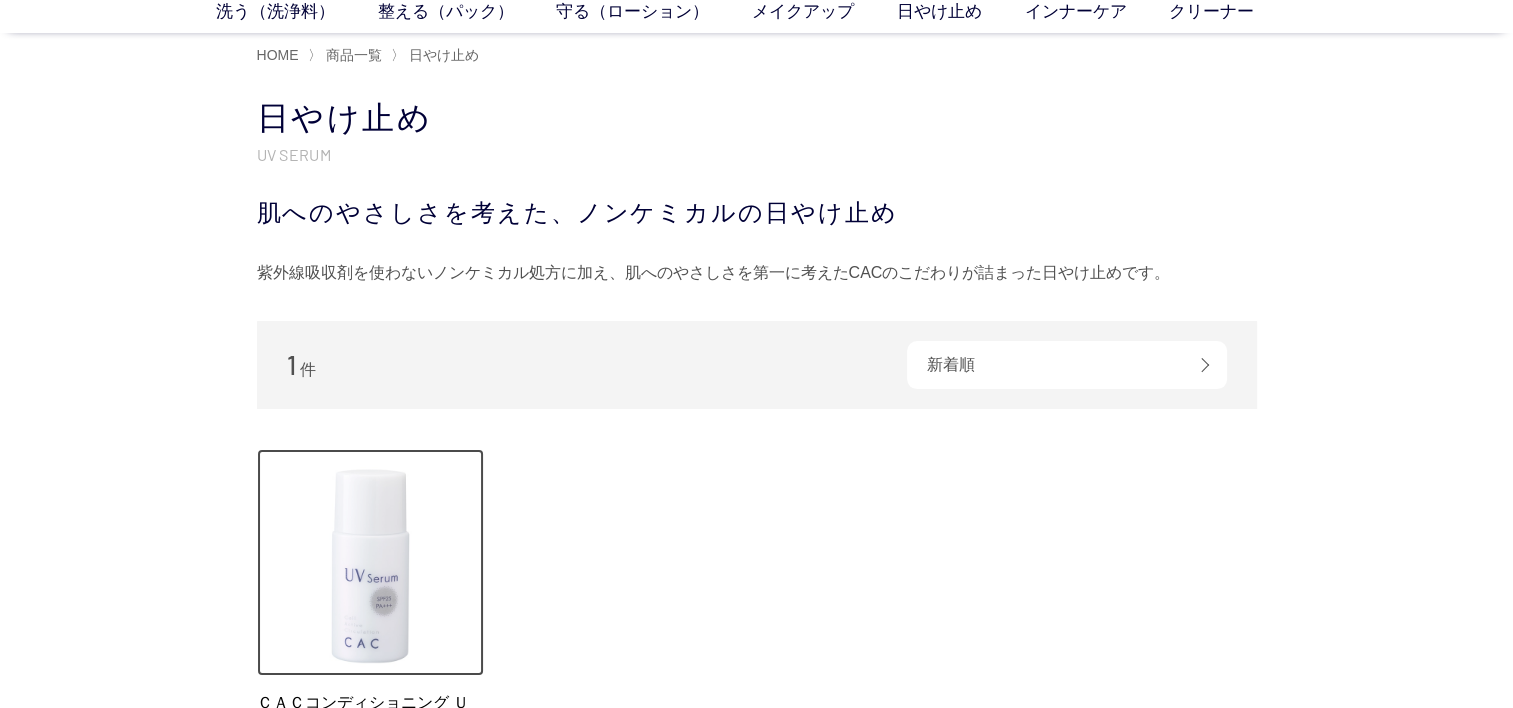 click at bounding box center (371, 563) 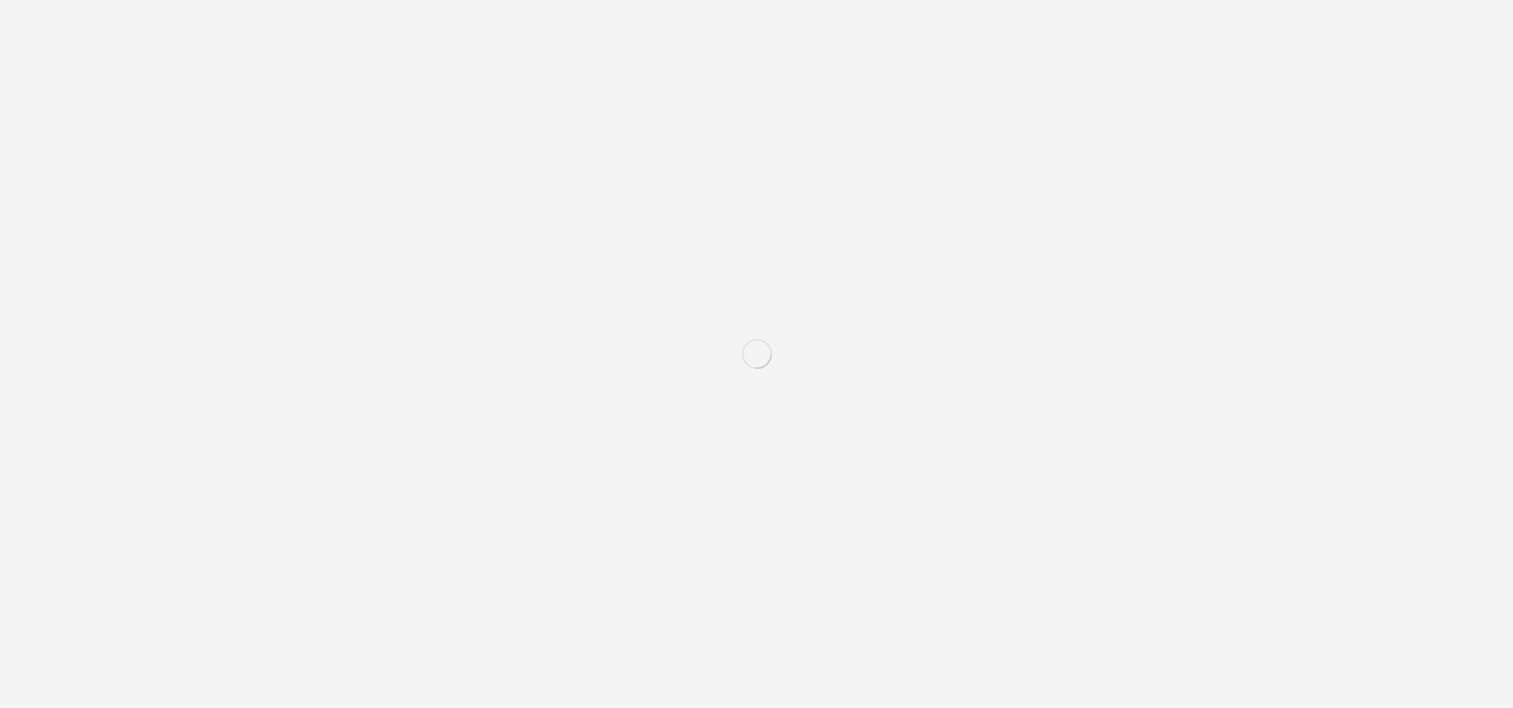 scroll, scrollTop: 0, scrollLeft: 0, axis: both 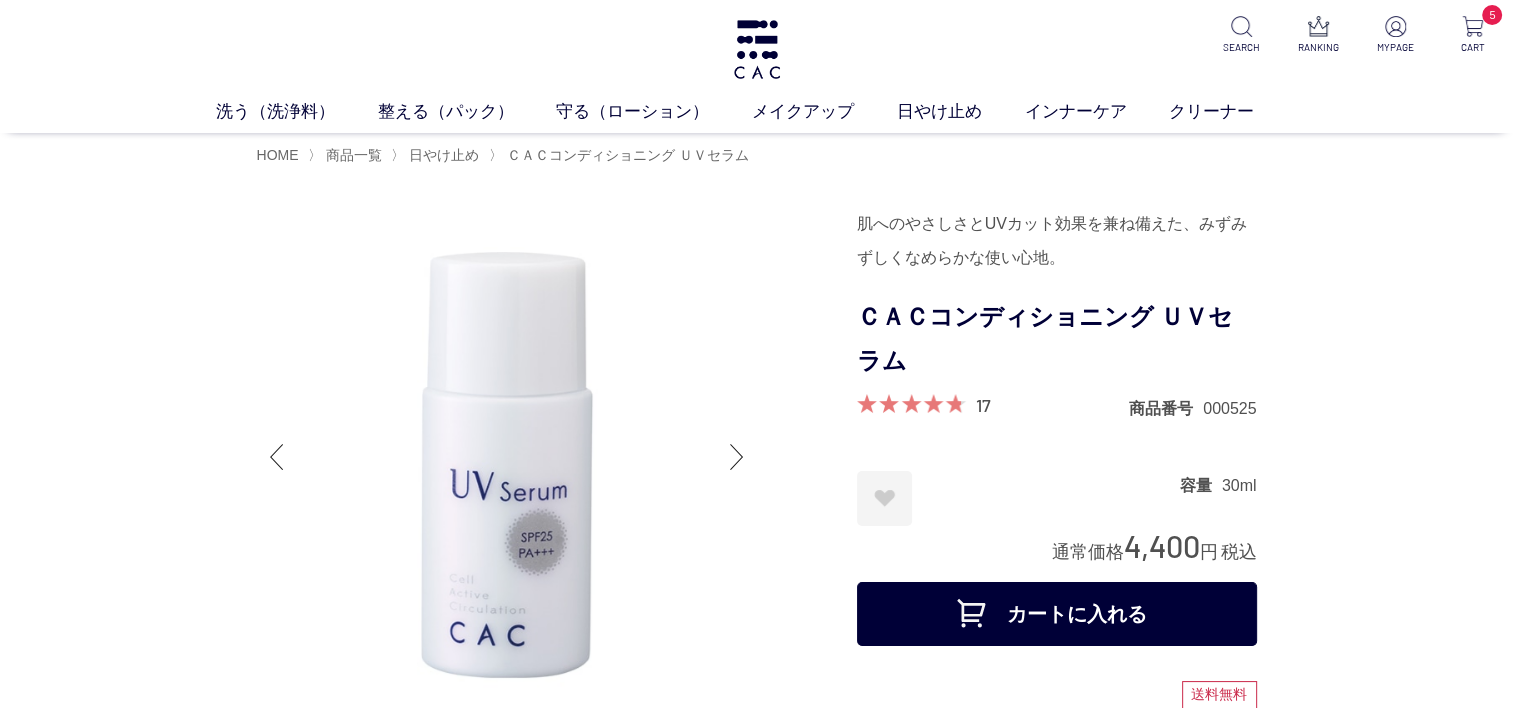 click on "カートに入れる" at bounding box center [1057, 614] 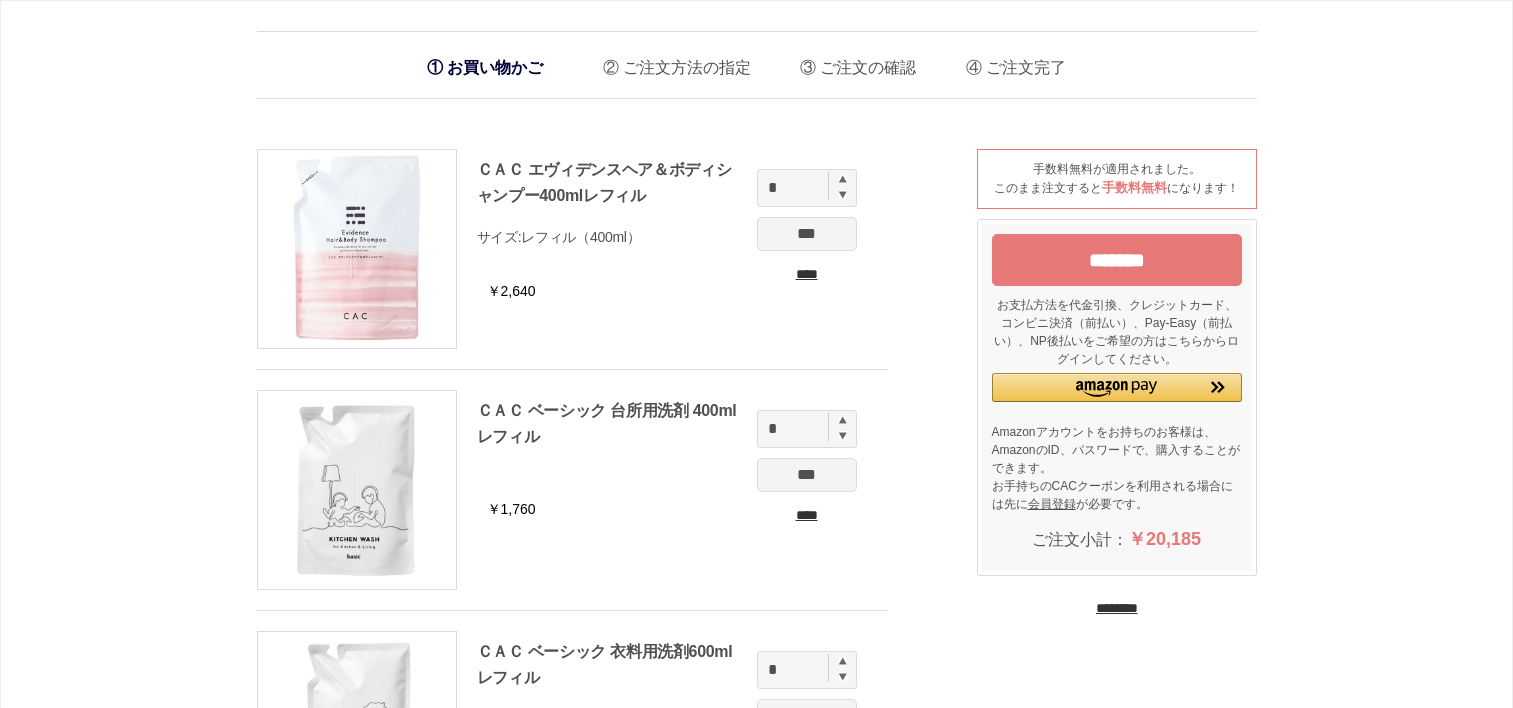 scroll, scrollTop: 0, scrollLeft: 0, axis: both 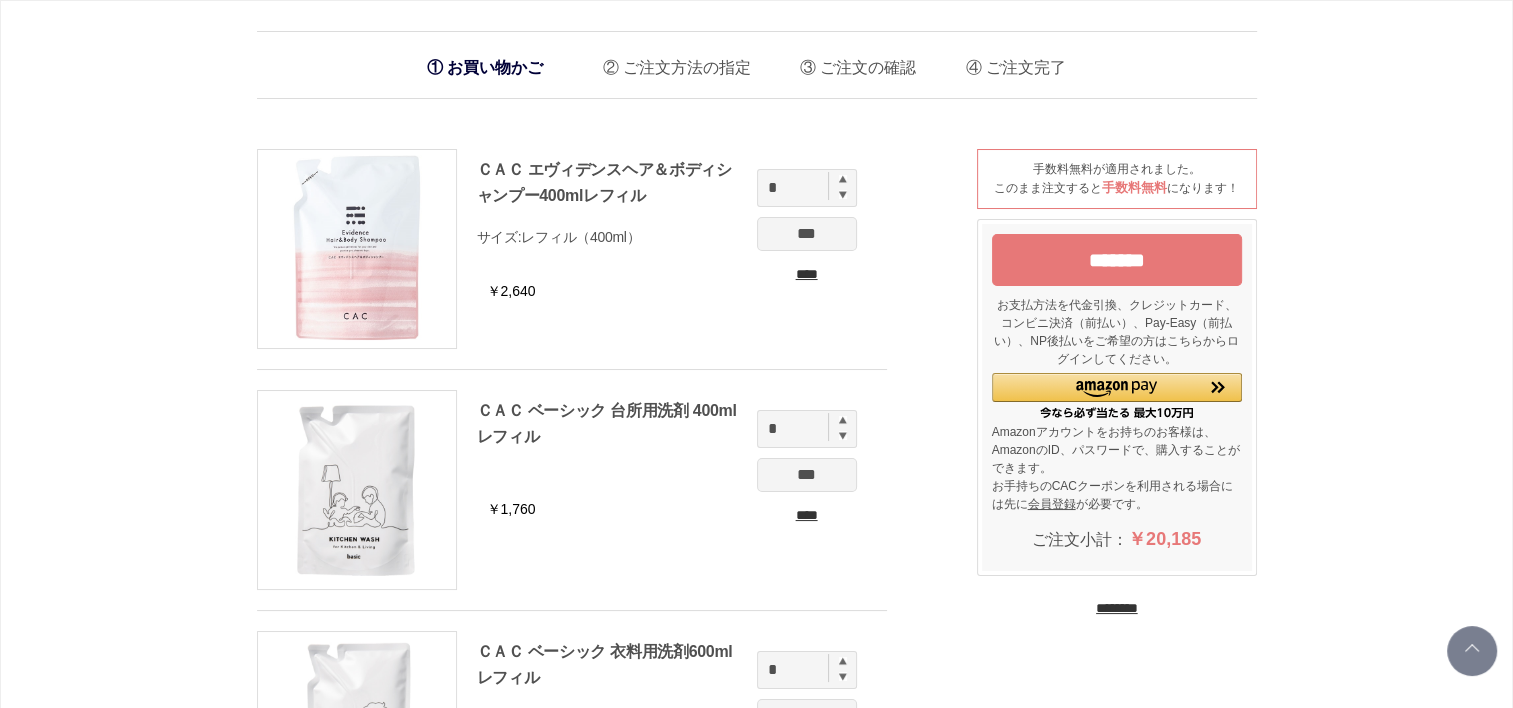 click on "********" at bounding box center (1117, 608) 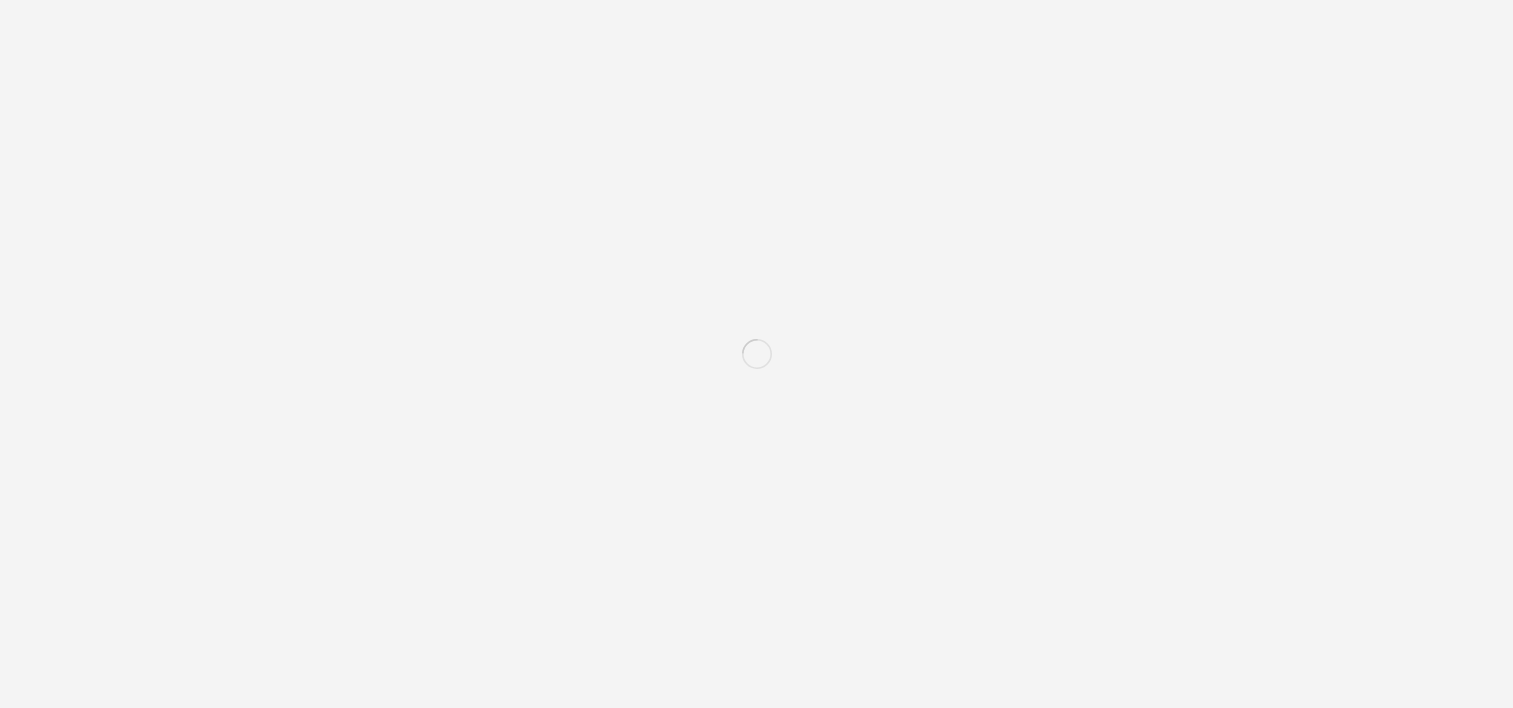 scroll, scrollTop: 0, scrollLeft: 0, axis: both 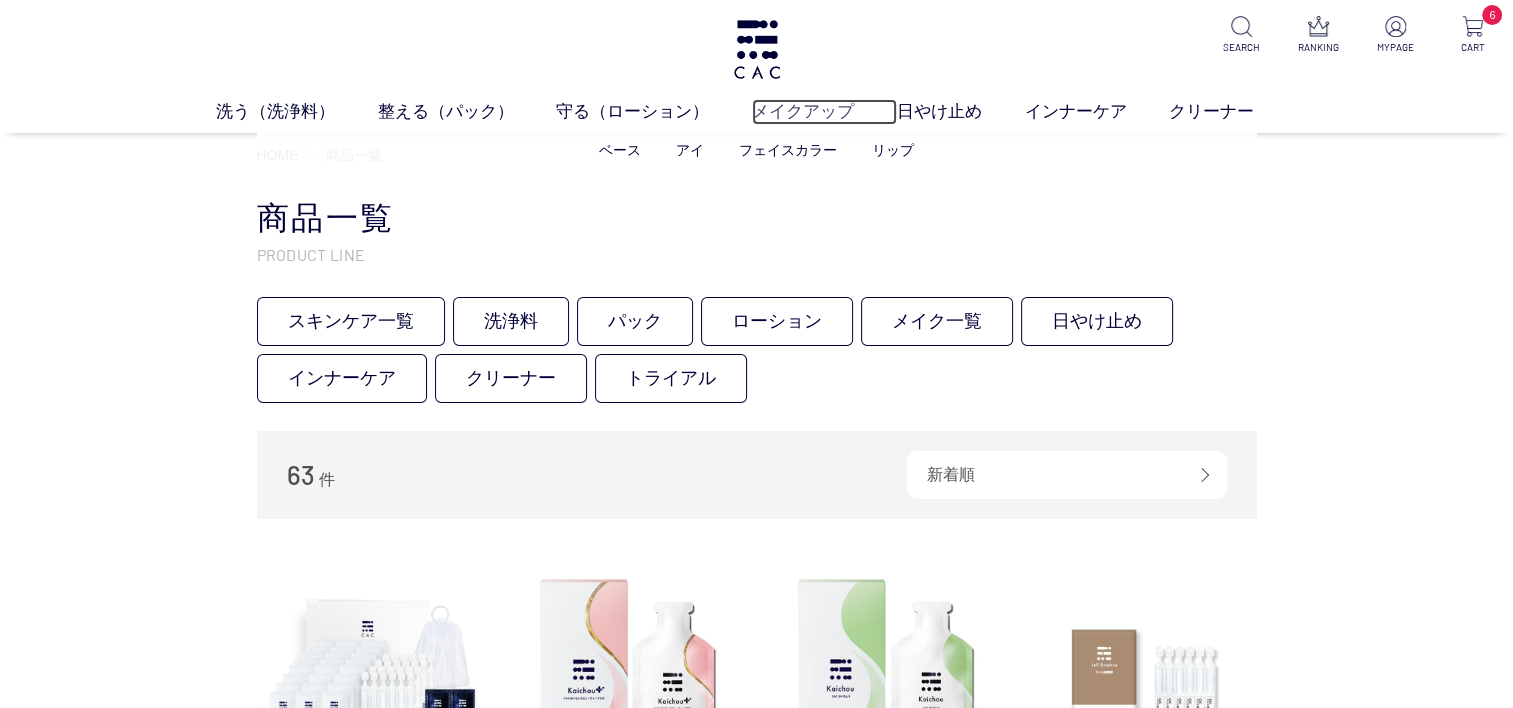 click on "メイクアップ" at bounding box center [824, 112] 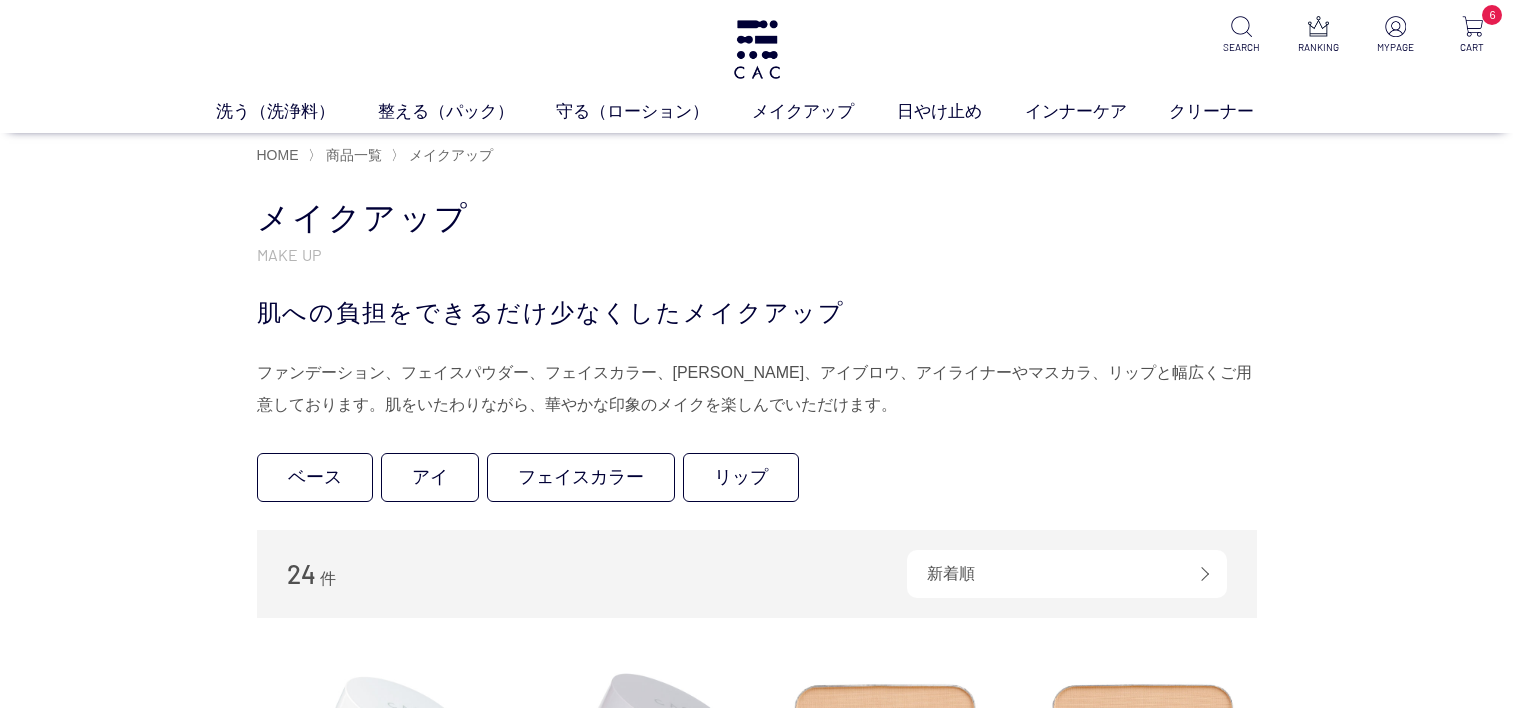 scroll, scrollTop: 0, scrollLeft: 0, axis: both 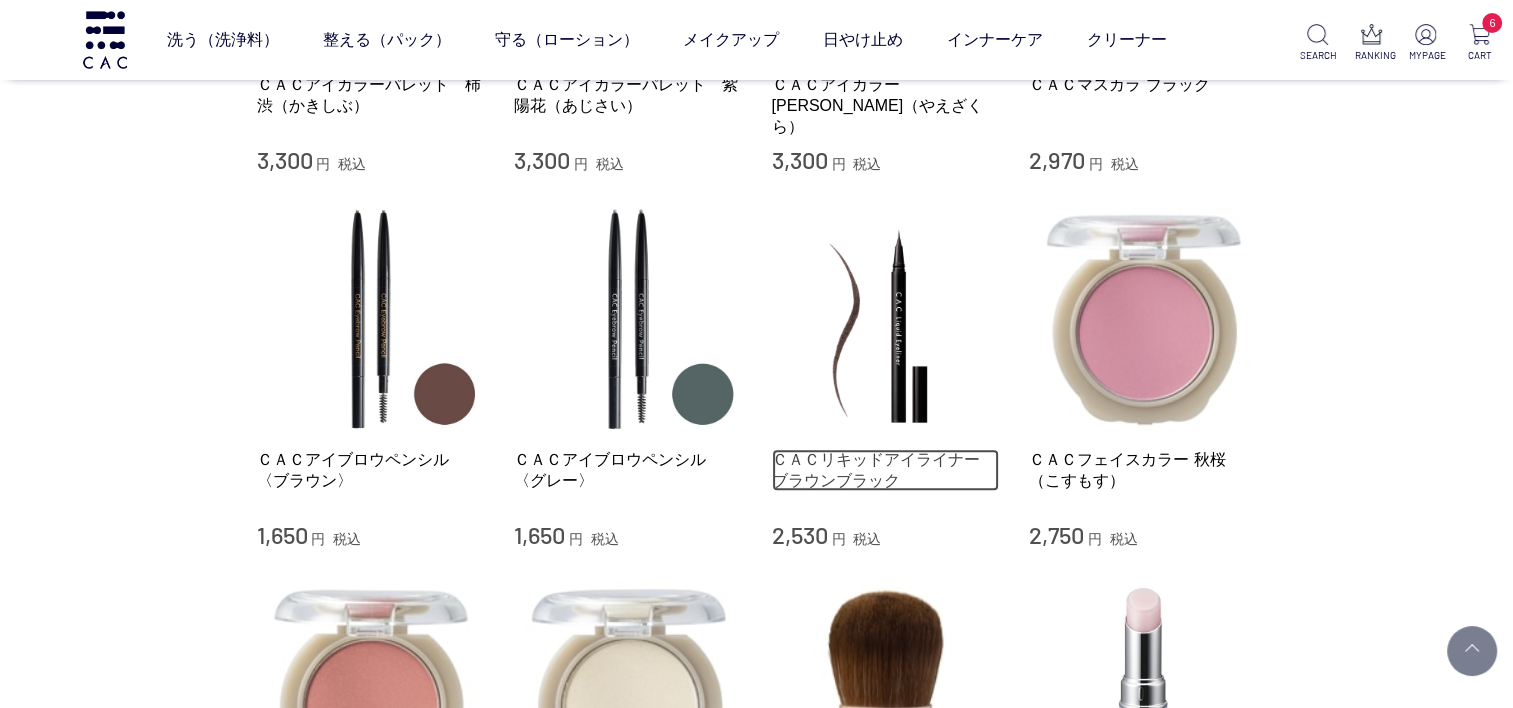 click on "ＣＡＣリキッドアイライナー　ブラウンブラック" at bounding box center (886, 470) 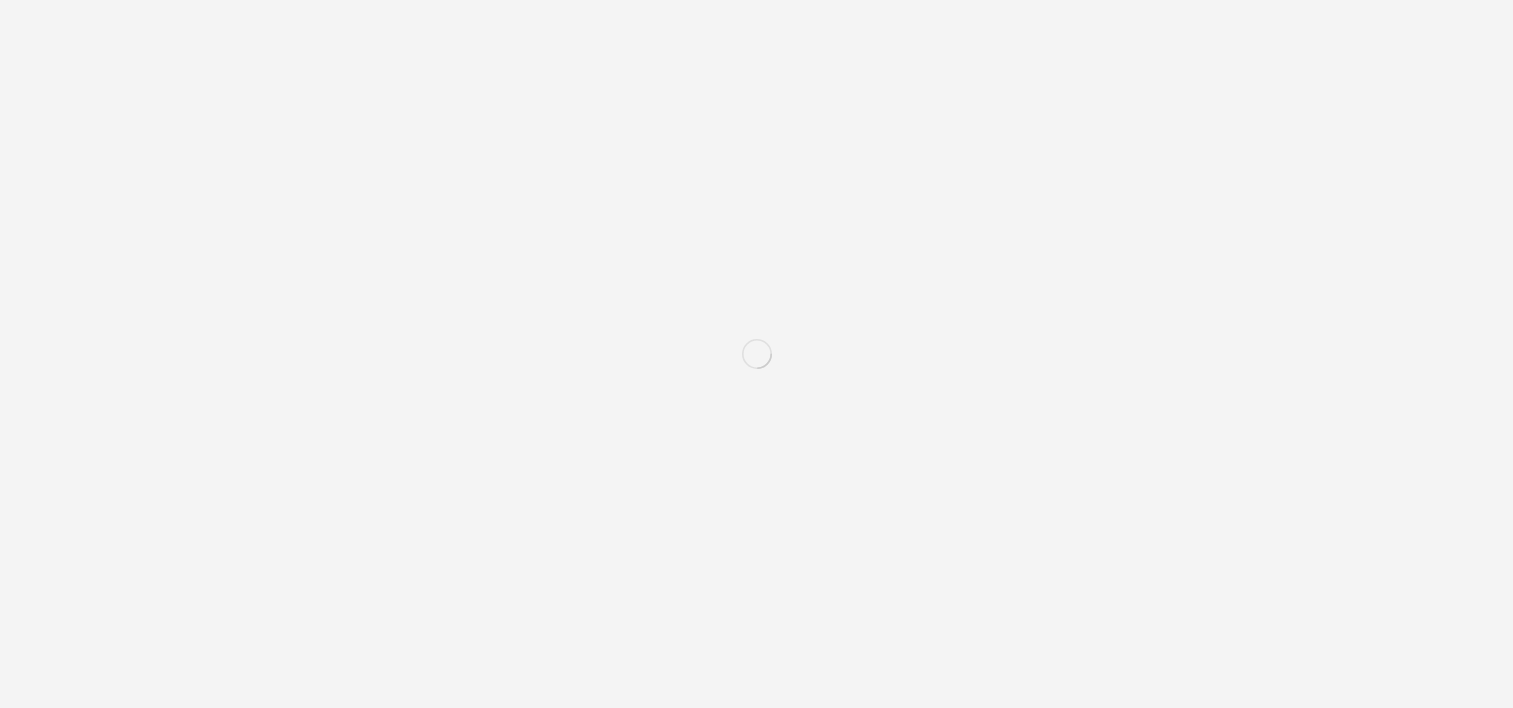 scroll, scrollTop: 0, scrollLeft: 0, axis: both 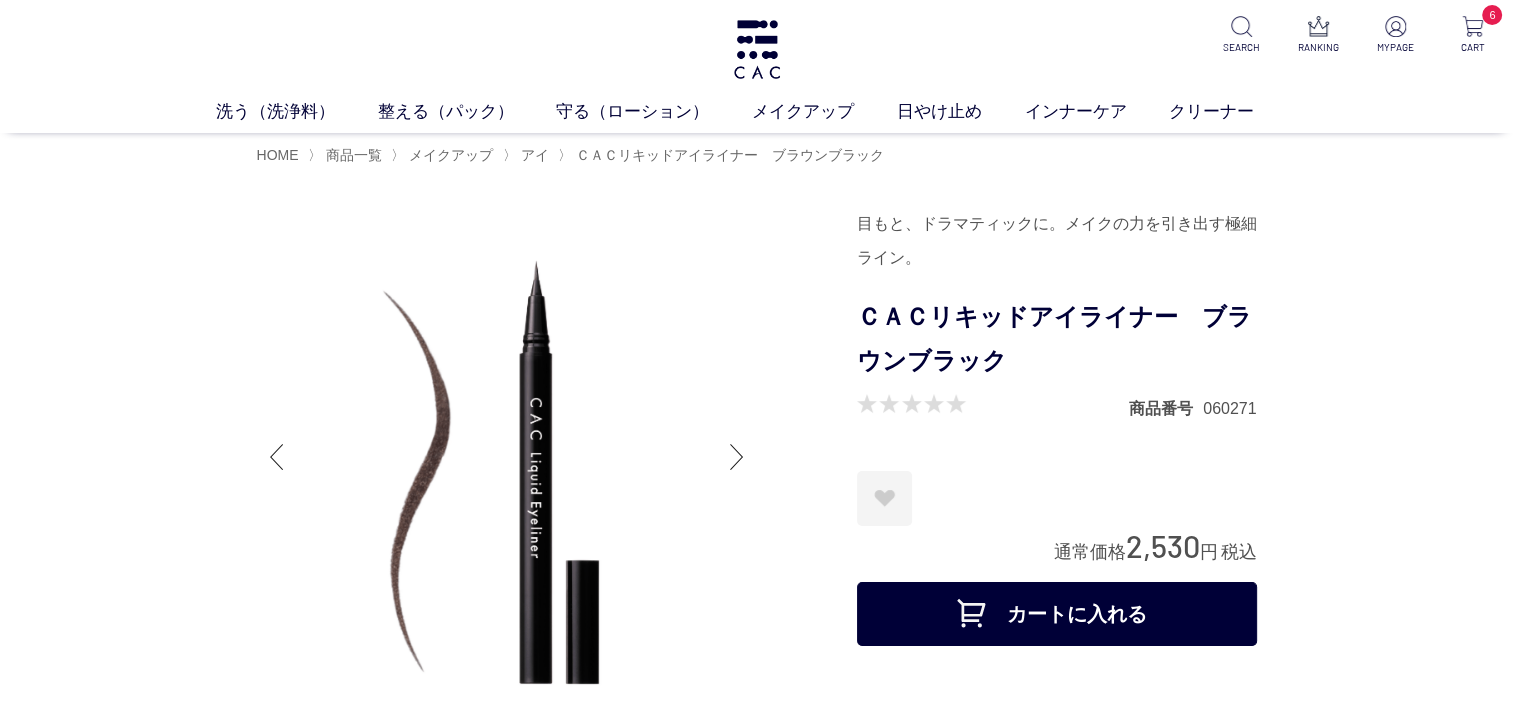 click on "カートに入れる" at bounding box center (1057, 614) 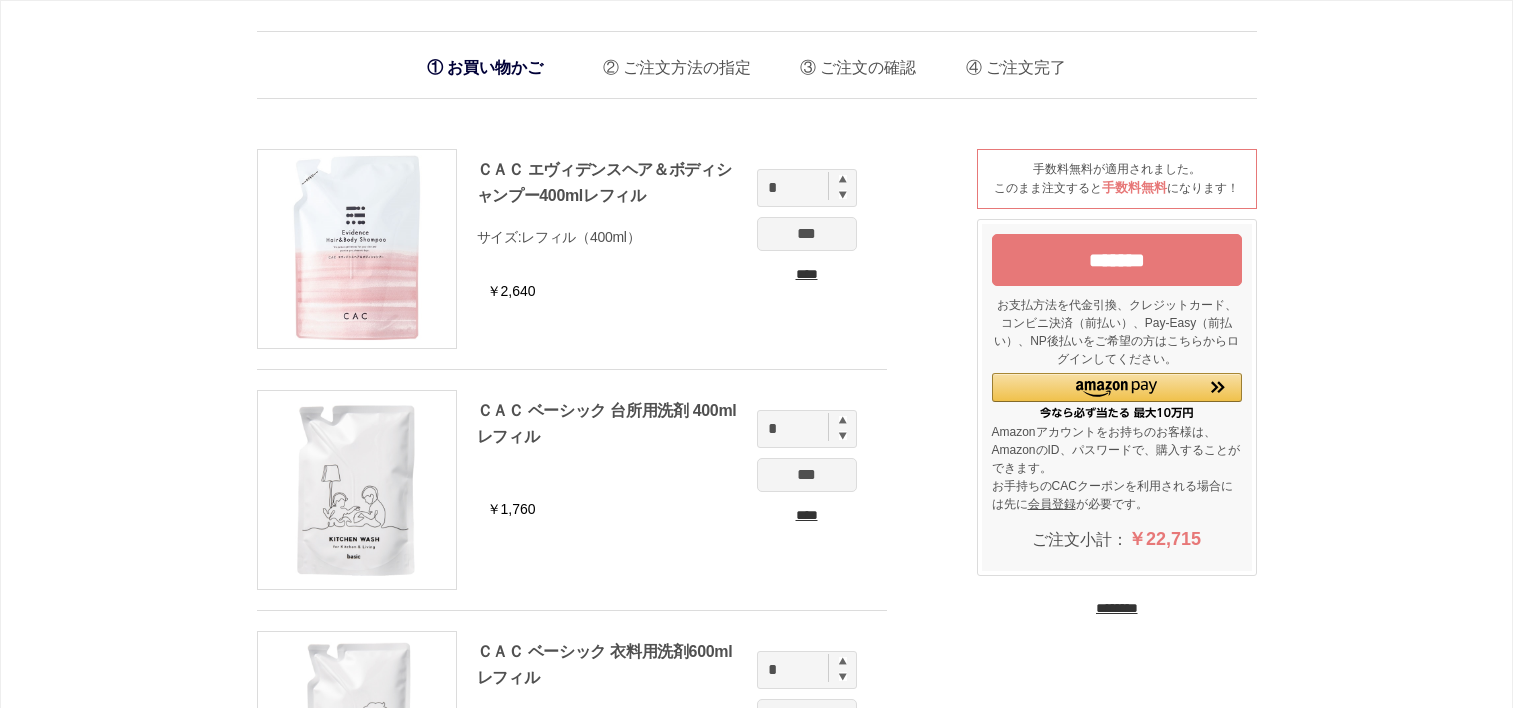 scroll, scrollTop: 0, scrollLeft: 0, axis: both 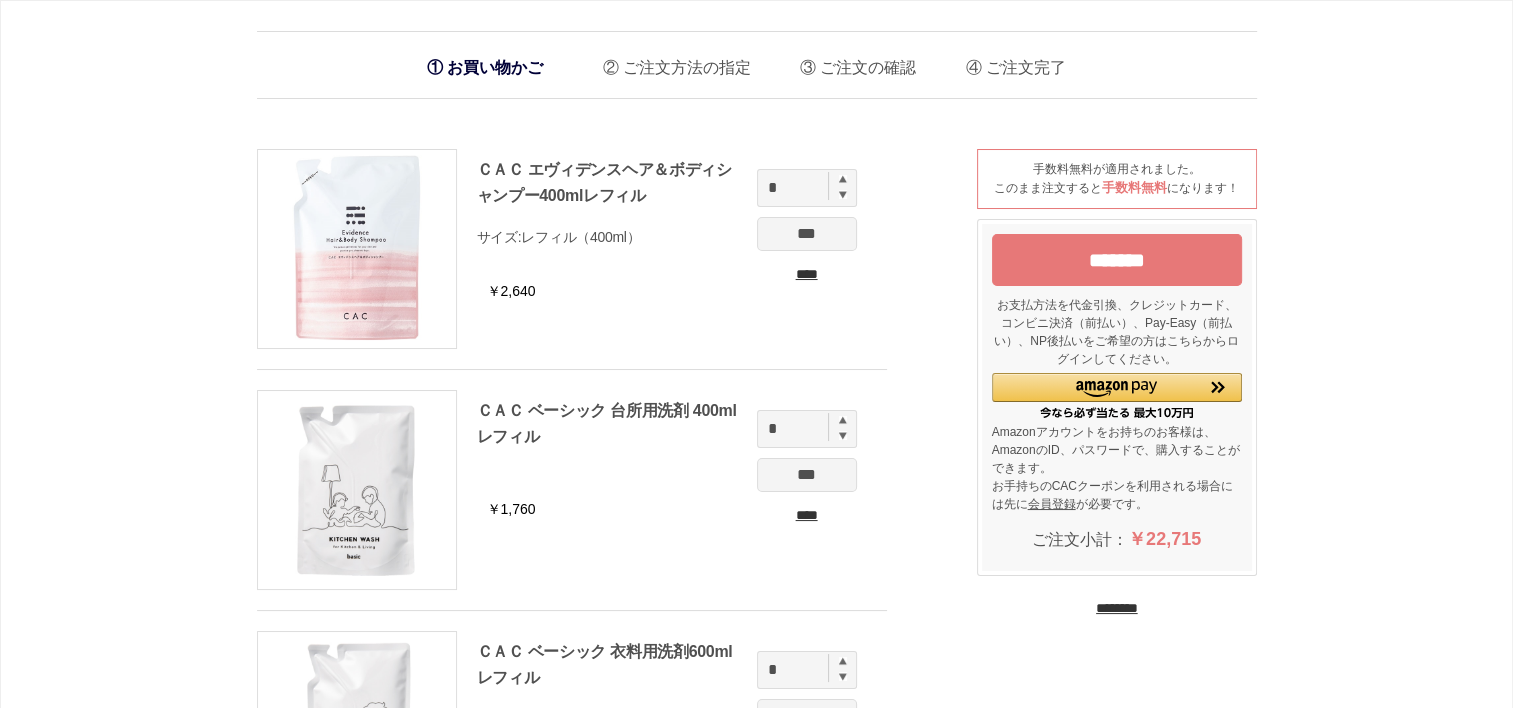 click on "********" at bounding box center (1117, 608) 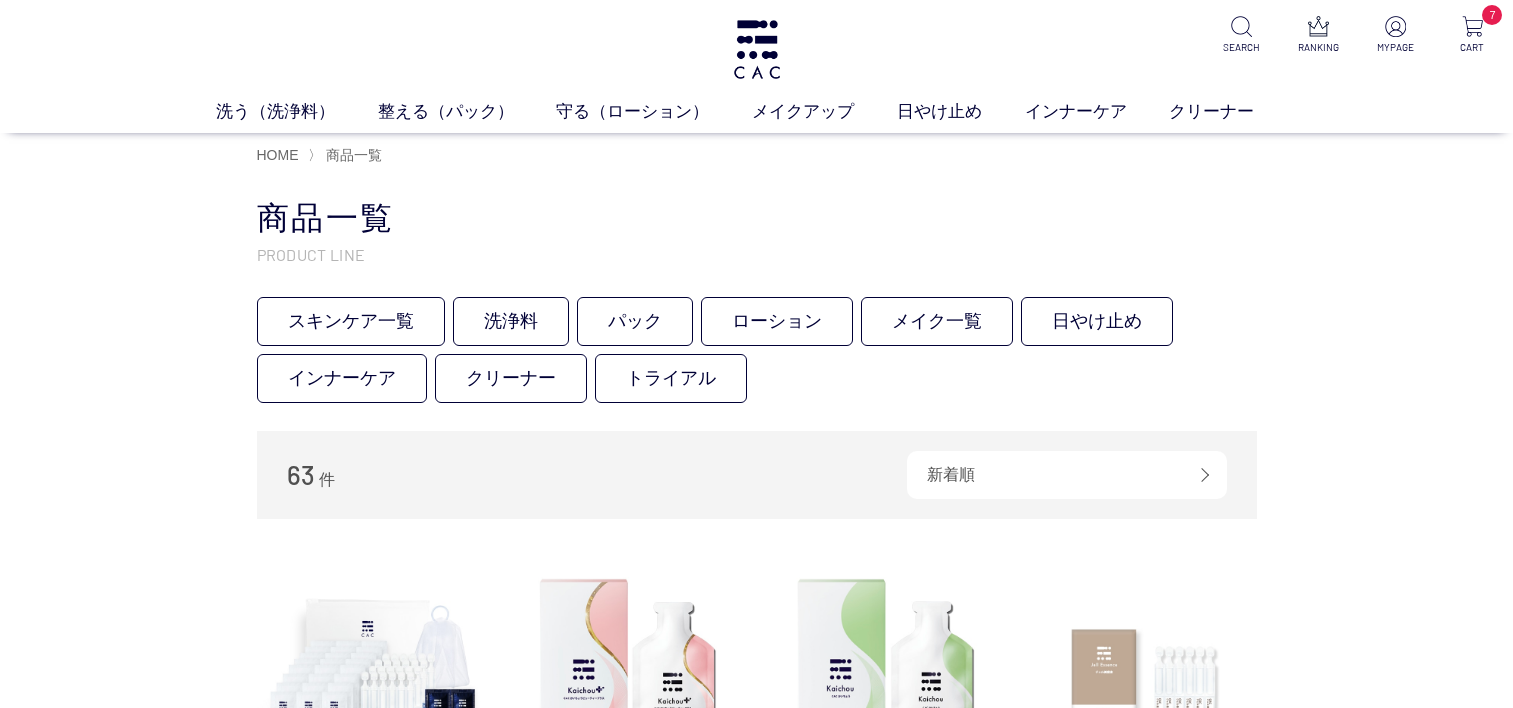 scroll, scrollTop: 0, scrollLeft: 0, axis: both 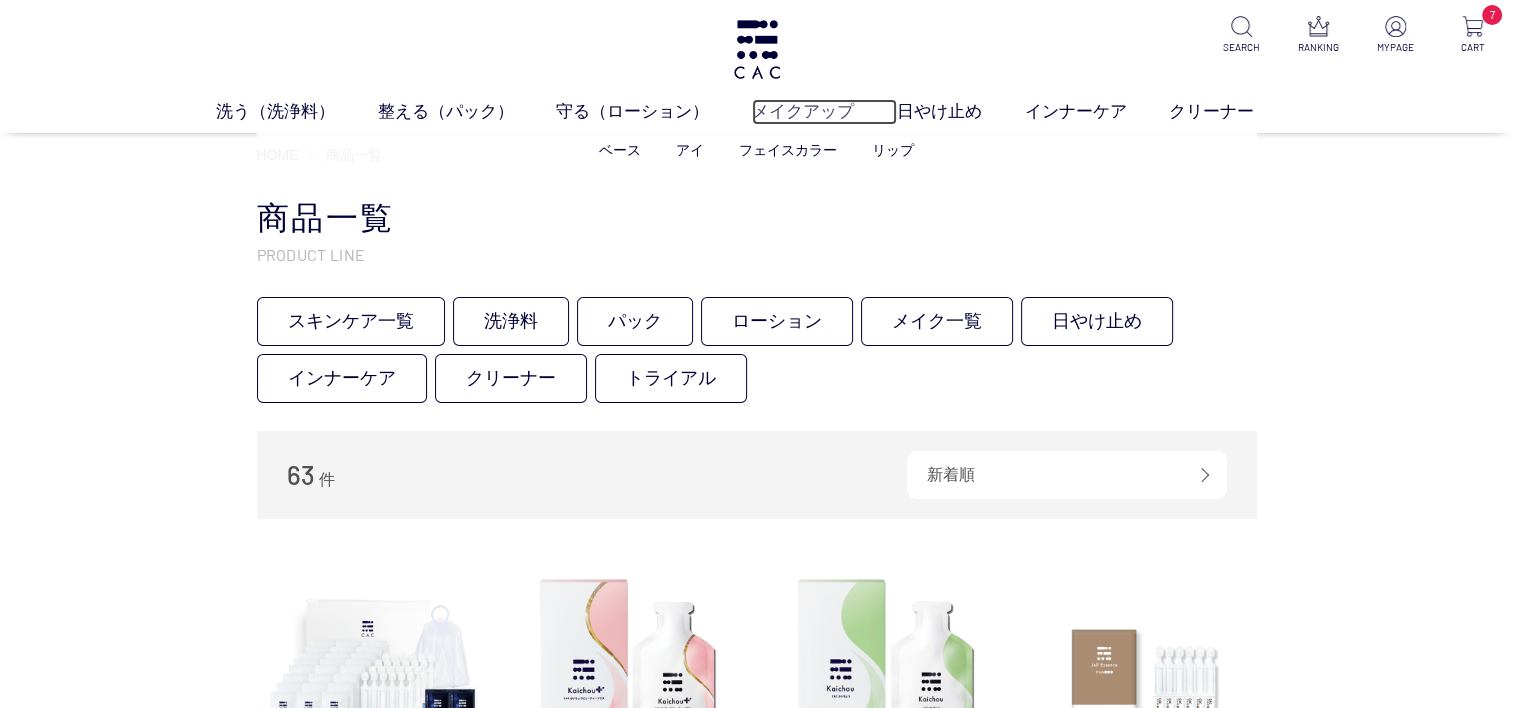 click on "メイクアップ" at bounding box center (824, 112) 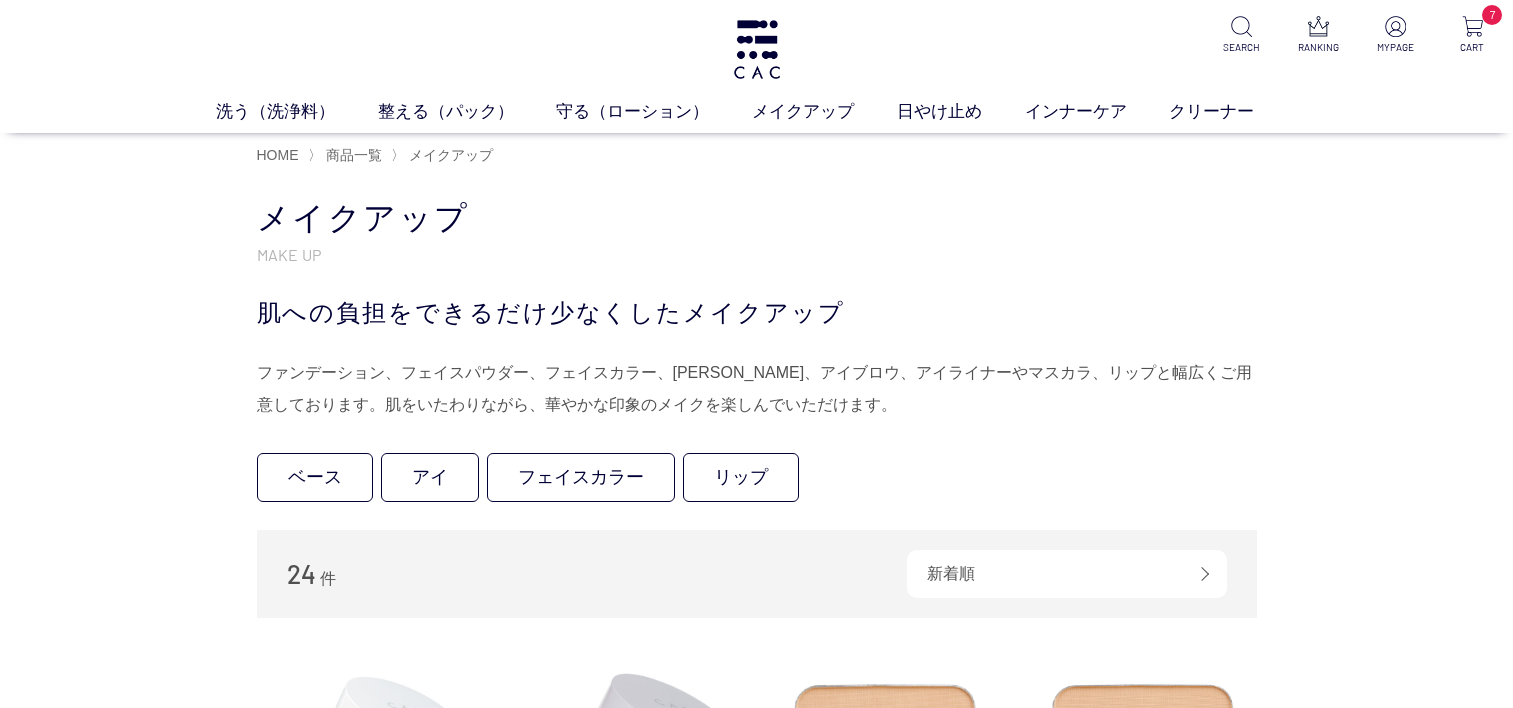 scroll, scrollTop: 0, scrollLeft: 0, axis: both 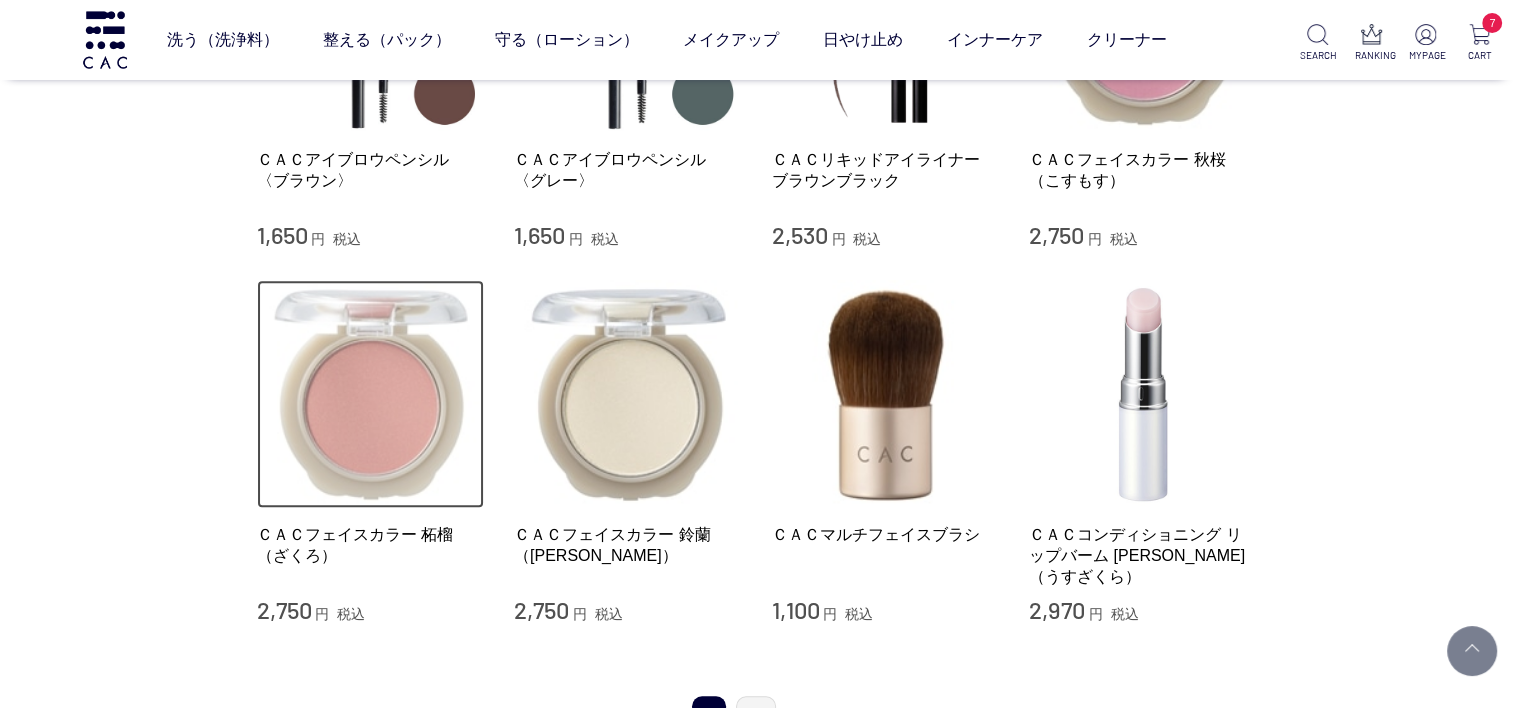 click at bounding box center [371, 394] 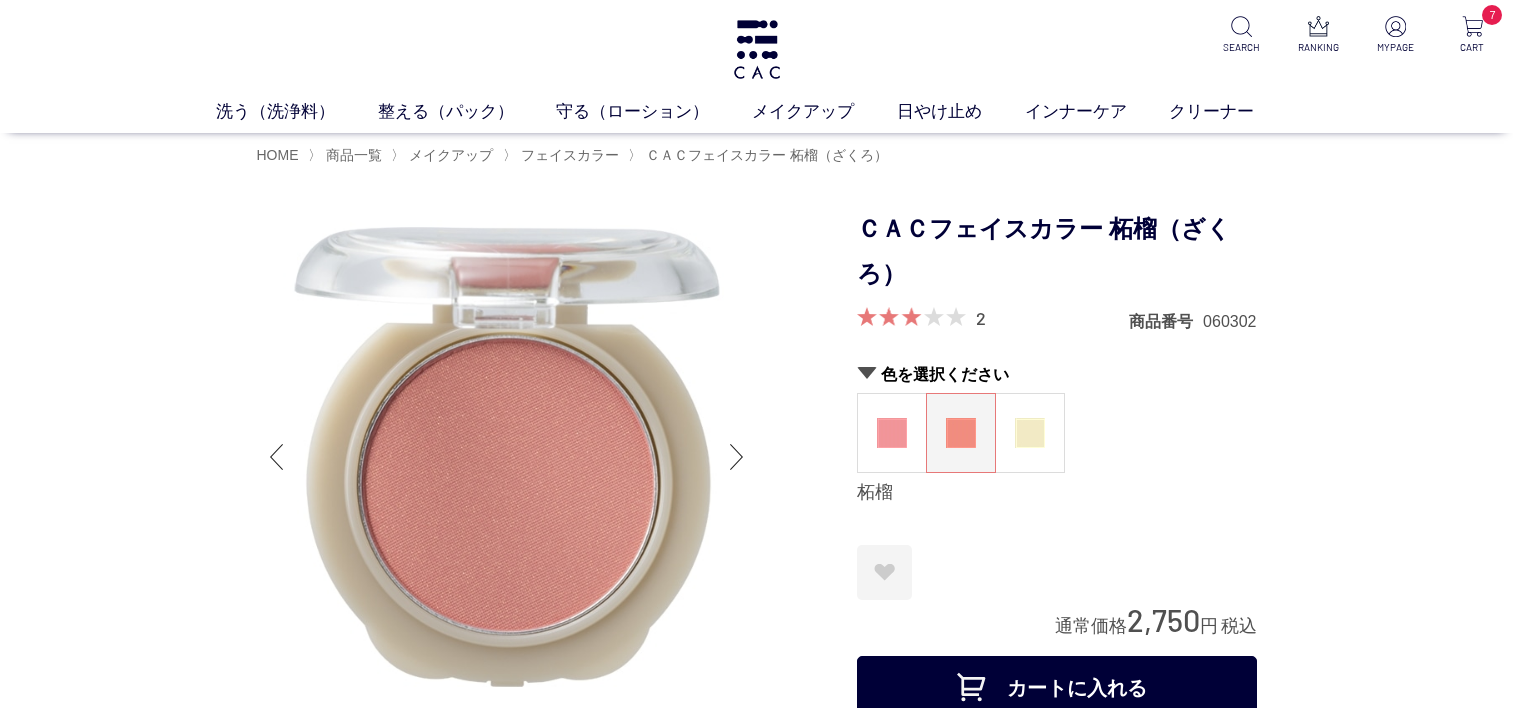 scroll, scrollTop: 0, scrollLeft: 0, axis: both 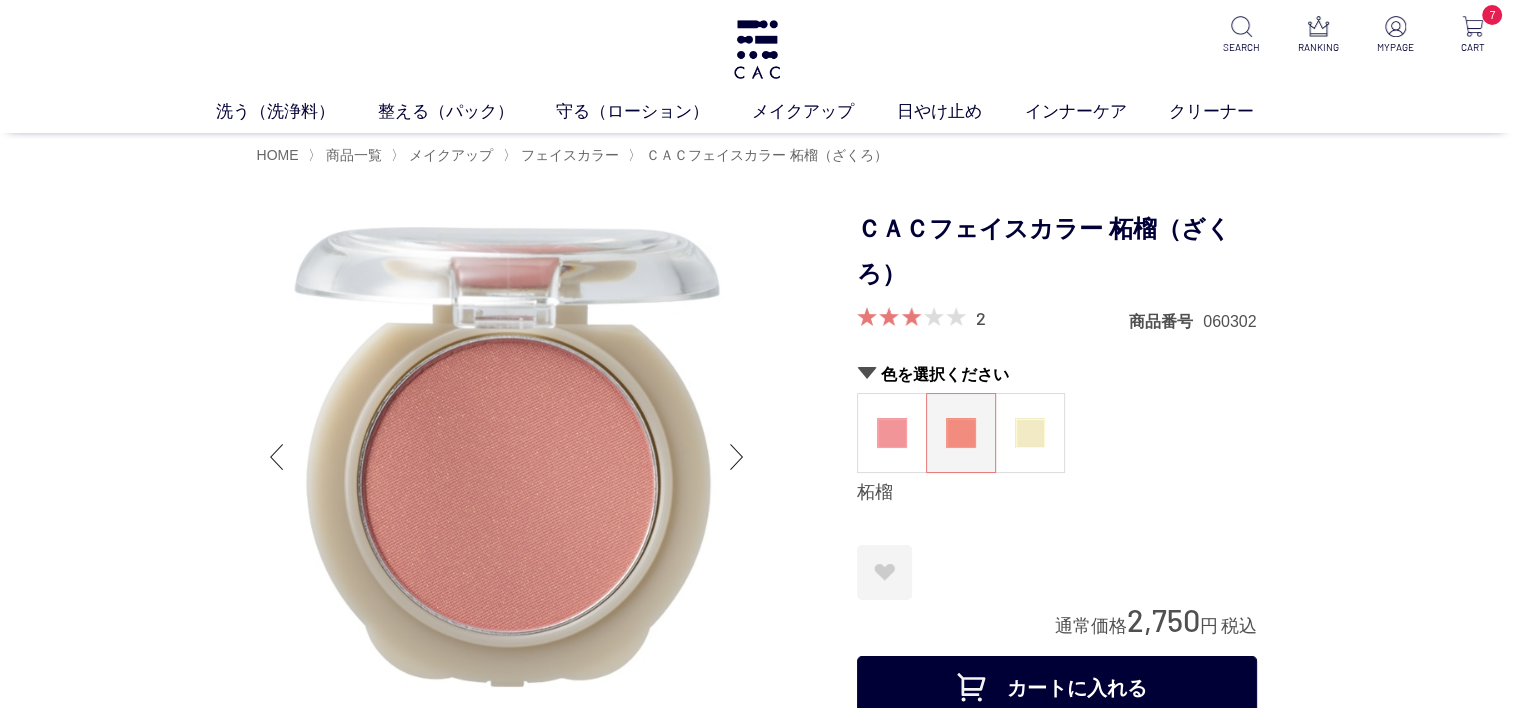 click on "カートに入れる" at bounding box center (1057, 688) 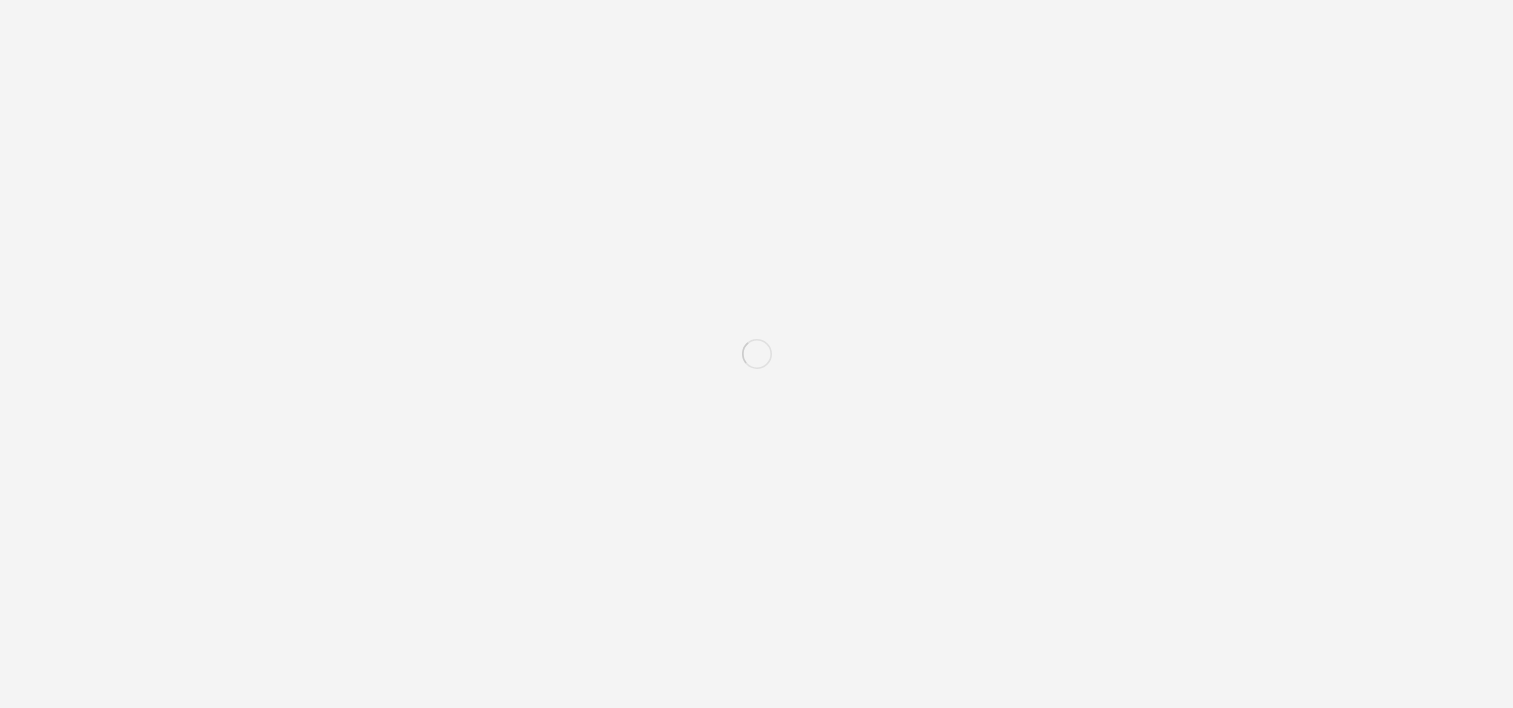 scroll, scrollTop: 0, scrollLeft: 0, axis: both 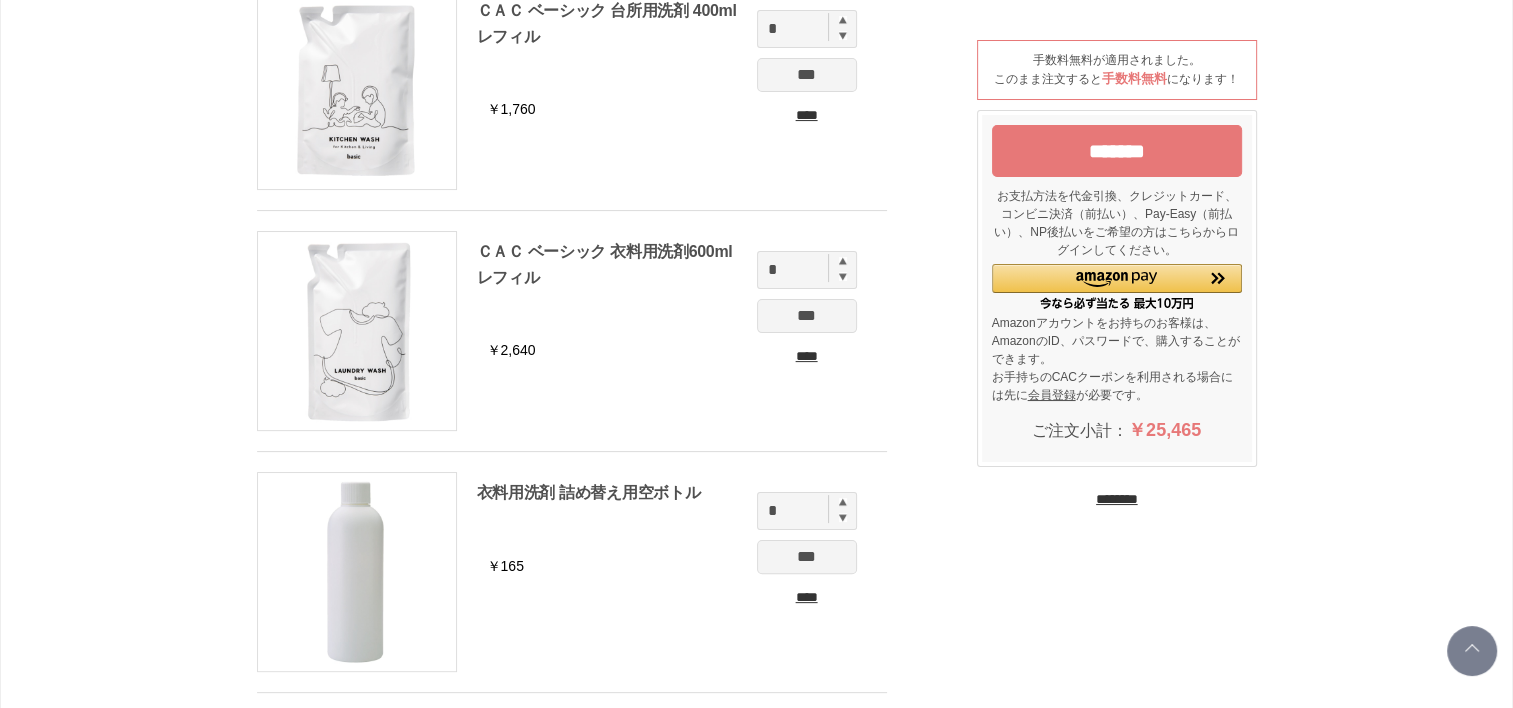 click on "********" at bounding box center [1117, 499] 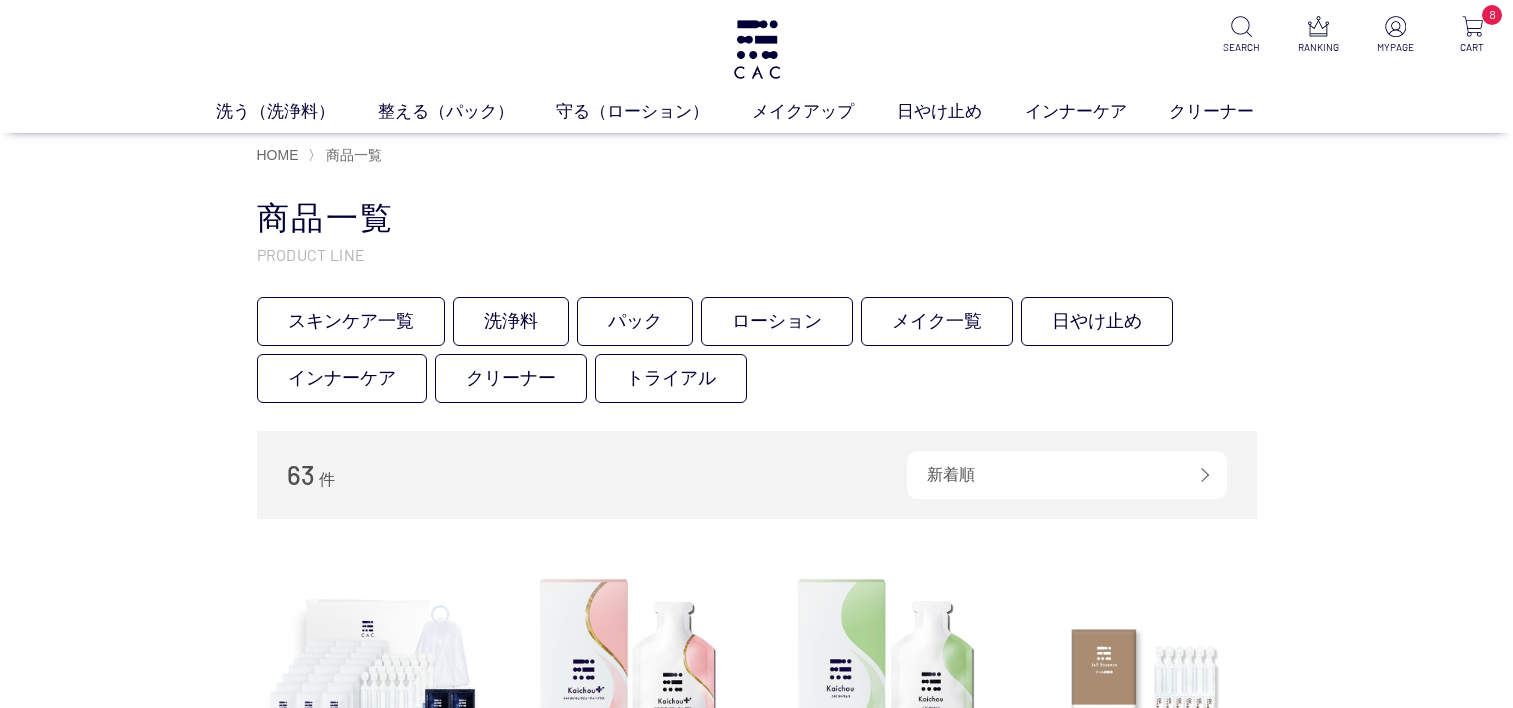 scroll, scrollTop: 0, scrollLeft: 0, axis: both 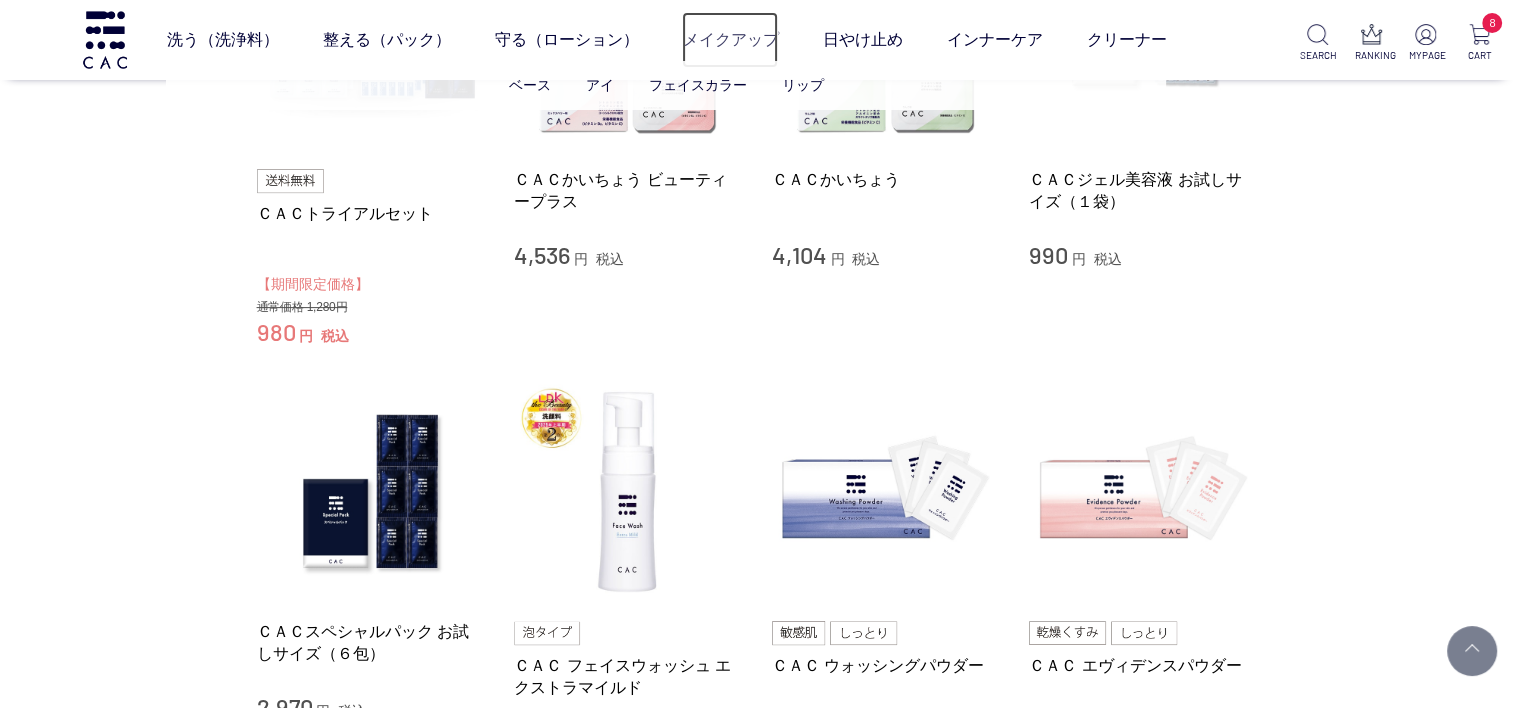 click on "メイクアップ" at bounding box center (730, 40) 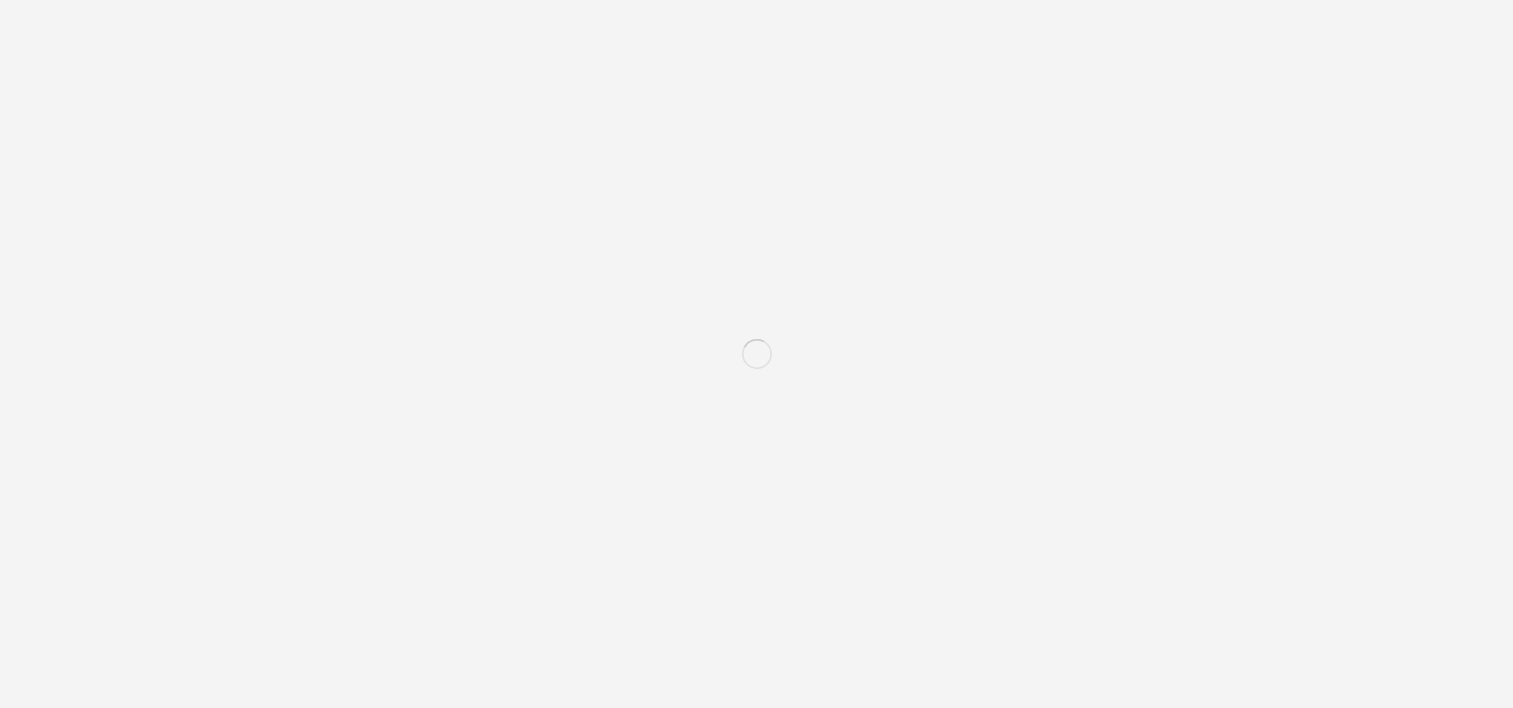 scroll, scrollTop: 0, scrollLeft: 0, axis: both 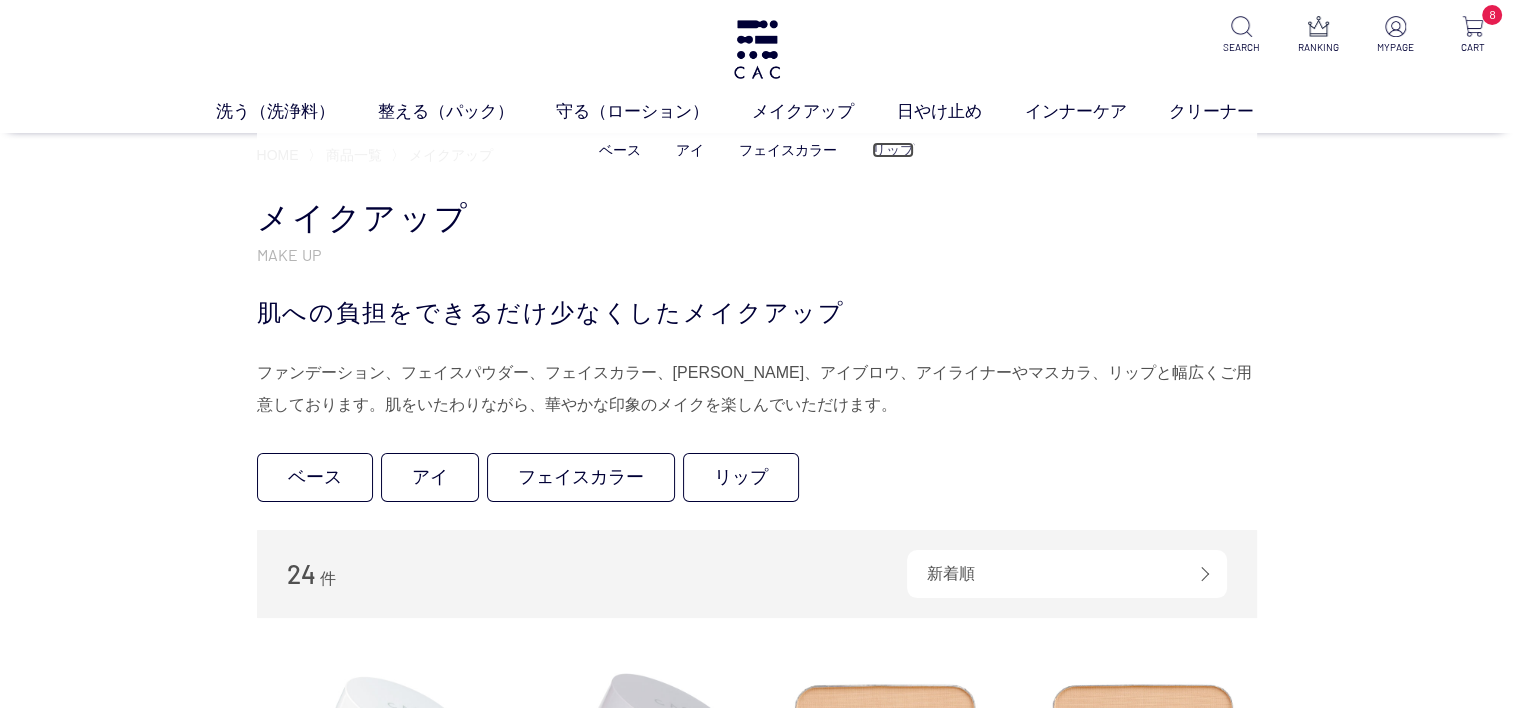 click on "リップ" at bounding box center (893, 150) 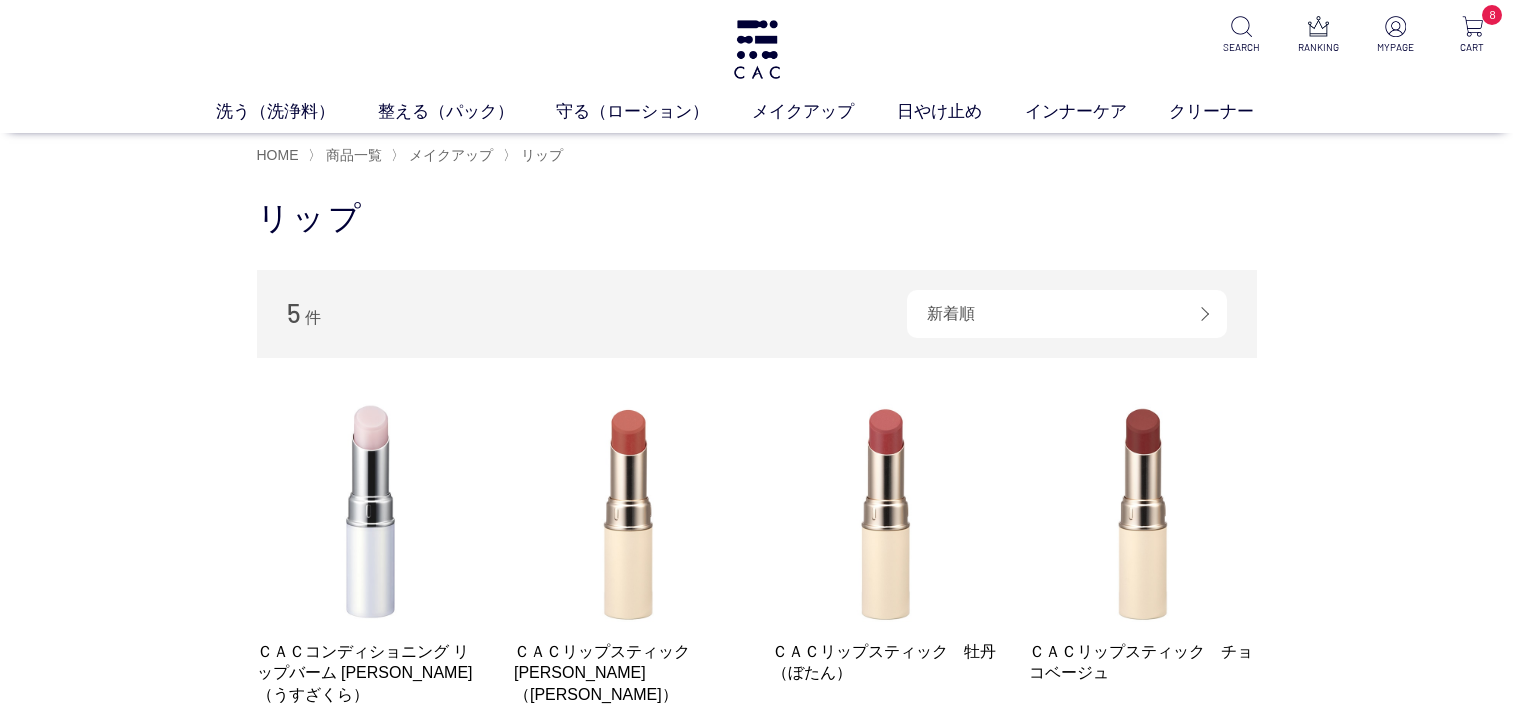 scroll, scrollTop: 0, scrollLeft: 0, axis: both 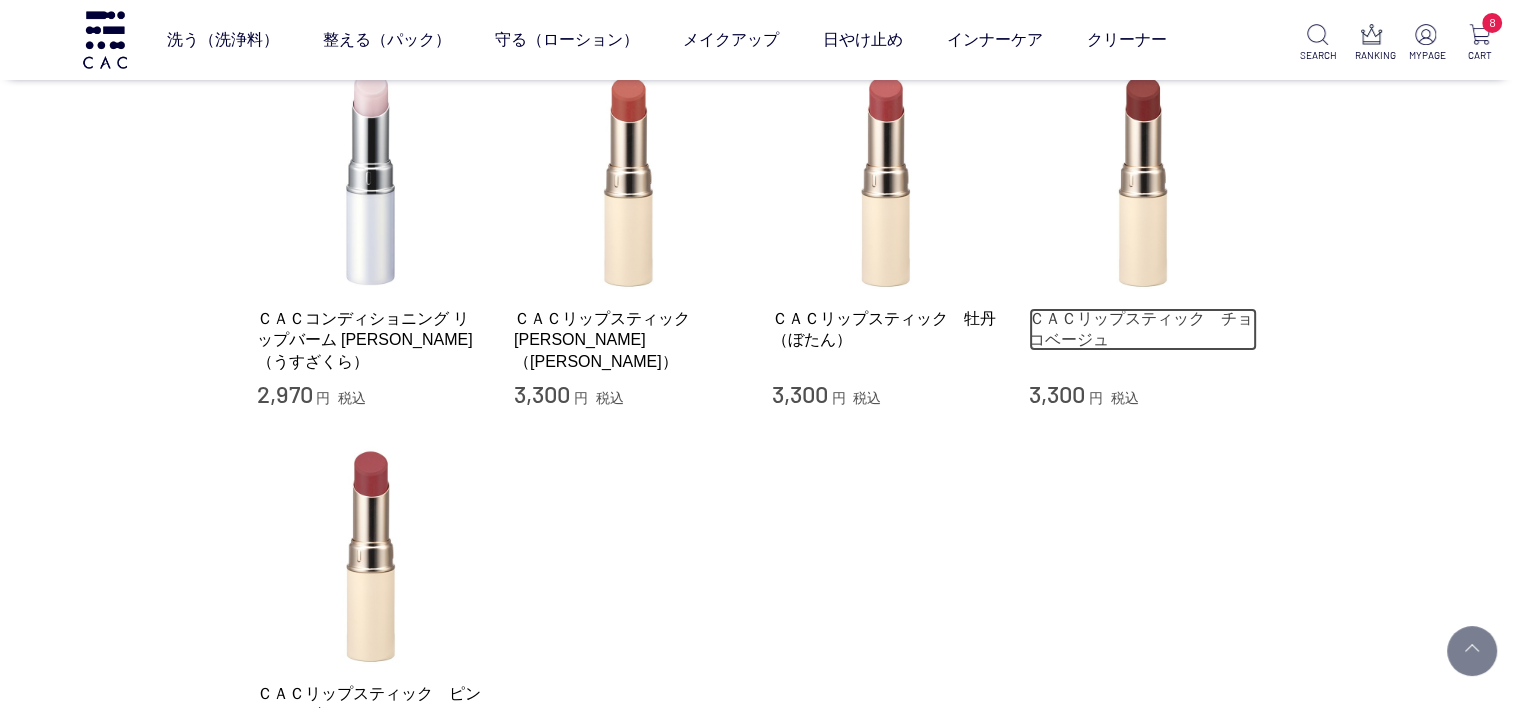 click on "ＣＡＣリップスティック　チョコベージュ" at bounding box center (1143, 329) 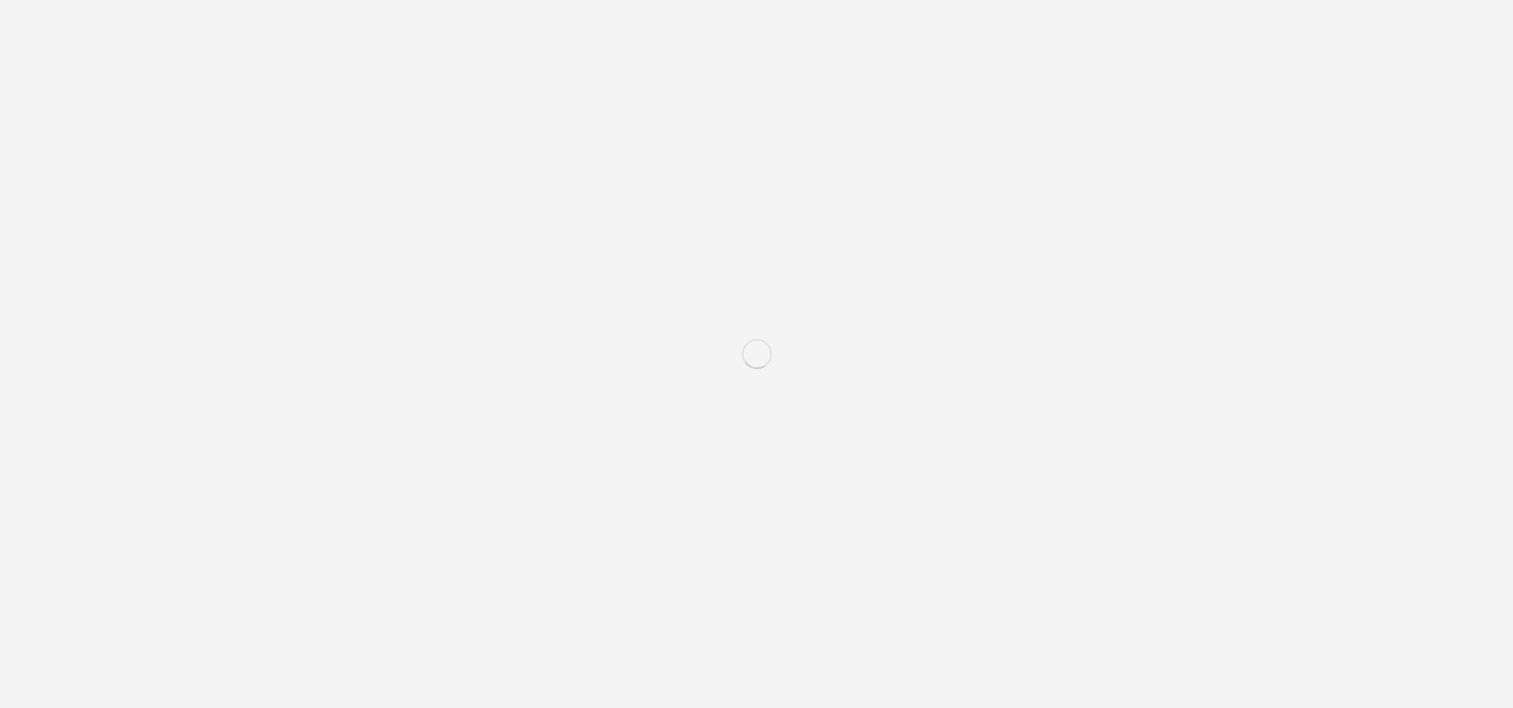 scroll, scrollTop: 0, scrollLeft: 0, axis: both 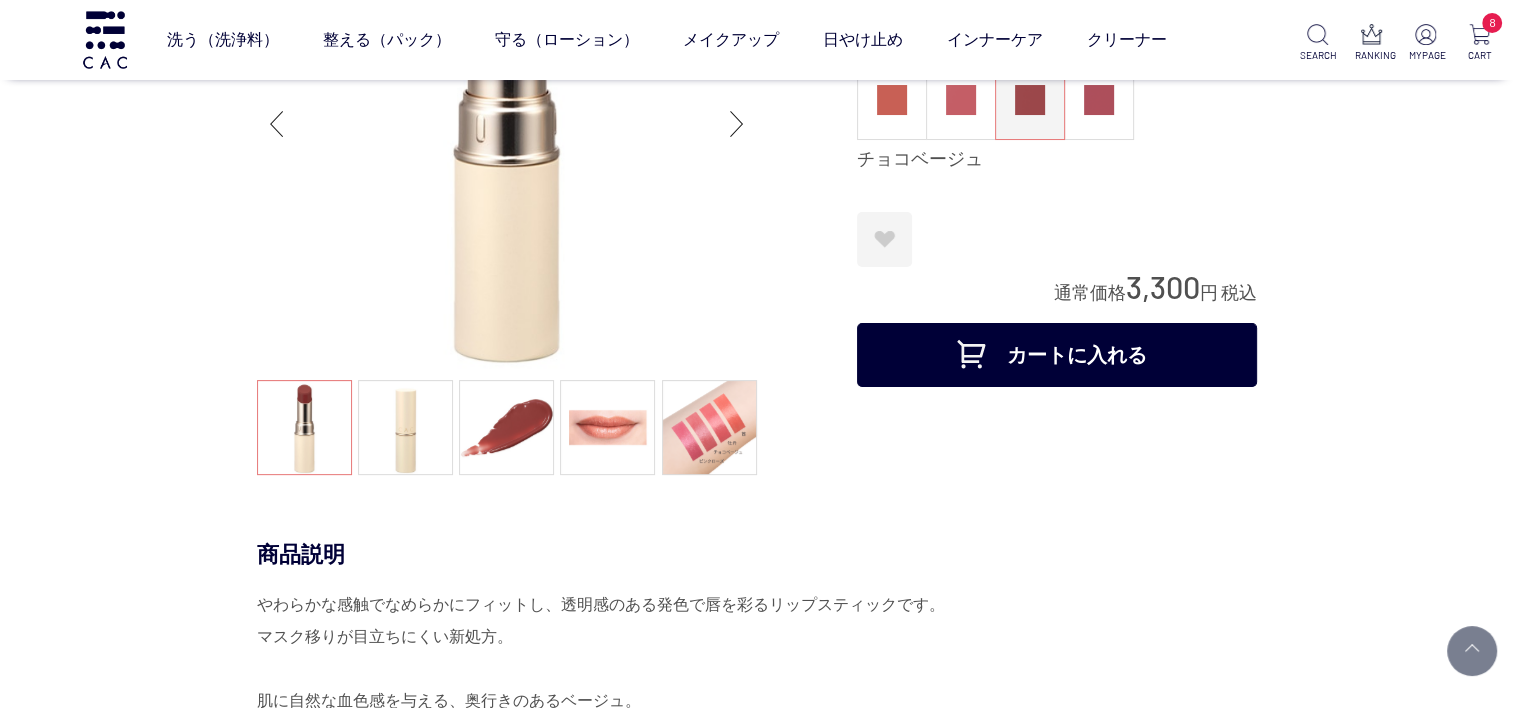 click on "カートに入れる" at bounding box center [1057, 355] 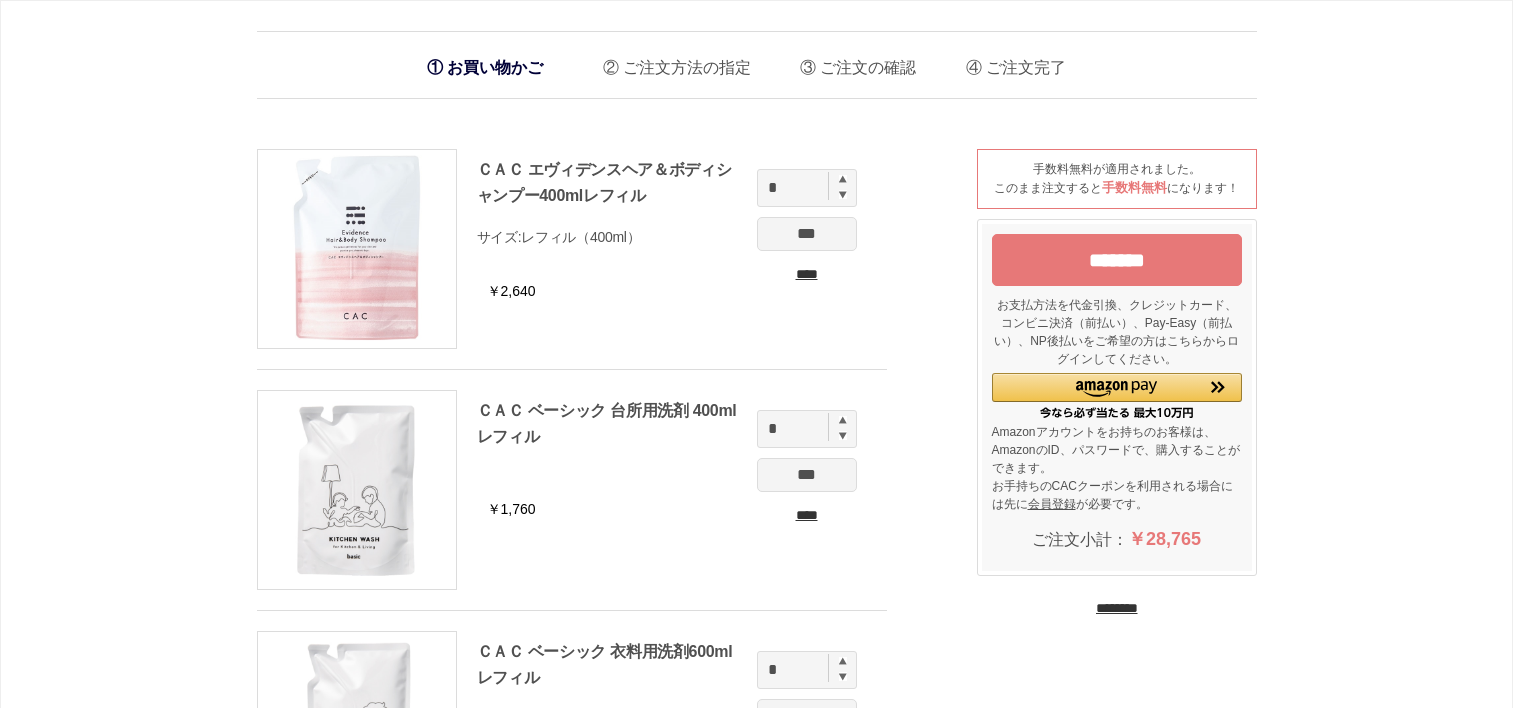 scroll, scrollTop: 0, scrollLeft: 0, axis: both 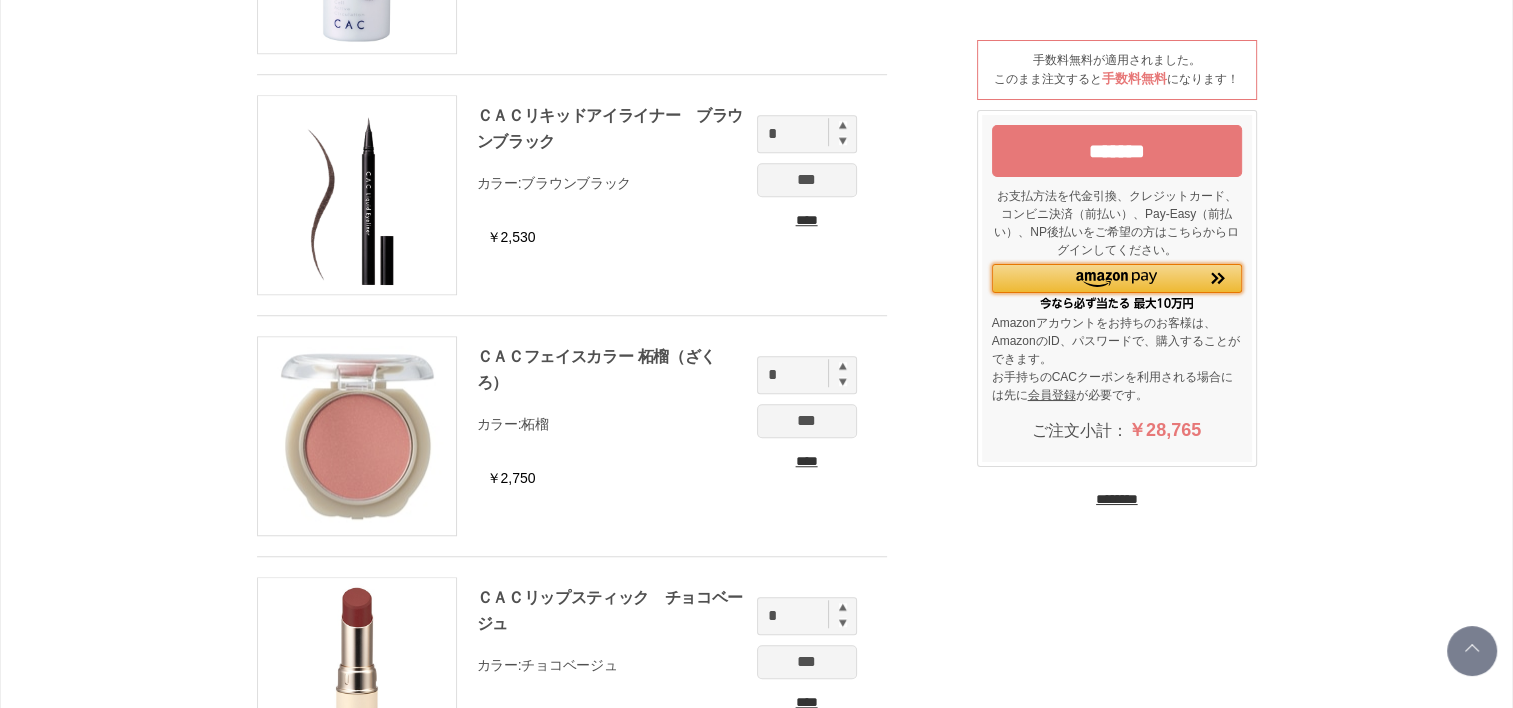 click at bounding box center [1116, 280] 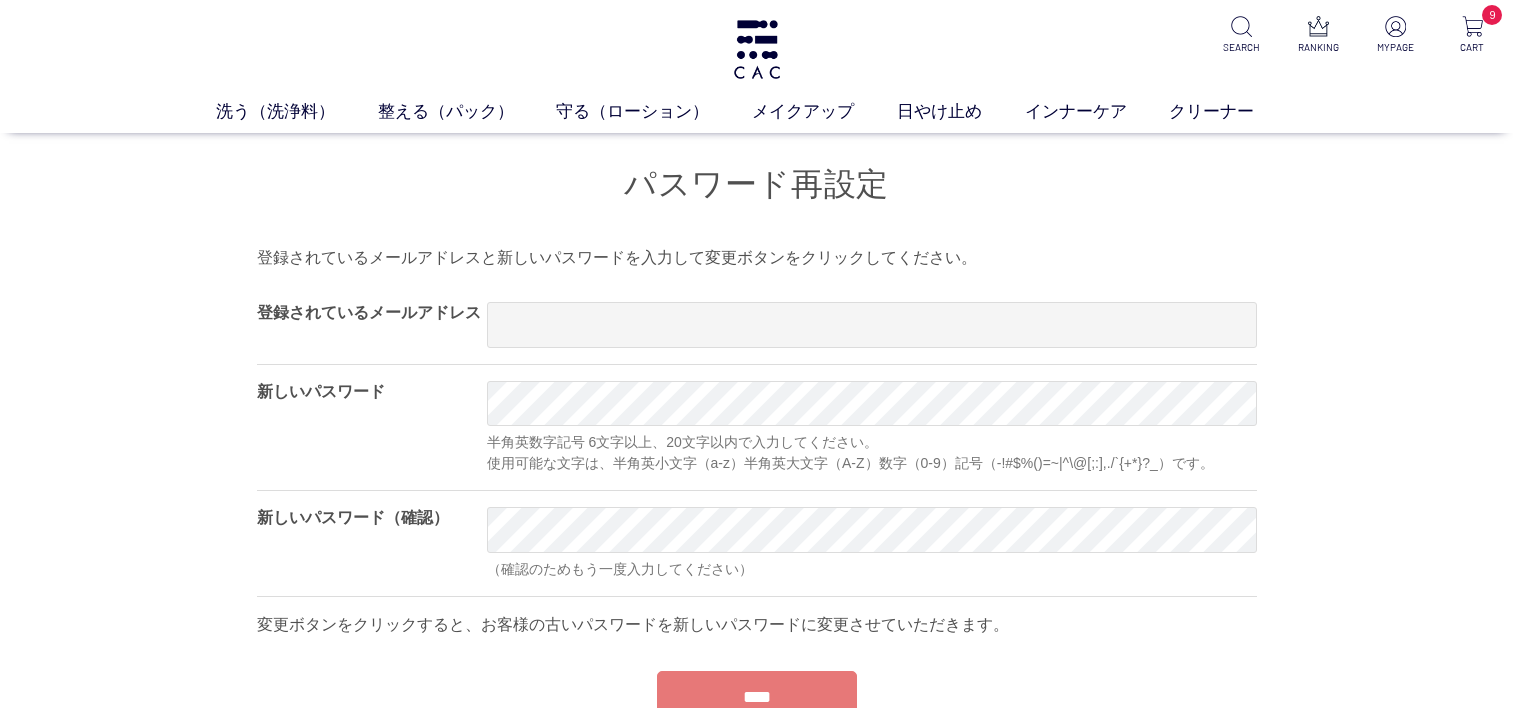 scroll, scrollTop: 0, scrollLeft: 0, axis: both 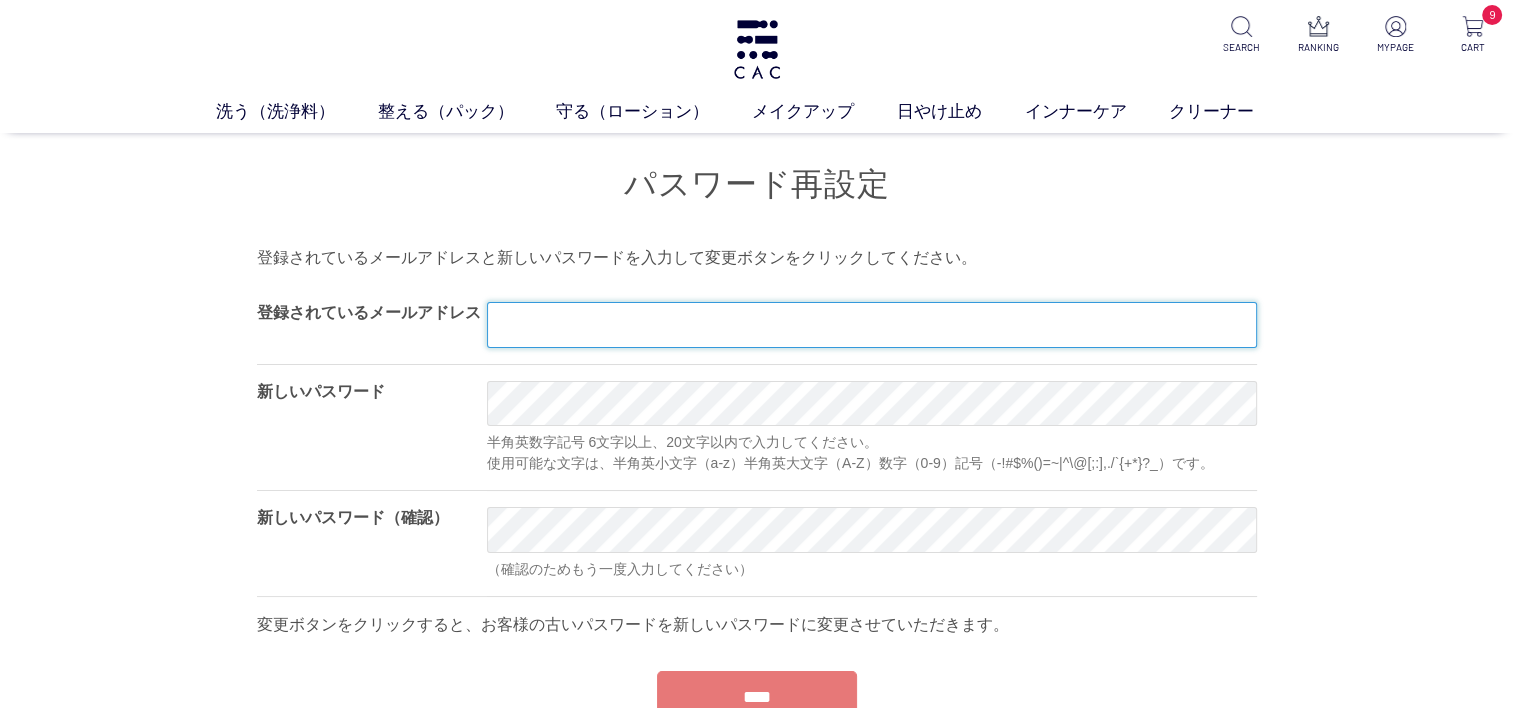 type on "**********" 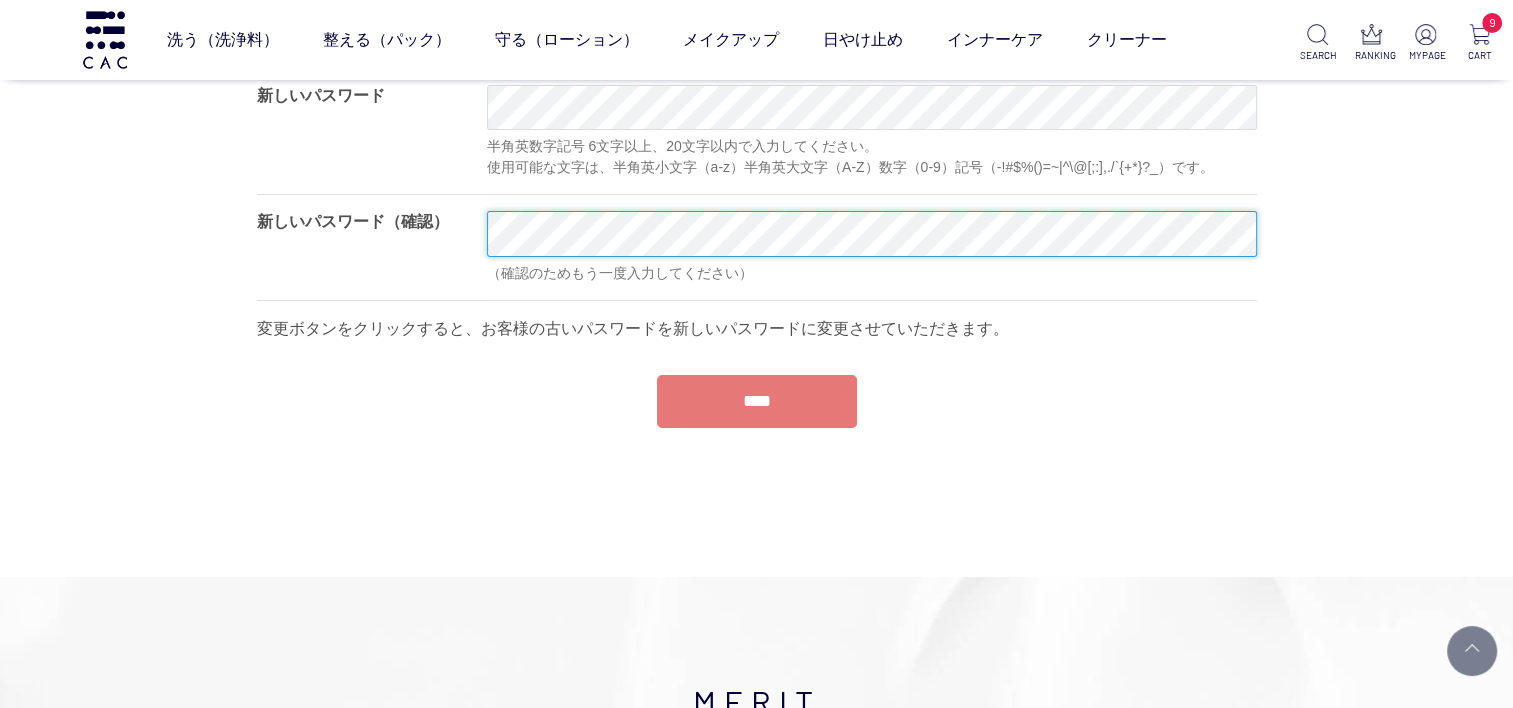 scroll, scrollTop: 100, scrollLeft: 0, axis: vertical 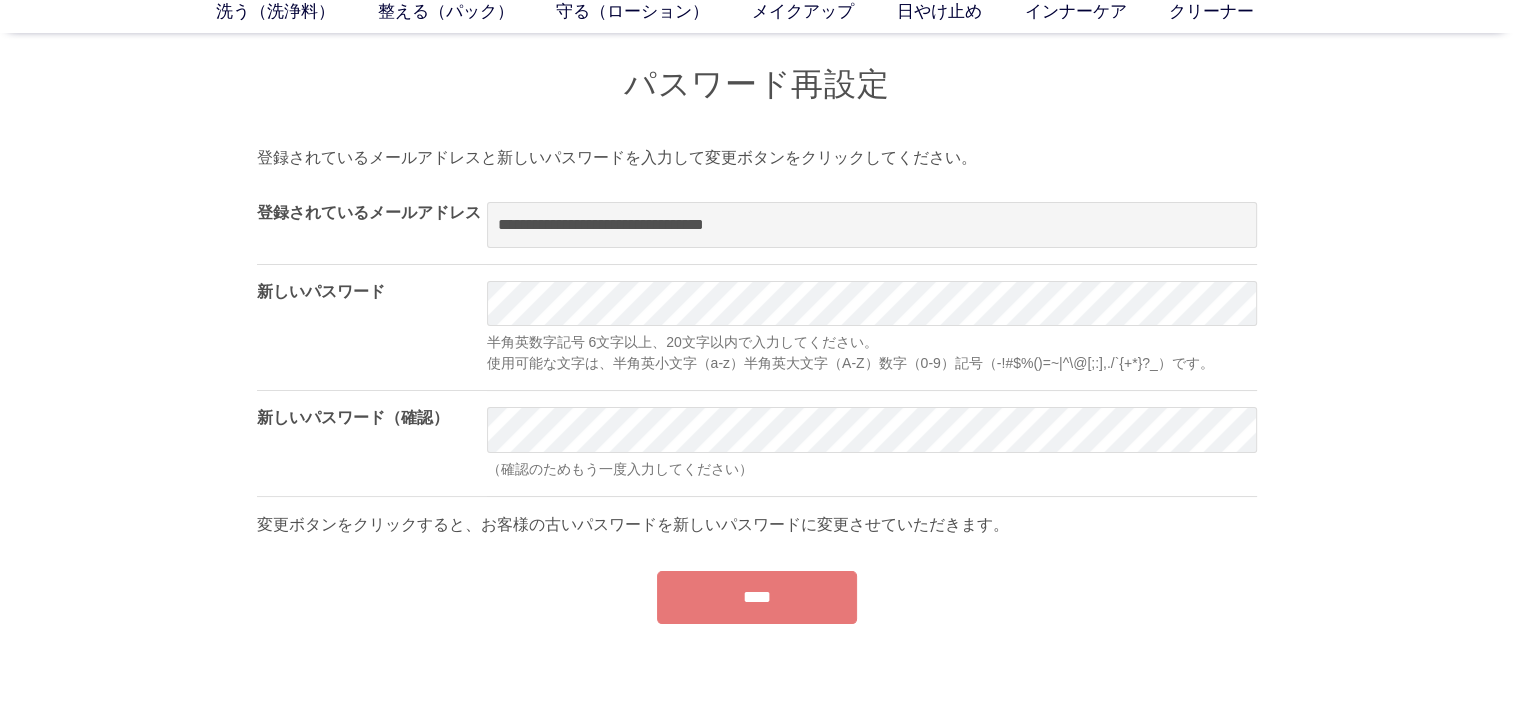 click on "****" at bounding box center (757, 597) 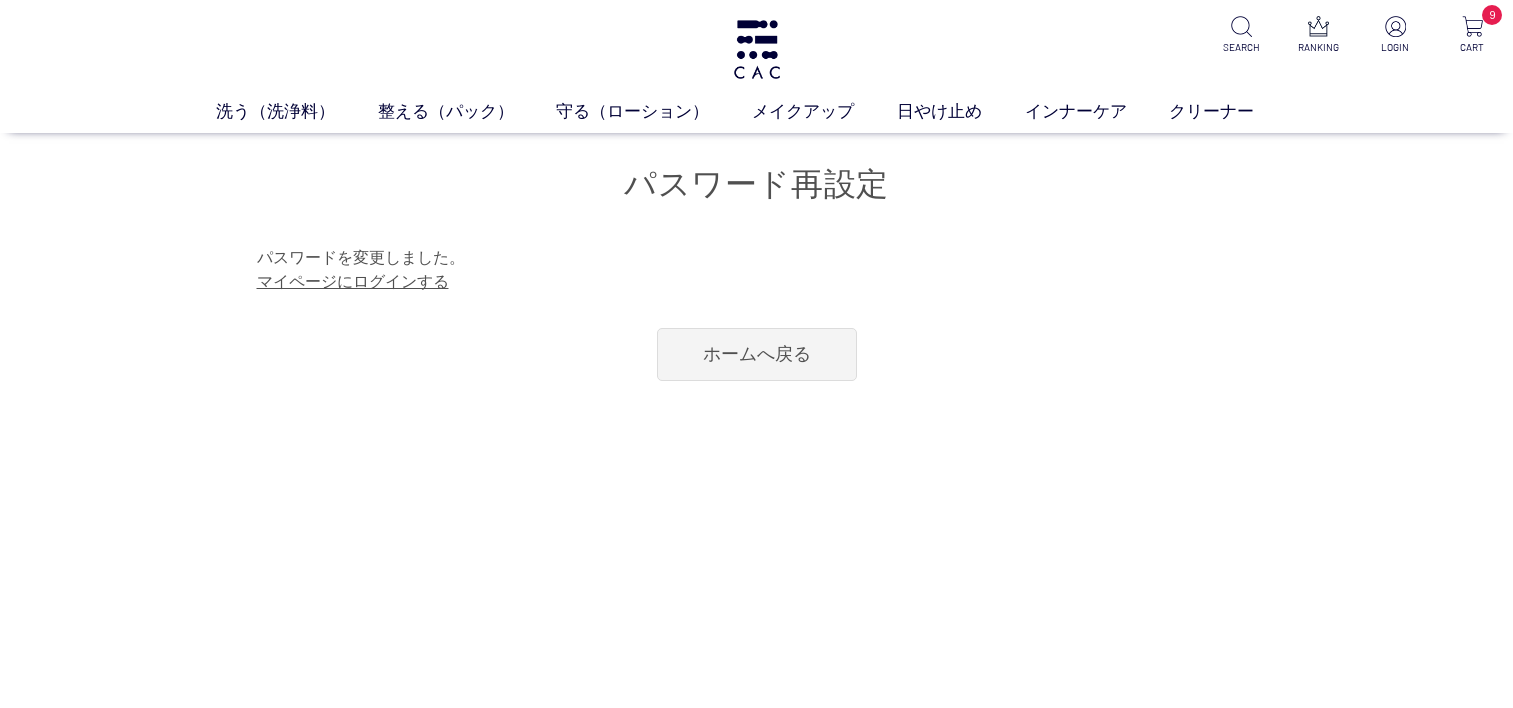 scroll, scrollTop: 0, scrollLeft: 0, axis: both 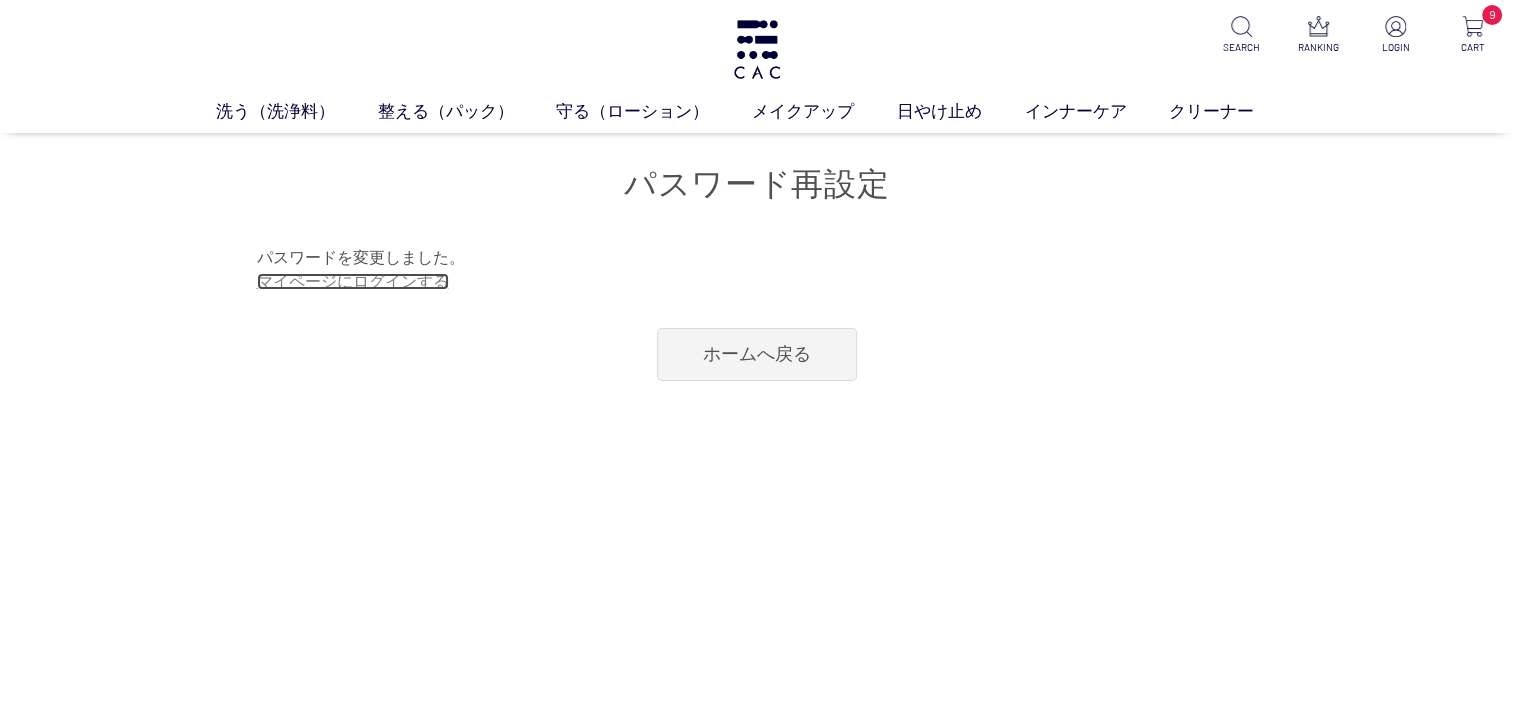 click on "マイページにログインする" at bounding box center [353, 281] 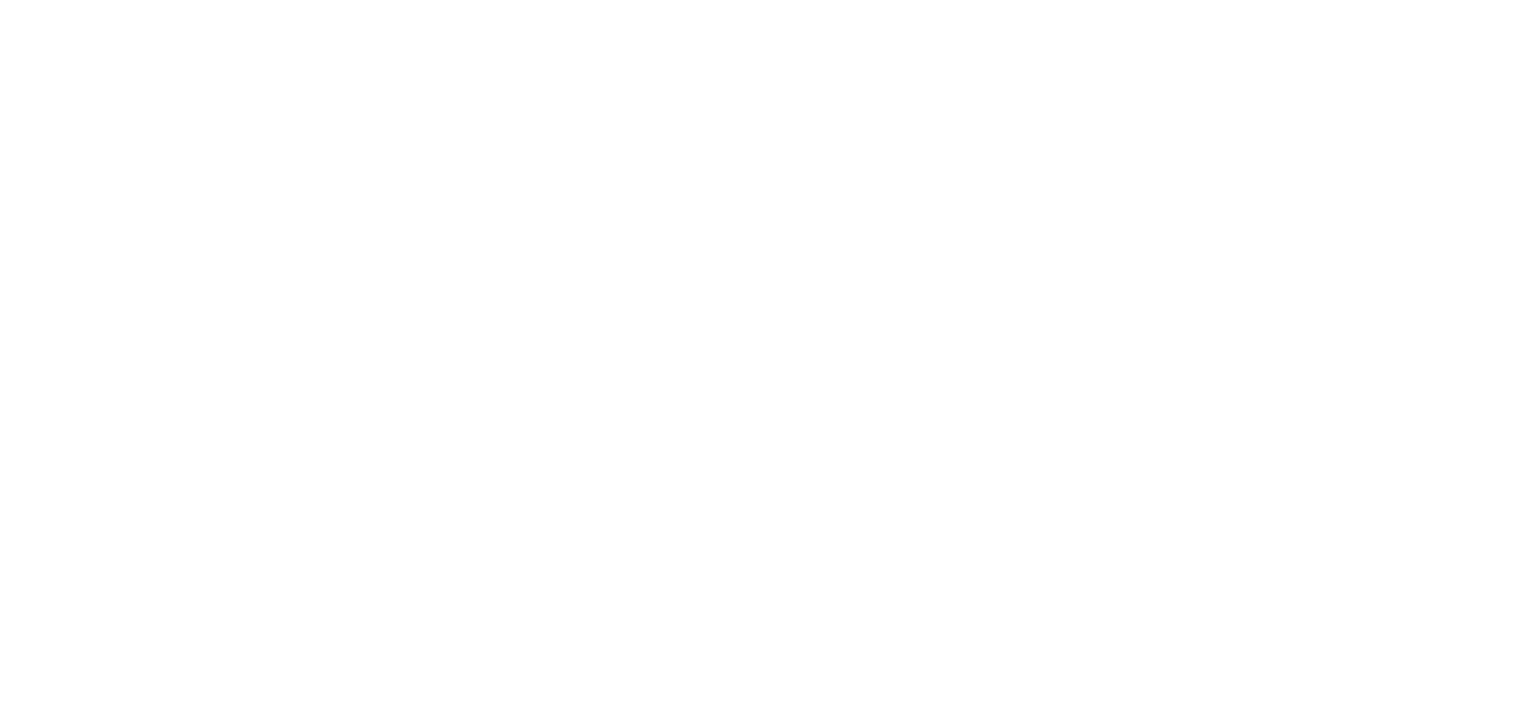 scroll, scrollTop: 0, scrollLeft: 0, axis: both 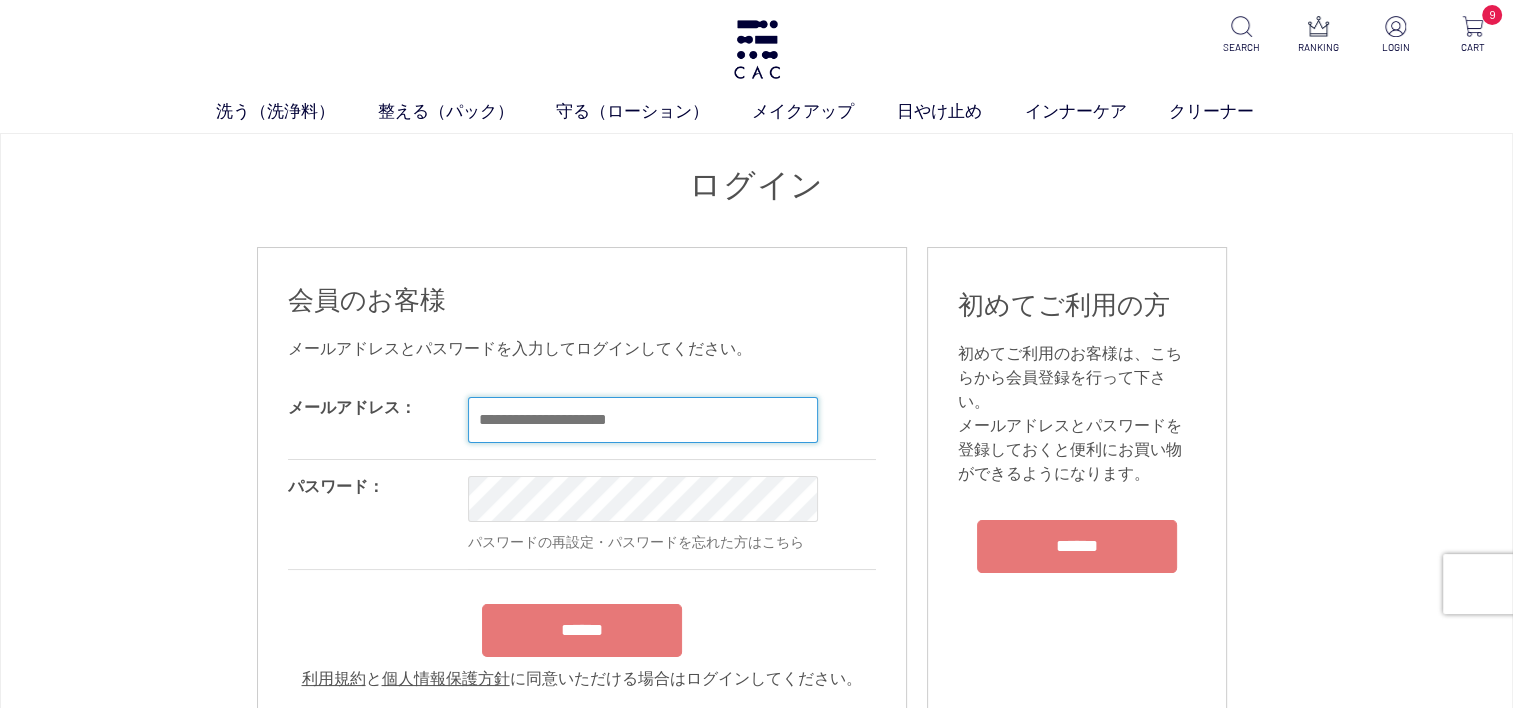 type on "**********" 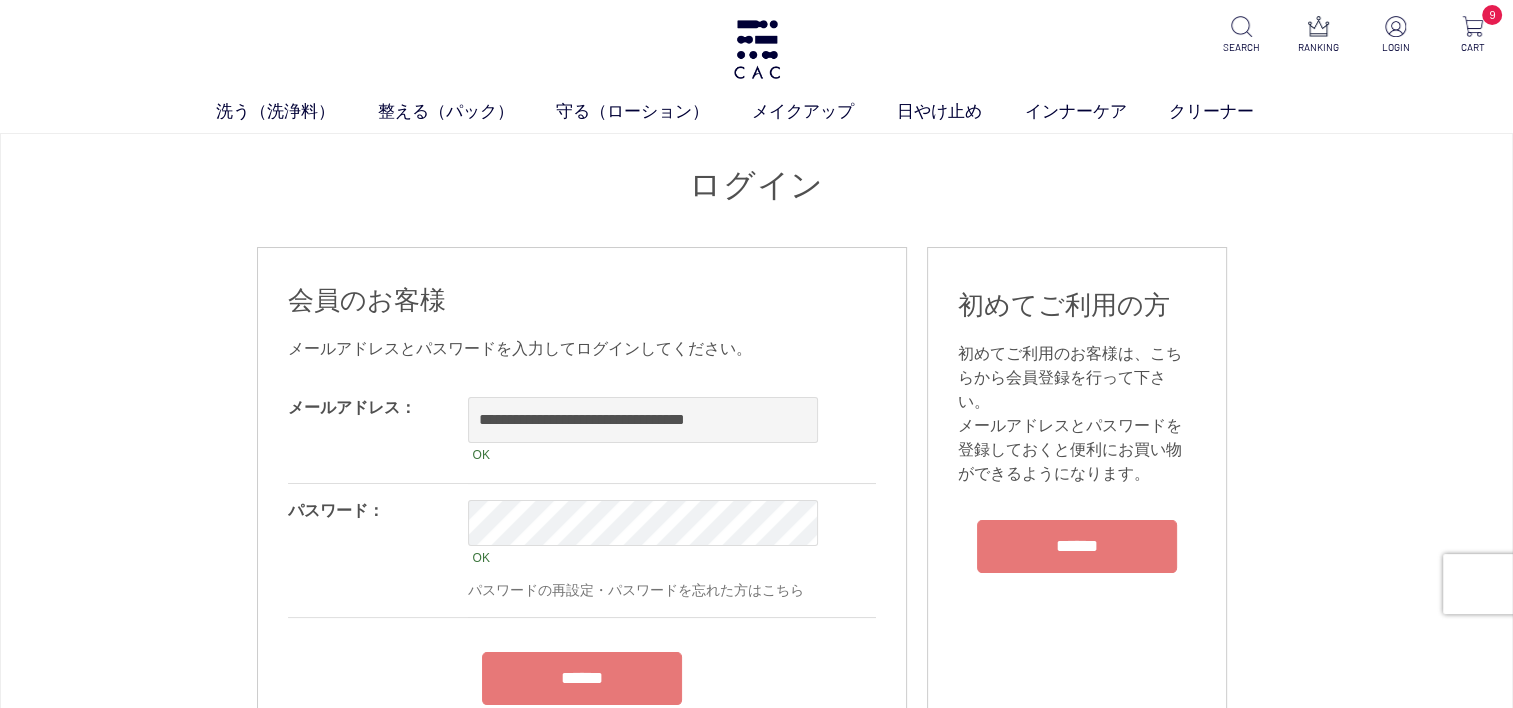 click on "******" at bounding box center [582, 678] 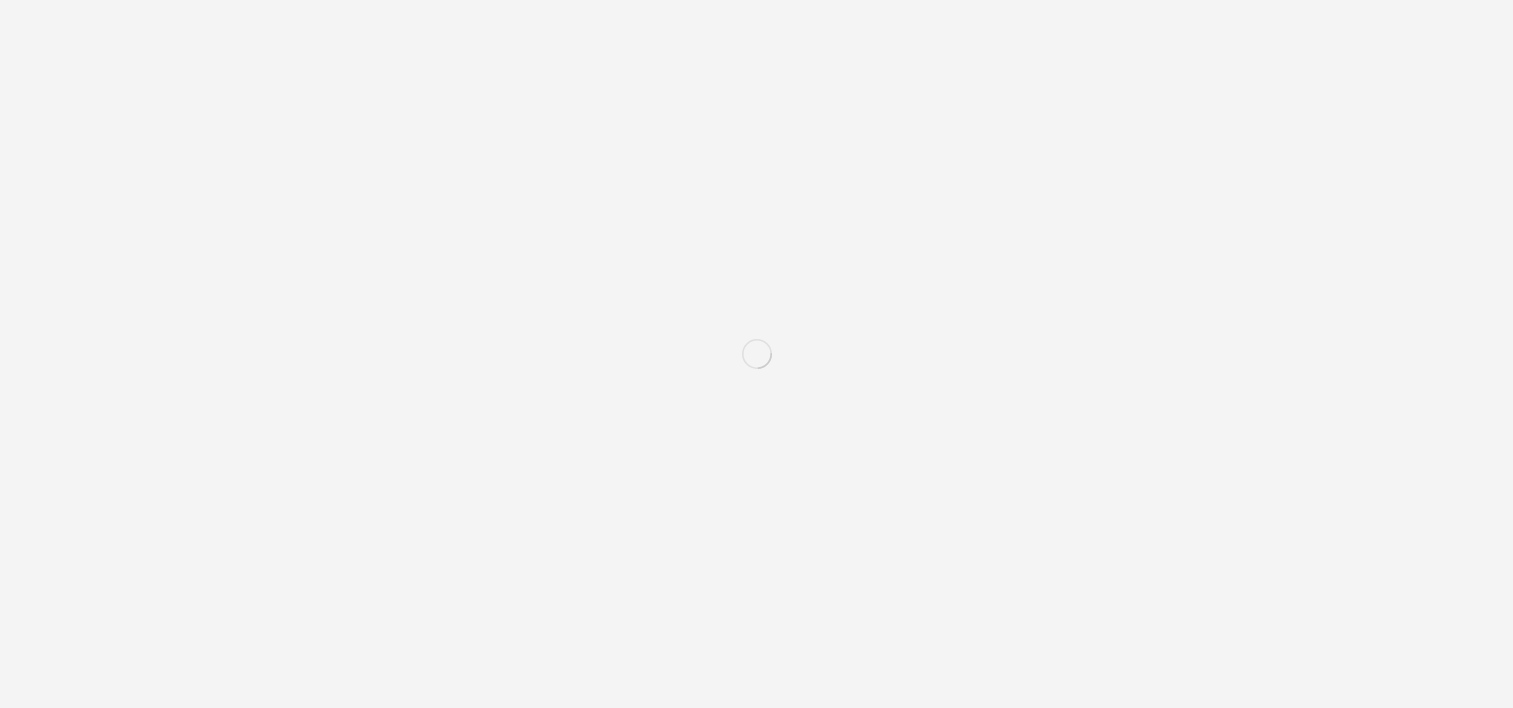 scroll, scrollTop: 0, scrollLeft: 0, axis: both 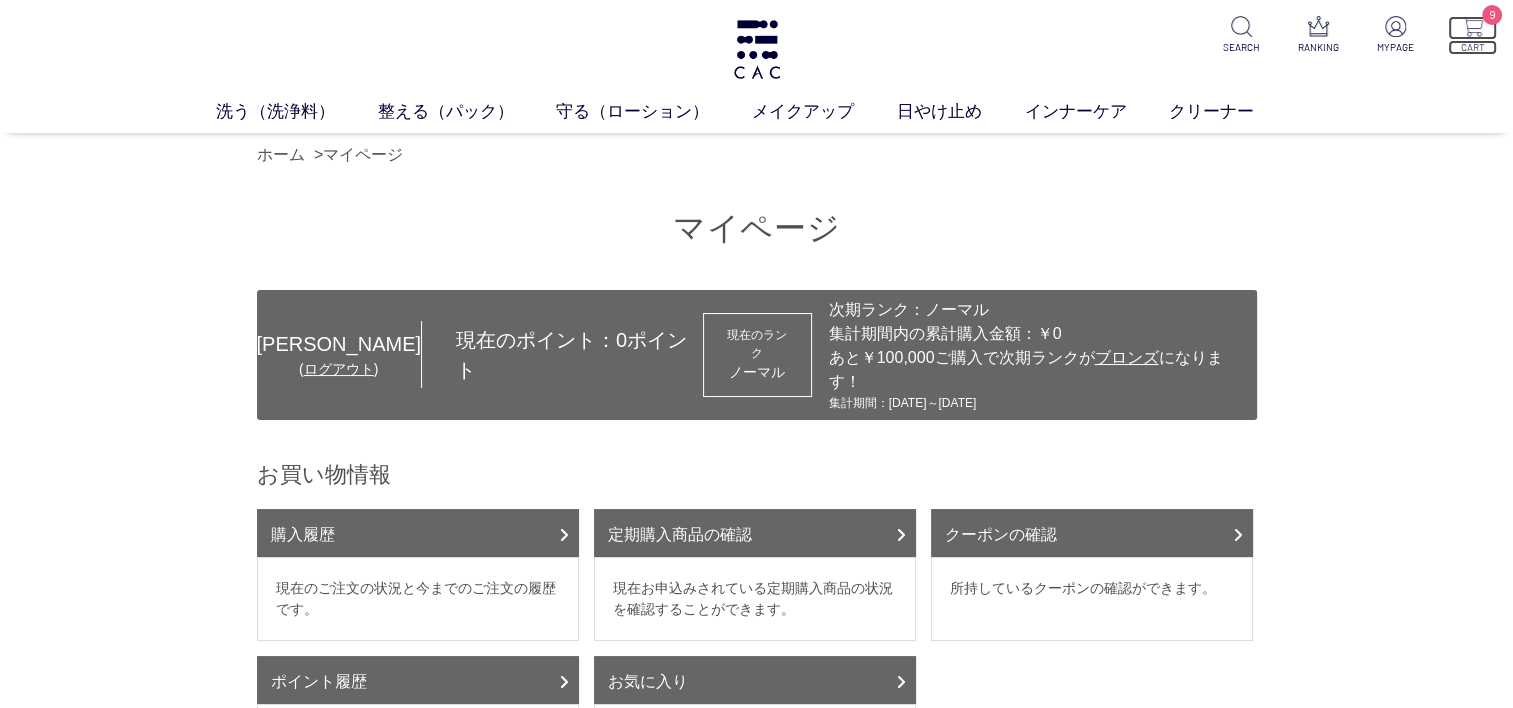 click at bounding box center (1472, 26) 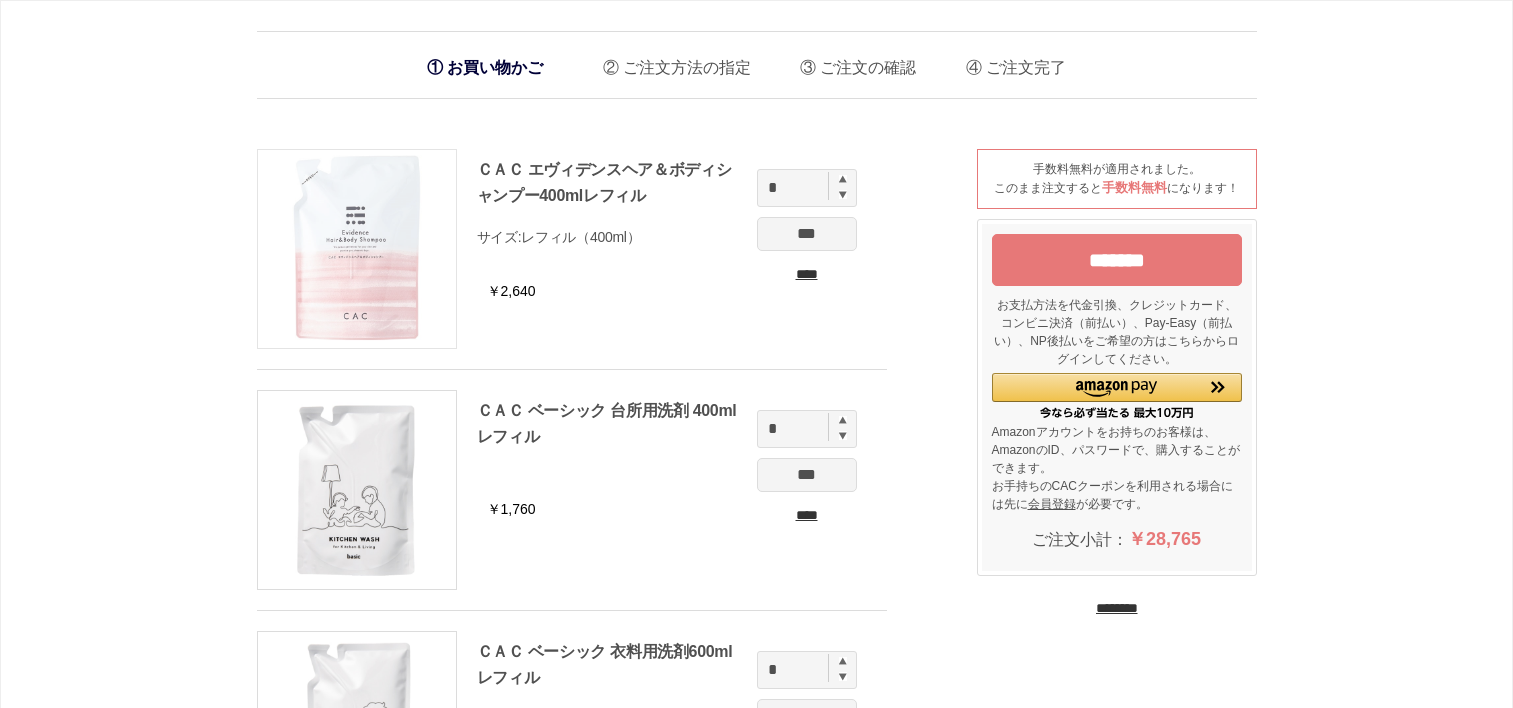 scroll, scrollTop: 0, scrollLeft: 0, axis: both 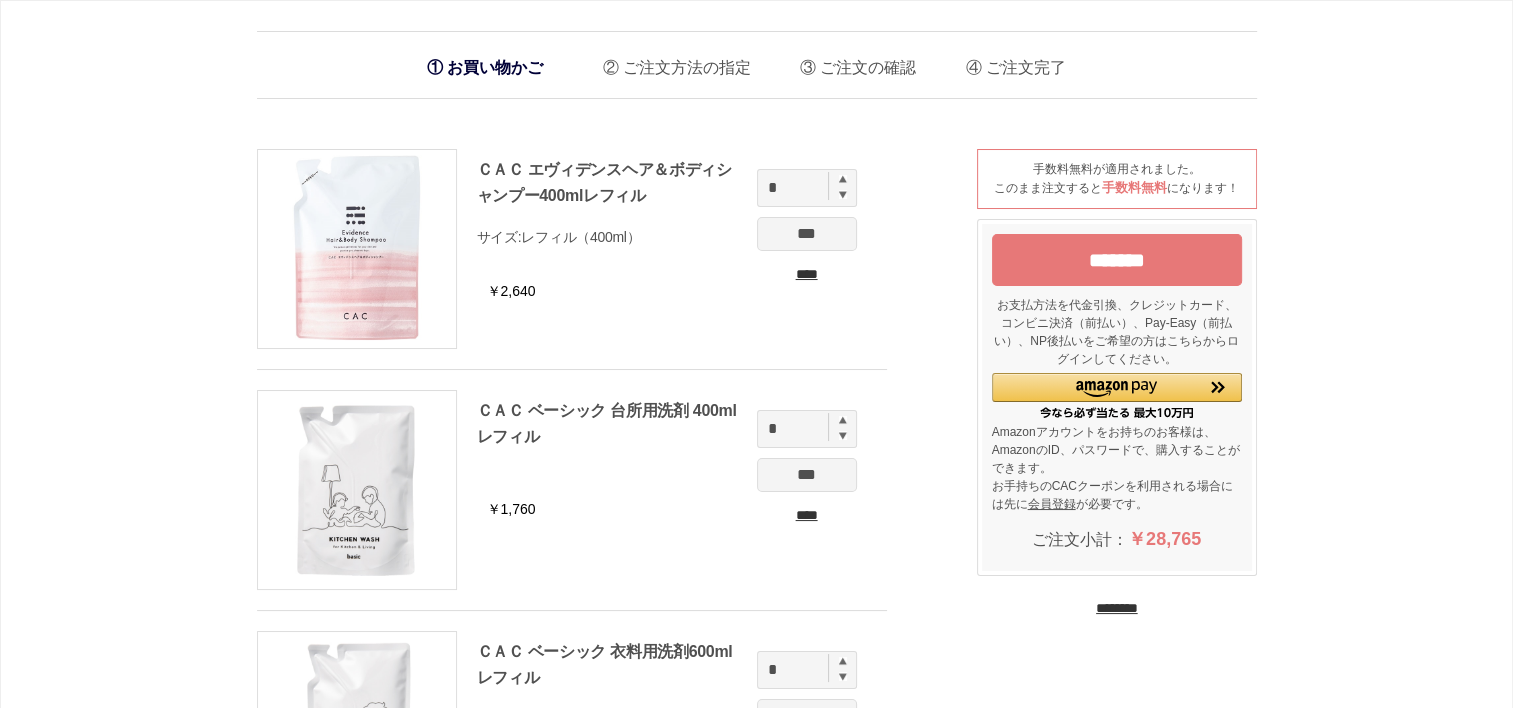 click on "*******" at bounding box center [1117, 260] 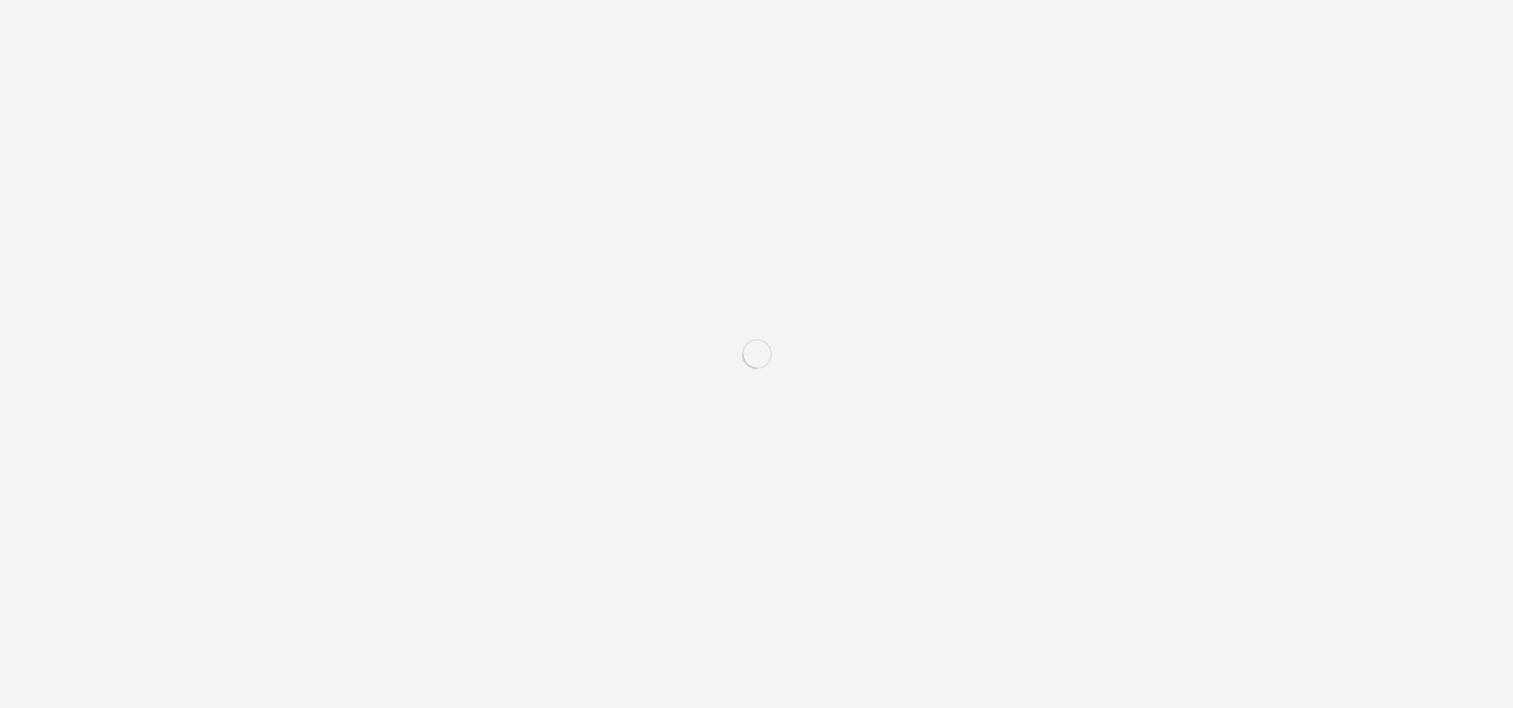 scroll, scrollTop: 0, scrollLeft: 0, axis: both 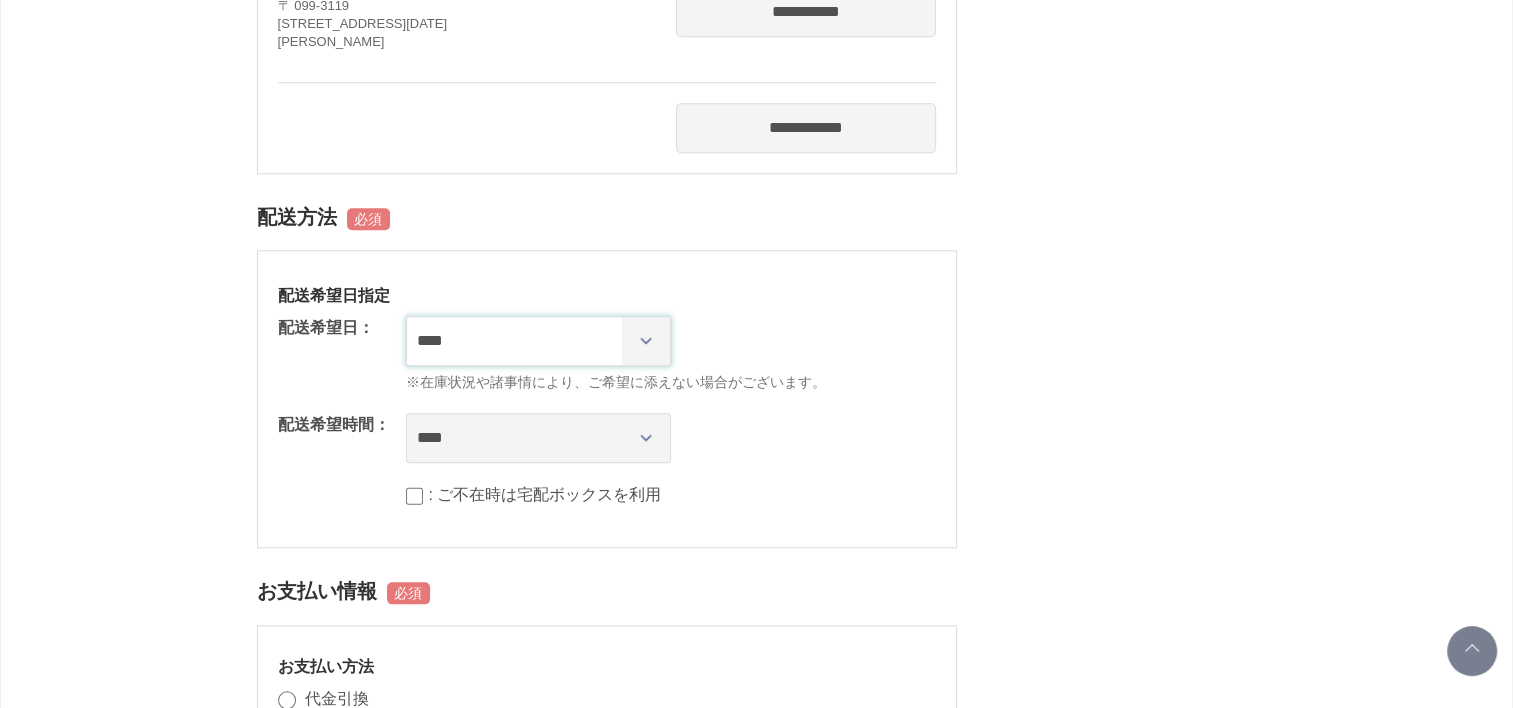 click on "**********" at bounding box center (538, 341) 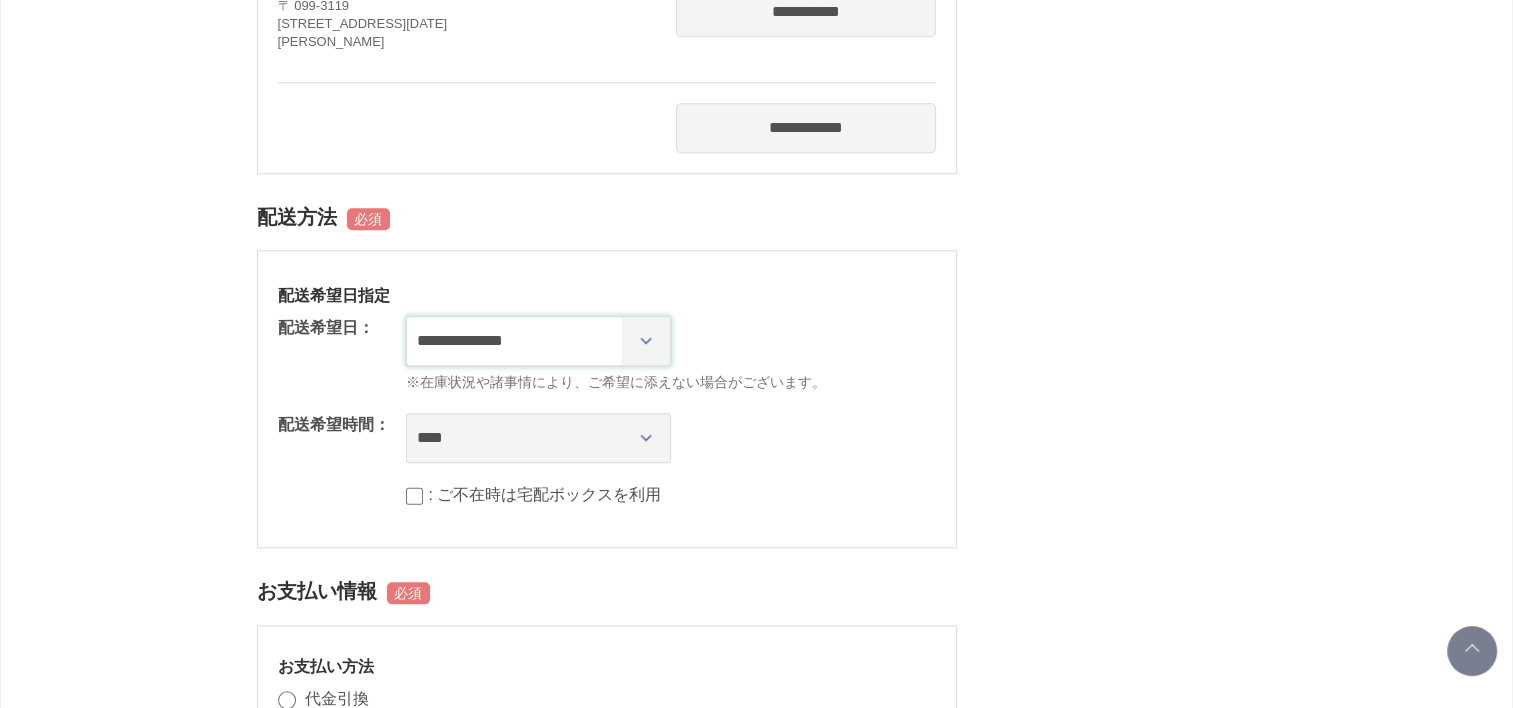 click on "**********" at bounding box center (538, 341) 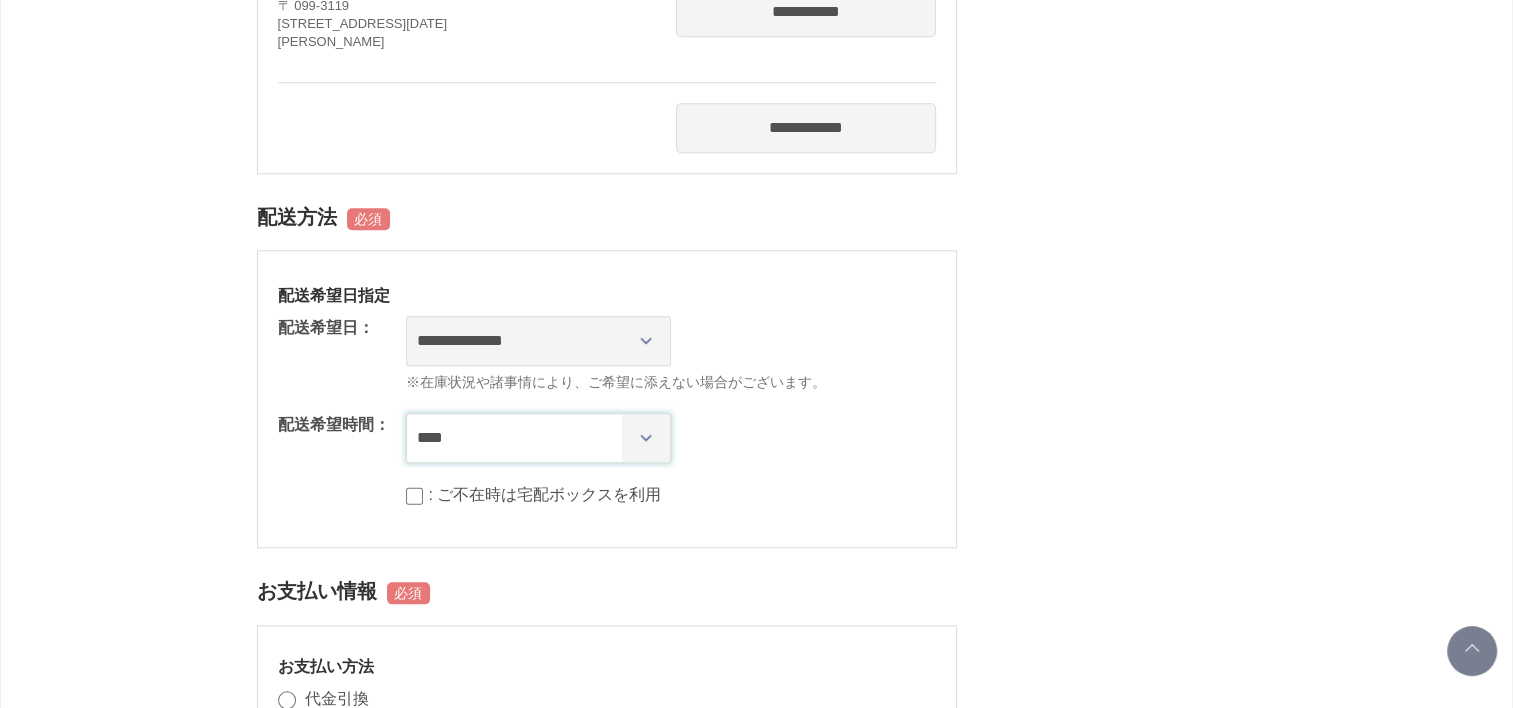 drag, startPoint x: 496, startPoint y: 430, endPoint x: 510, endPoint y: 436, distance: 15.231546 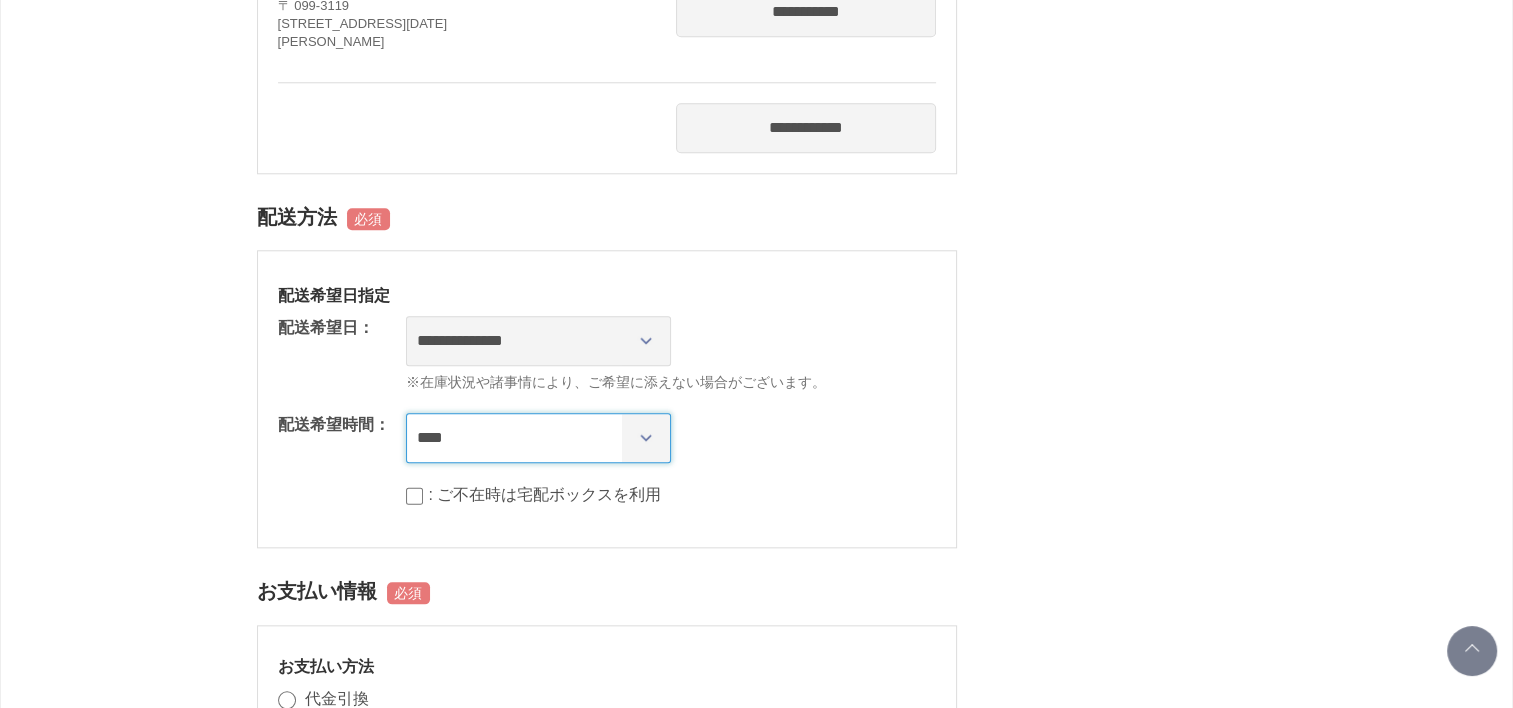 select on "**" 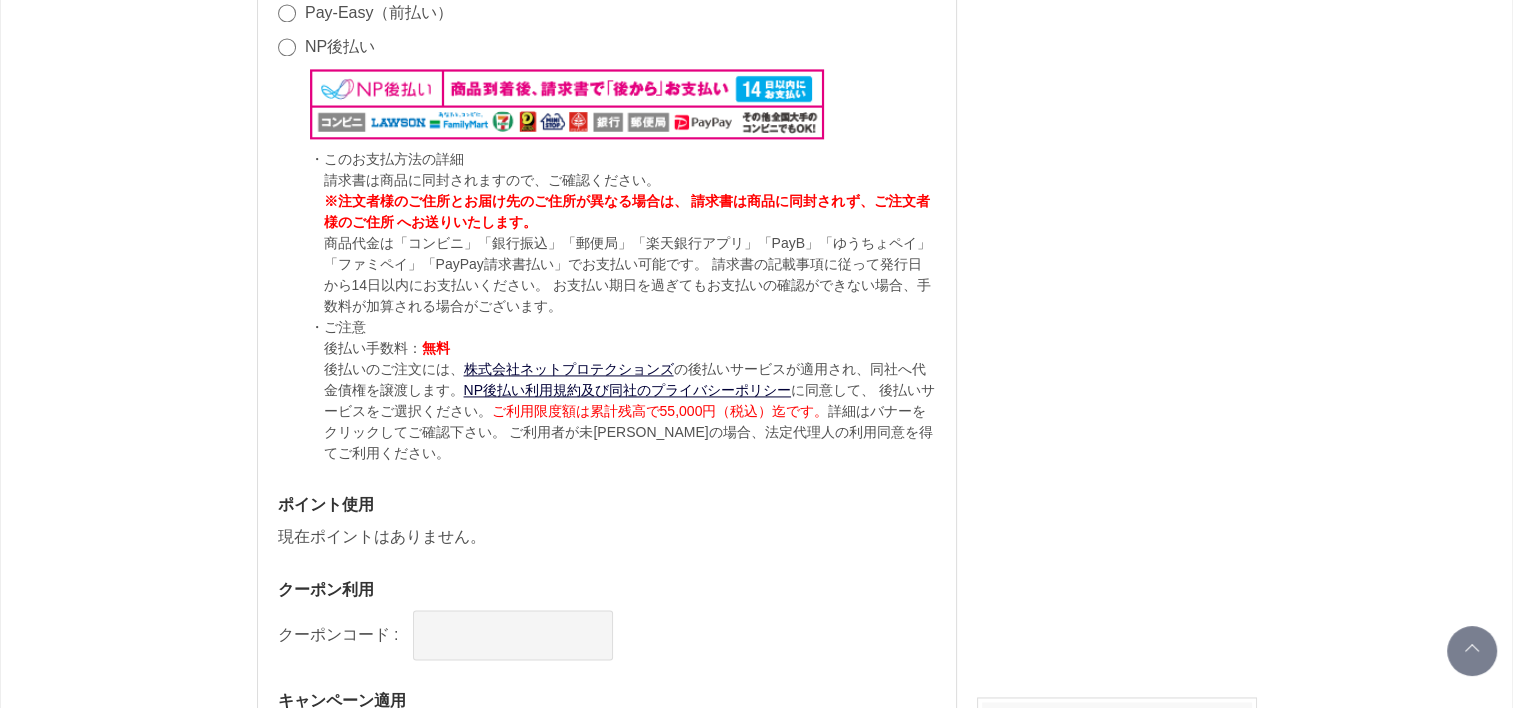 scroll, scrollTop: 3000, scrollLeft: 0, axis: vertical 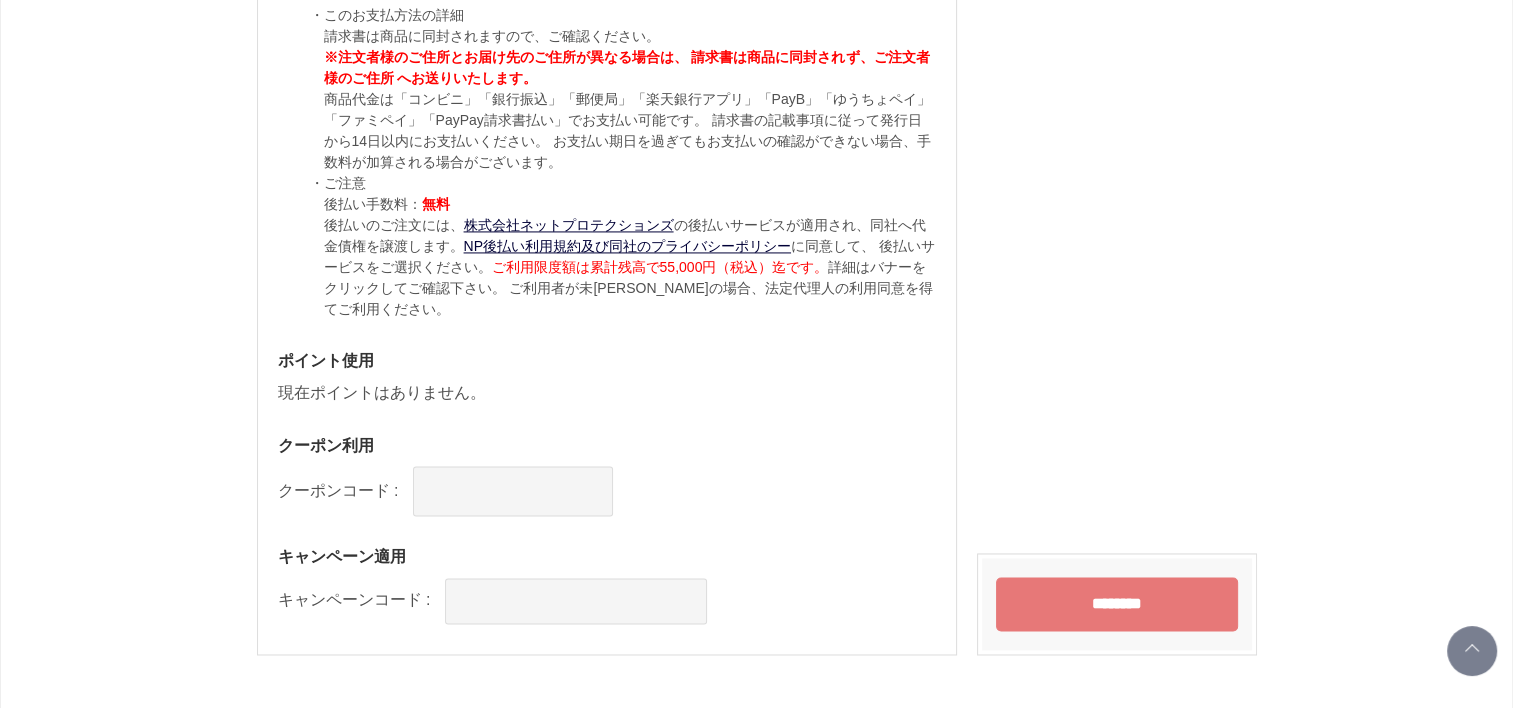 click on "********" at bounding box center (1117, 604) 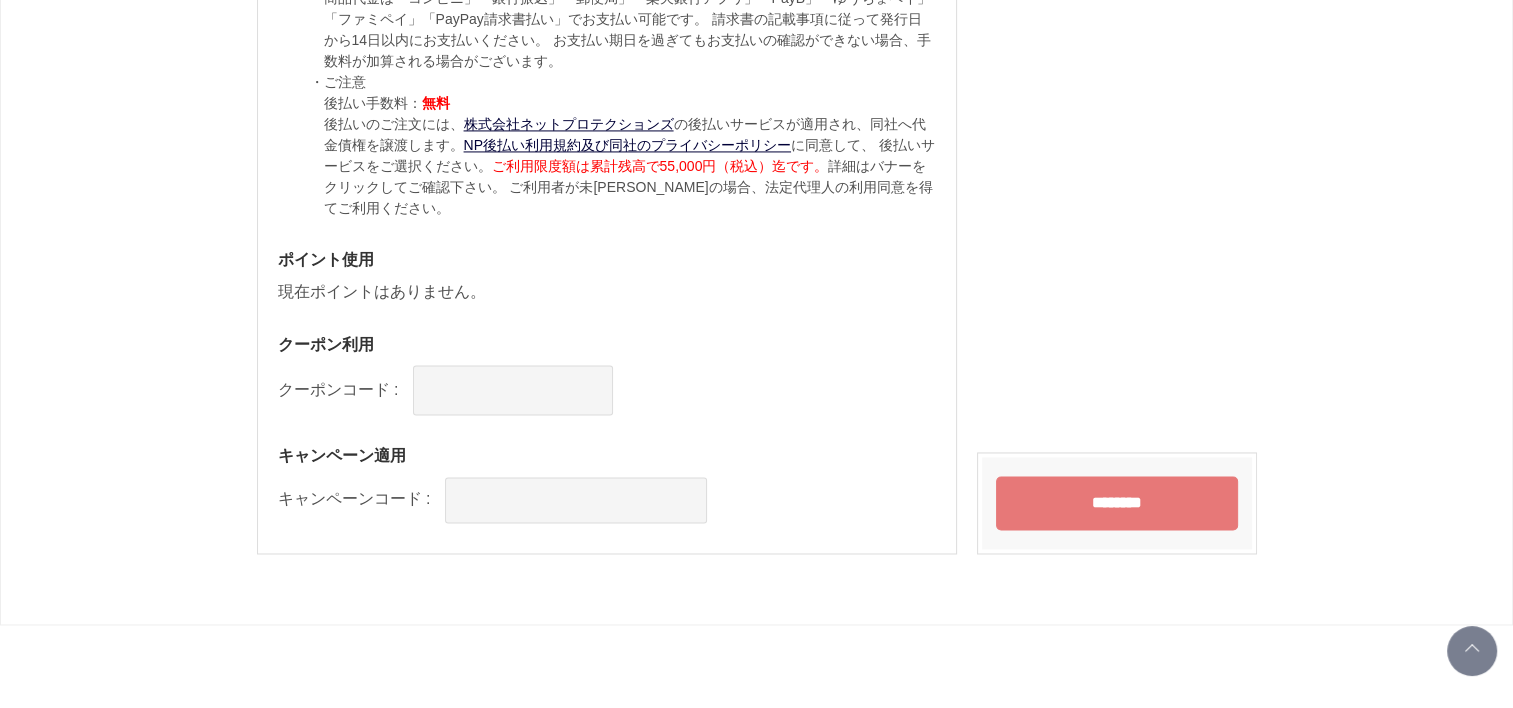 scroll, scrollTop: 3204, scrollLeft: 0, axis: vertical 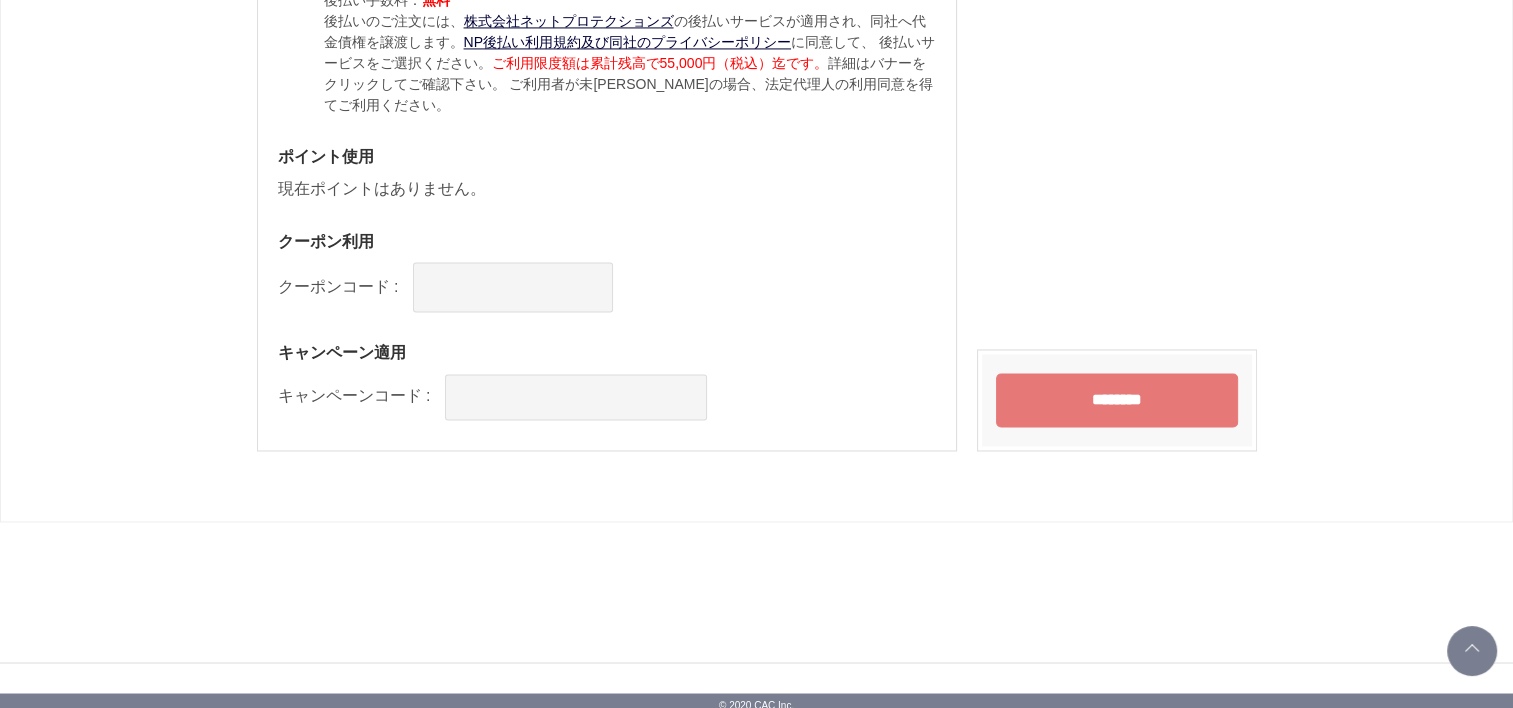 click on "********" at bounding box center (1117, 400) 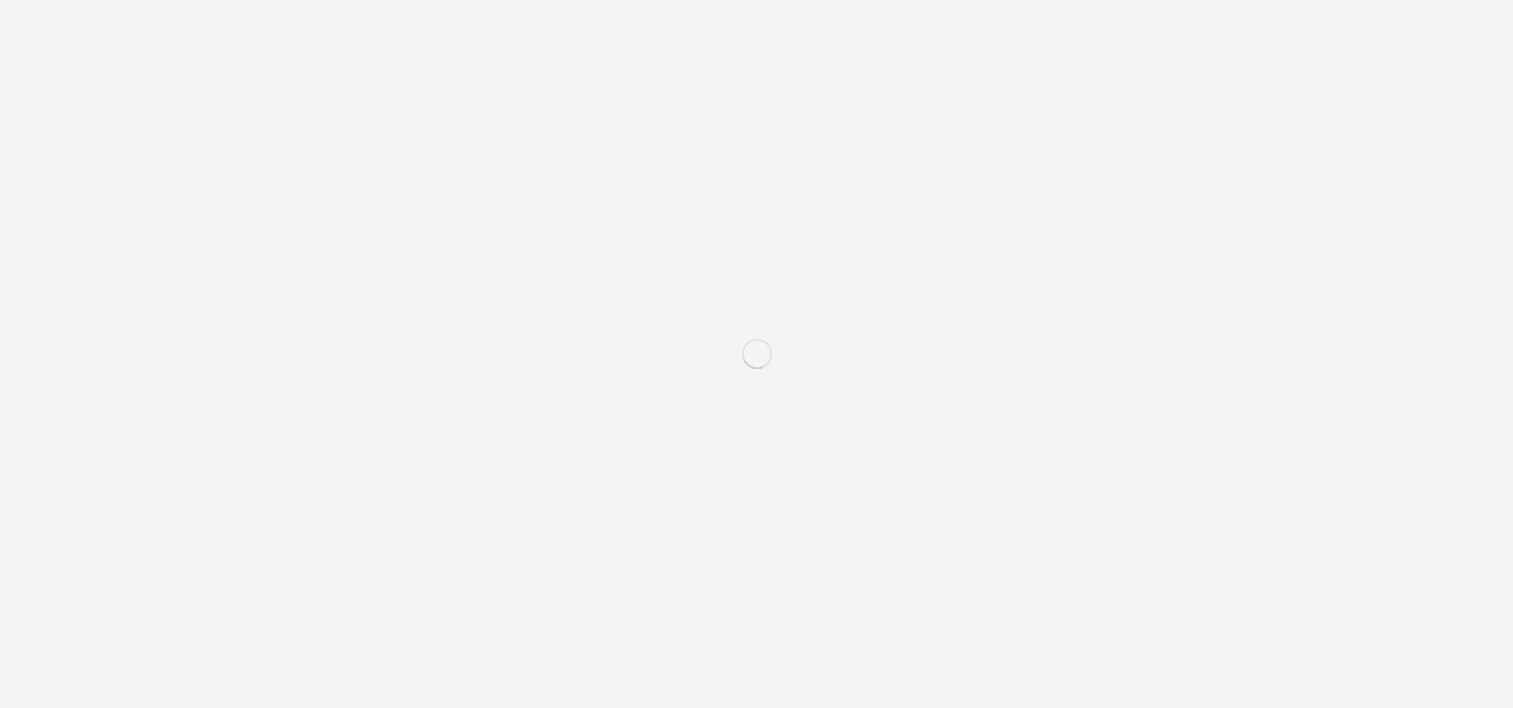 scroll, scrollTop: 2652, scrollLeft: 0, axis: vertical 